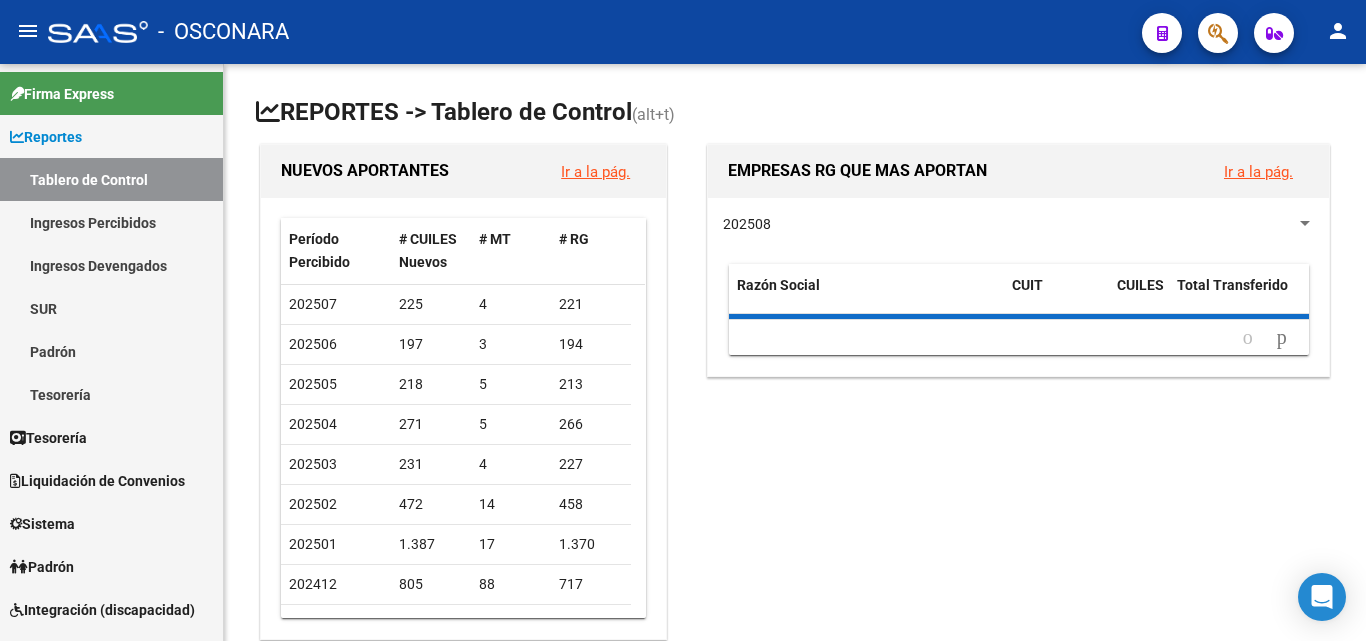 scroll, scrollTop: 0, scrollLeft: 0, axis: both 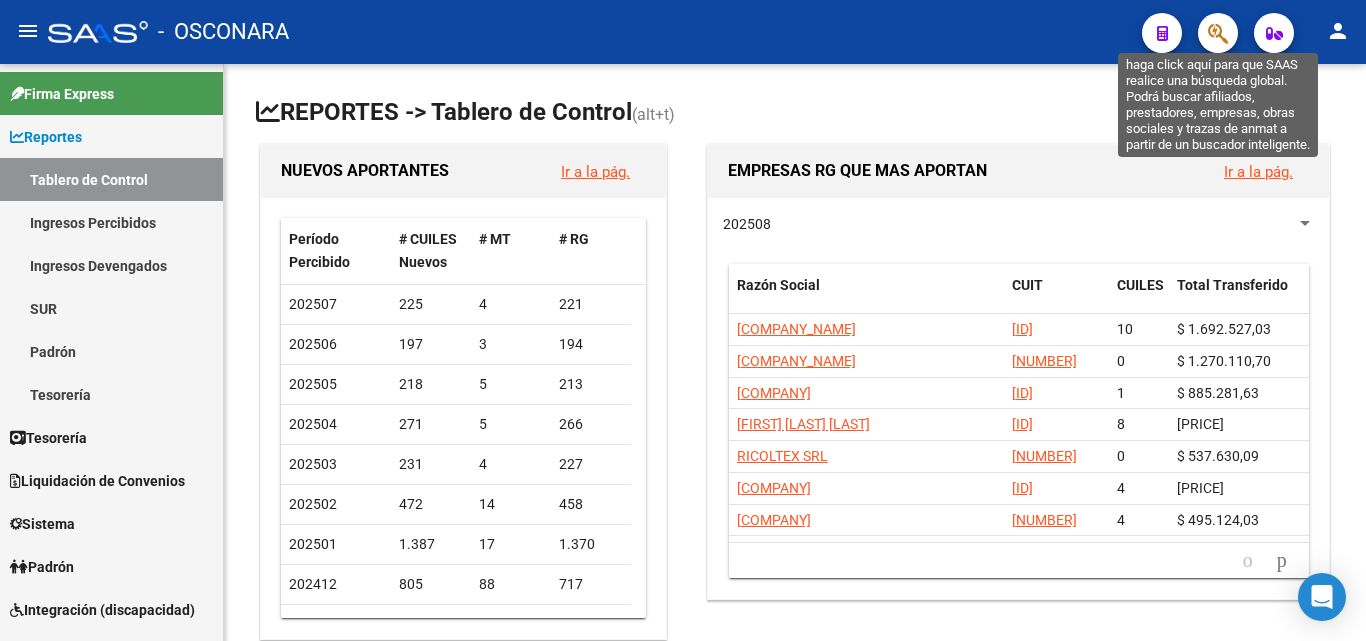 click 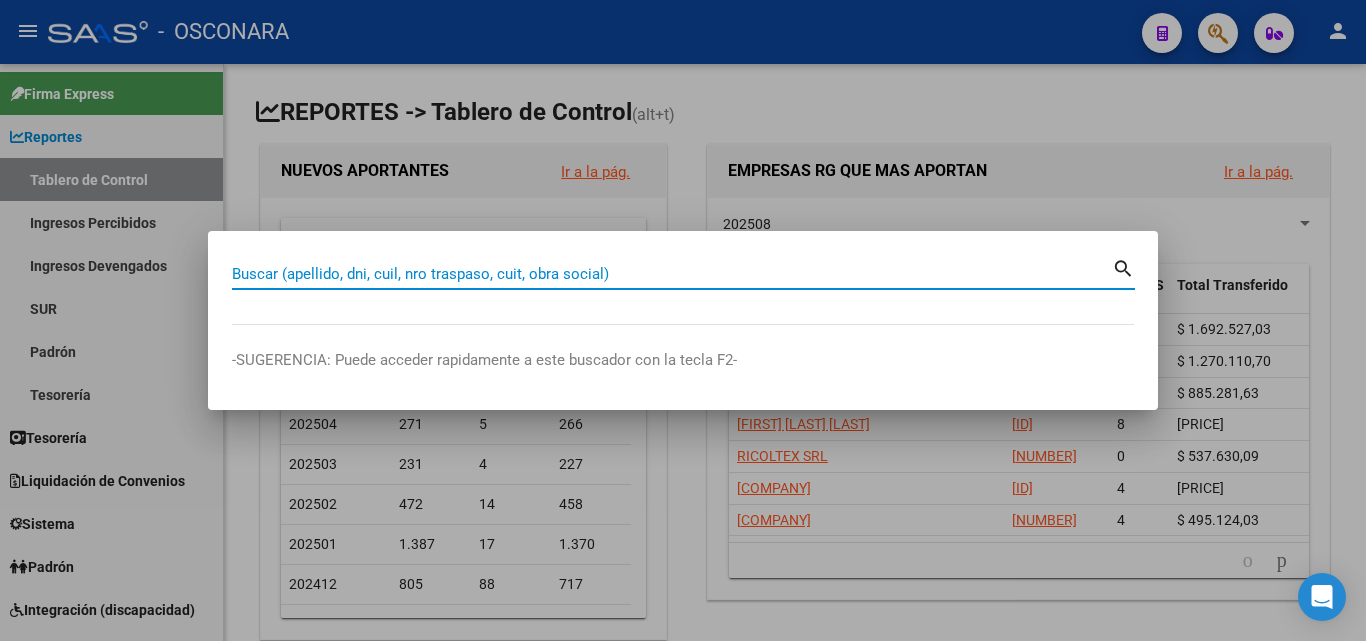 click on "Buscar (apellido, dni, cuil, nro traspaso, cuit, obra social)" at bounding box center [672, 274] 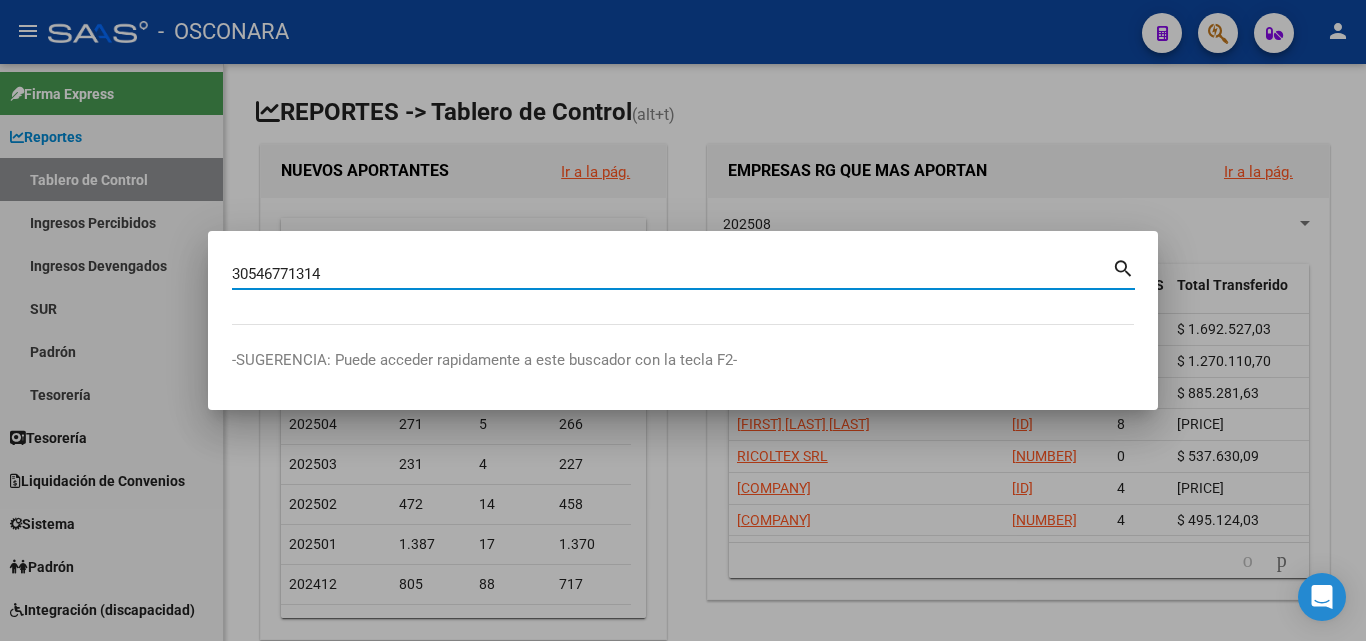 type on "30546771314" 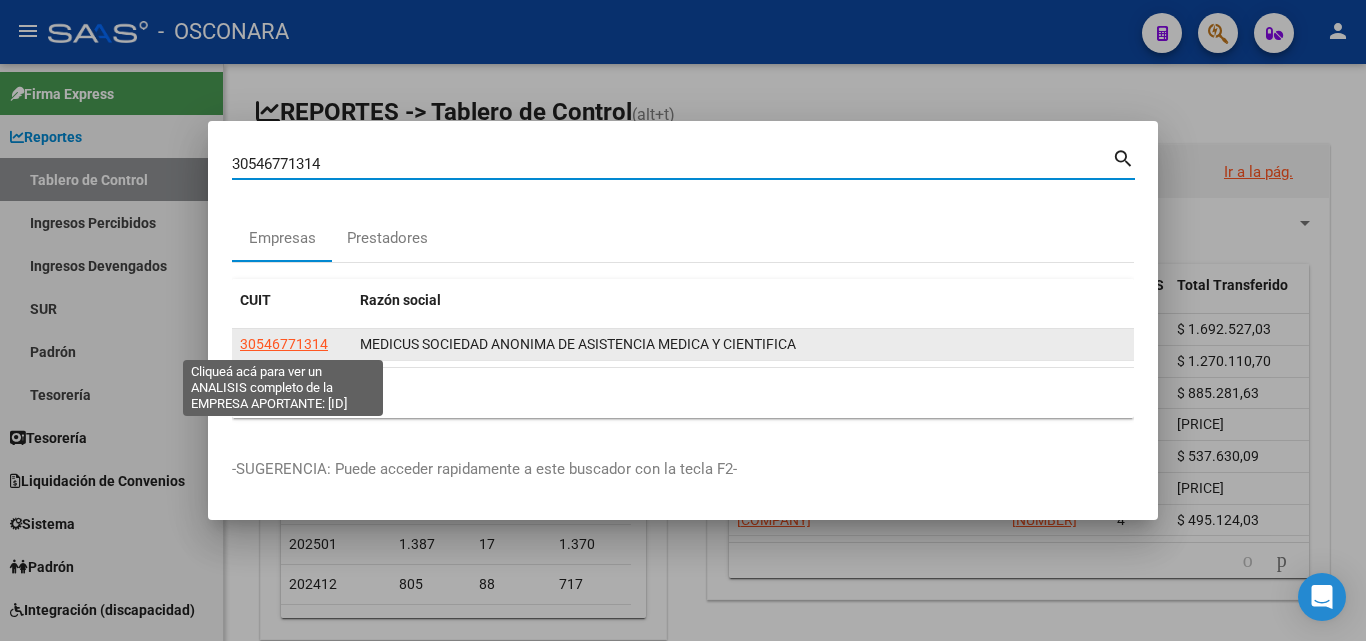 click on "30546771314" 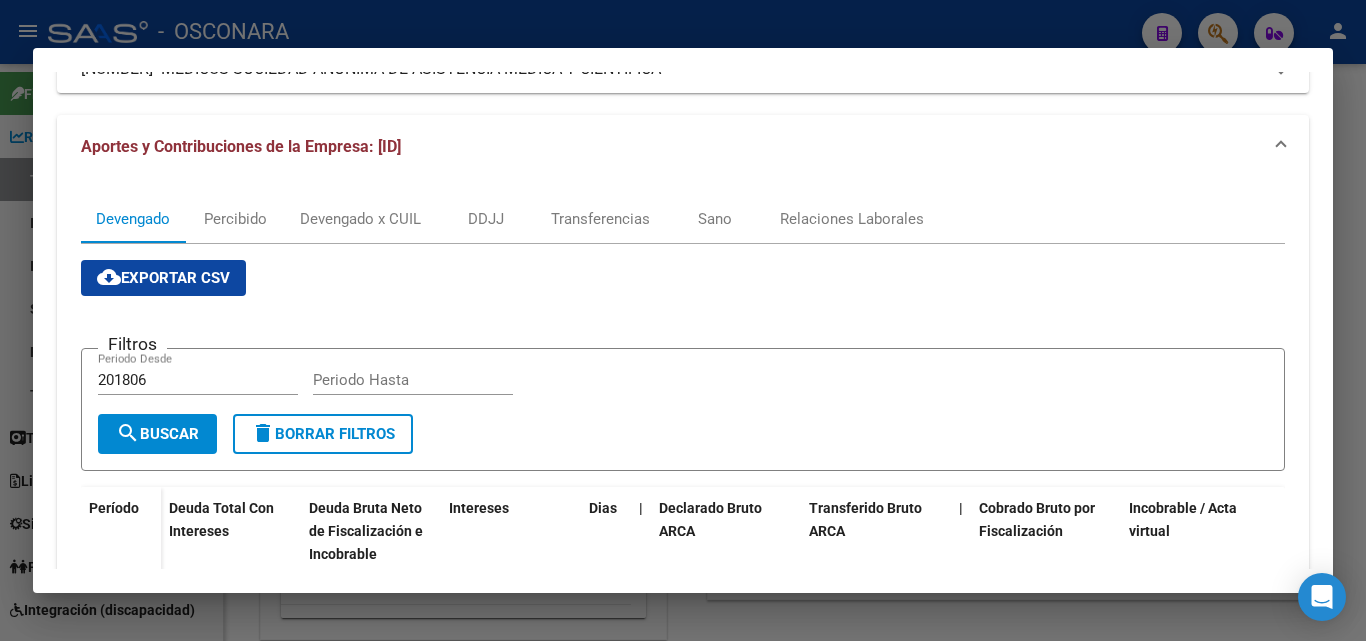 scroll, scrollTop: 140, scrollLeft: 0, axis: vertical 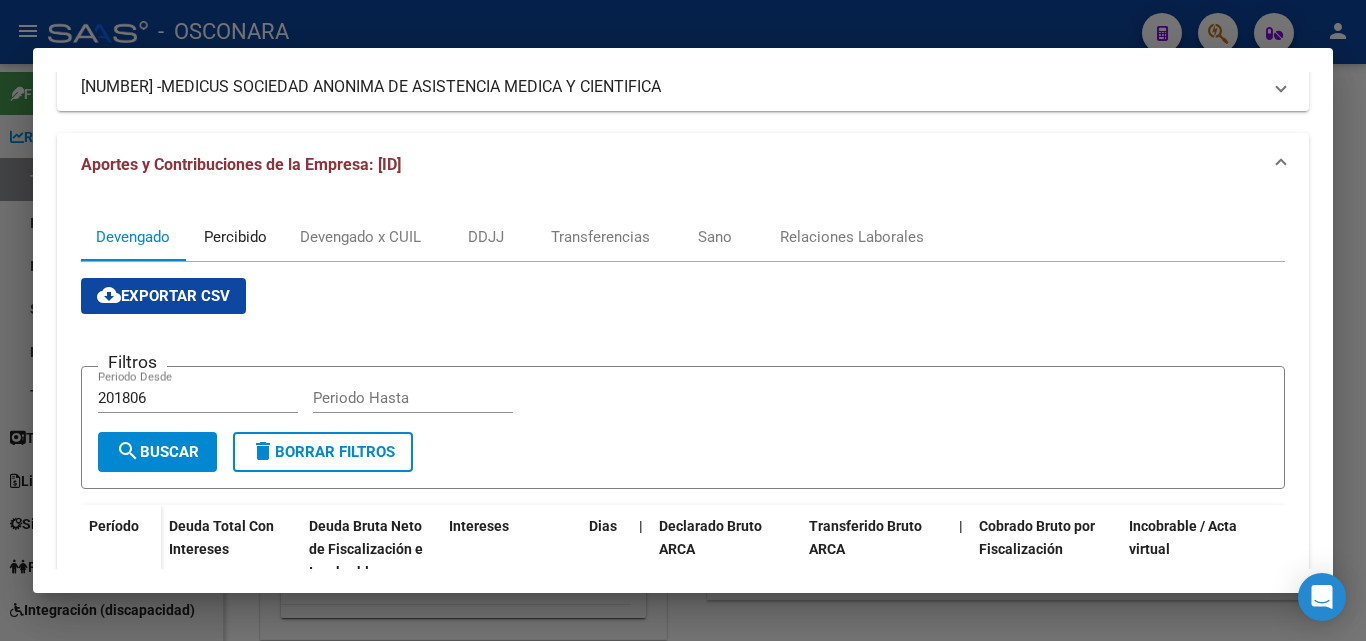 click on "Percibido" at bounding box center (235, 237) 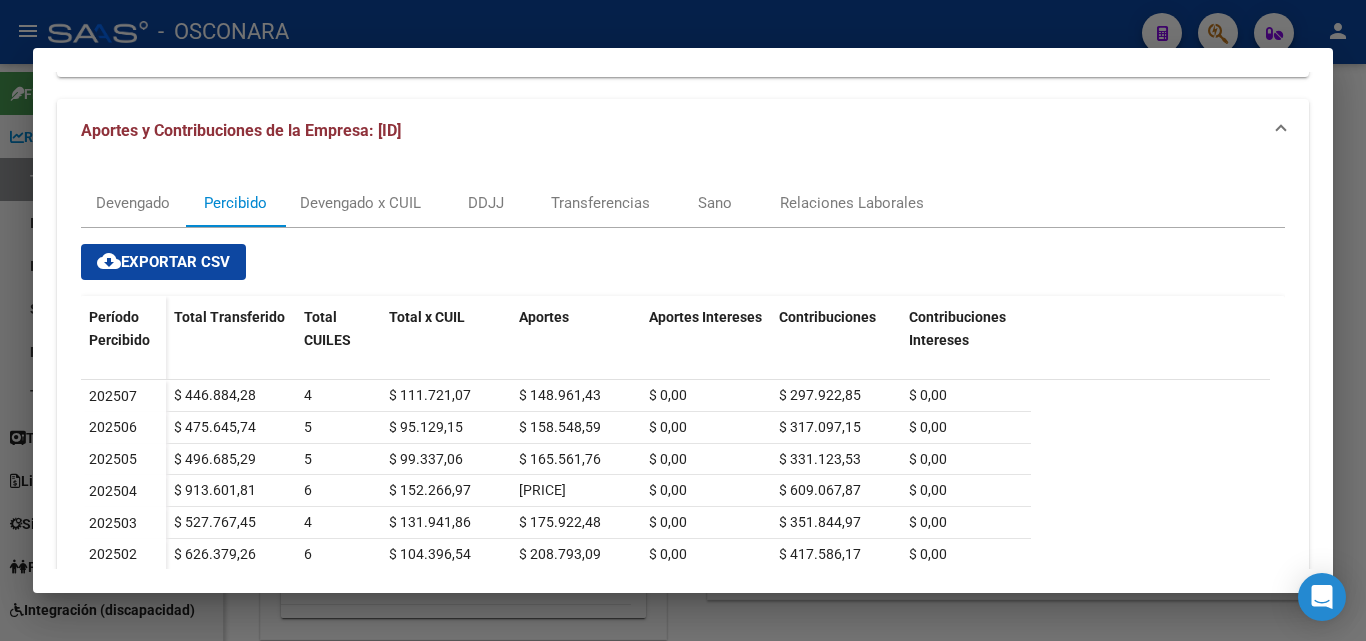 scroll, scrollTop: 200, scrollLeft: 0, axis: vertical 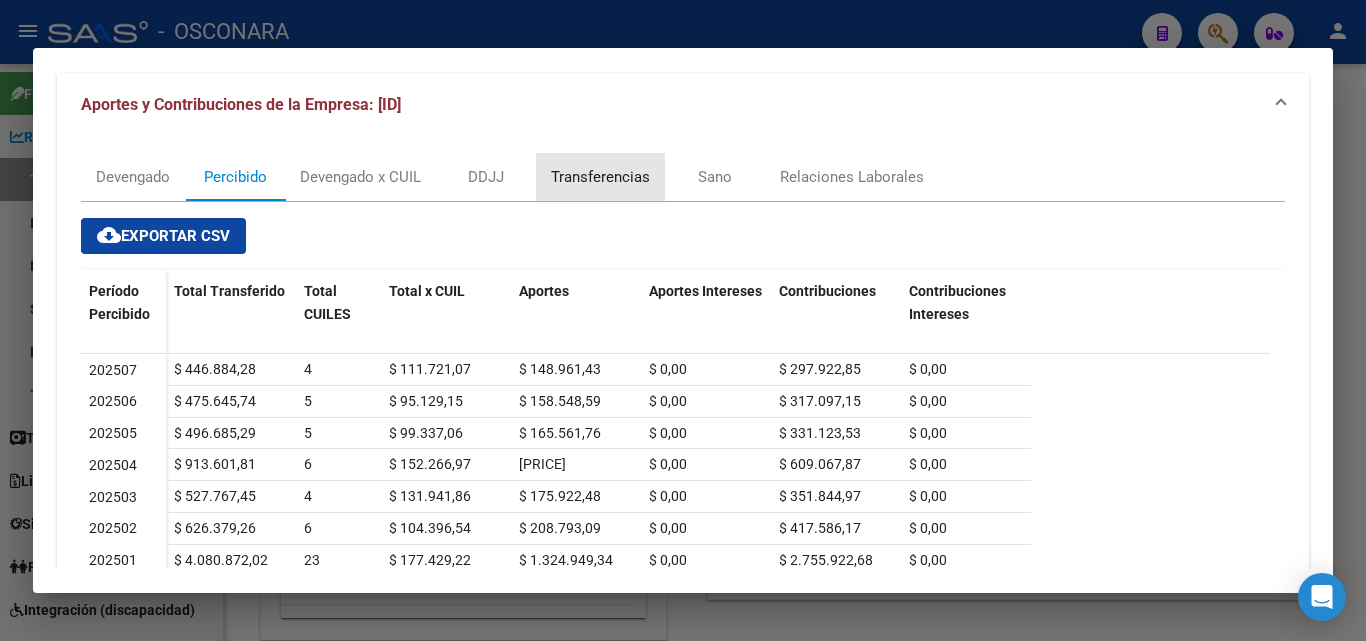 click on "Transferencias" at bounding box center [600, 177] 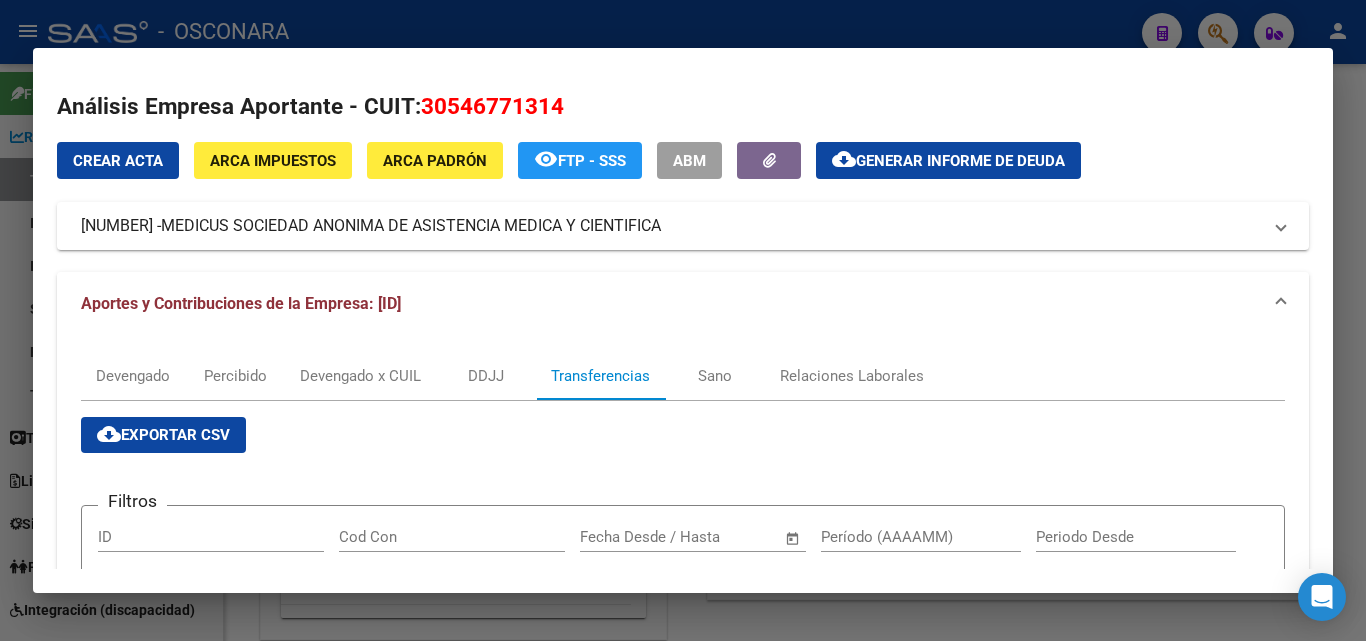 scroll, scrollTop: 0, scrollLeft: 0, axis: both 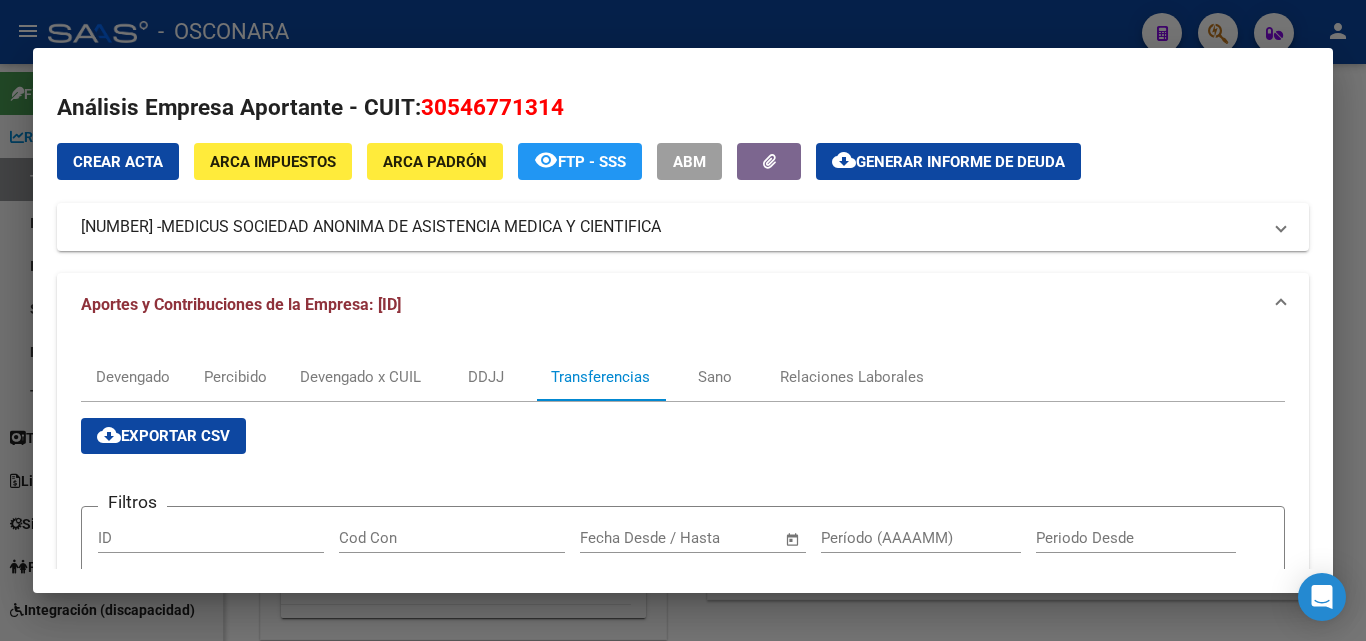 click on "Análisis Empresa Aportante - CUIT:  [ID] Crear Acta ARCA Impuestos ARCA Padrón remove_red_eye  FTP - SSS  ABM  cloud_download  Generar informe de deuda  [ID] -   [COMPANY_NAME] Telefono:  [PHONE] Mail:  [EMAIL] Observaciones:  Provincia:  Localidad:  Calle:  [STREET] [NUMBER] [UNIT] Numero:  Dpto:  Aportes y Contribuciones de la Empresa: [ID] Devengado Percibido Devengado x CUIL DDJJ Transferencias Sano Relaciones Laborales cloud_download  Exportar CSV  Filtros ID Cod Con Start date – End date Fecha Desde / Hasta   Período (AAAAMM)    Periodo Desde    Periodo Hasta  CUIT Apo Archivo CSV CUIT Apo help Seleccionar Gerenciador Seleccionar Gerenciador Todos Es Aplicacion de Retencion    Mostrar totalizadores search  Buscar Archivos  delete  Borrar Filtros  ID CODCON IMPORTE CUIT APO FECHA RECIBIDO PERÍODO FECHA PROCESADO Gerenciador Nombre y Apellido Afiliado Activo [ID] 401 [CURRENCY] [DATE]" at bounding box center (683, 320) 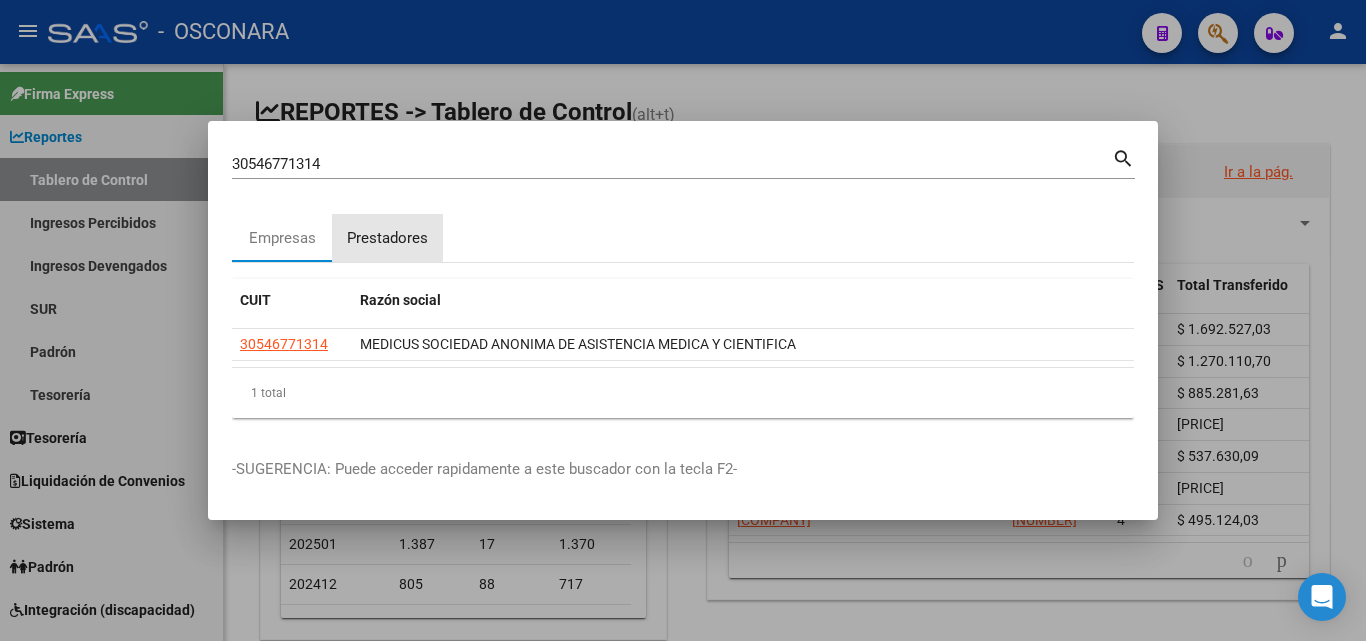 click on "Prestadores" at bounding box center [387, 238] 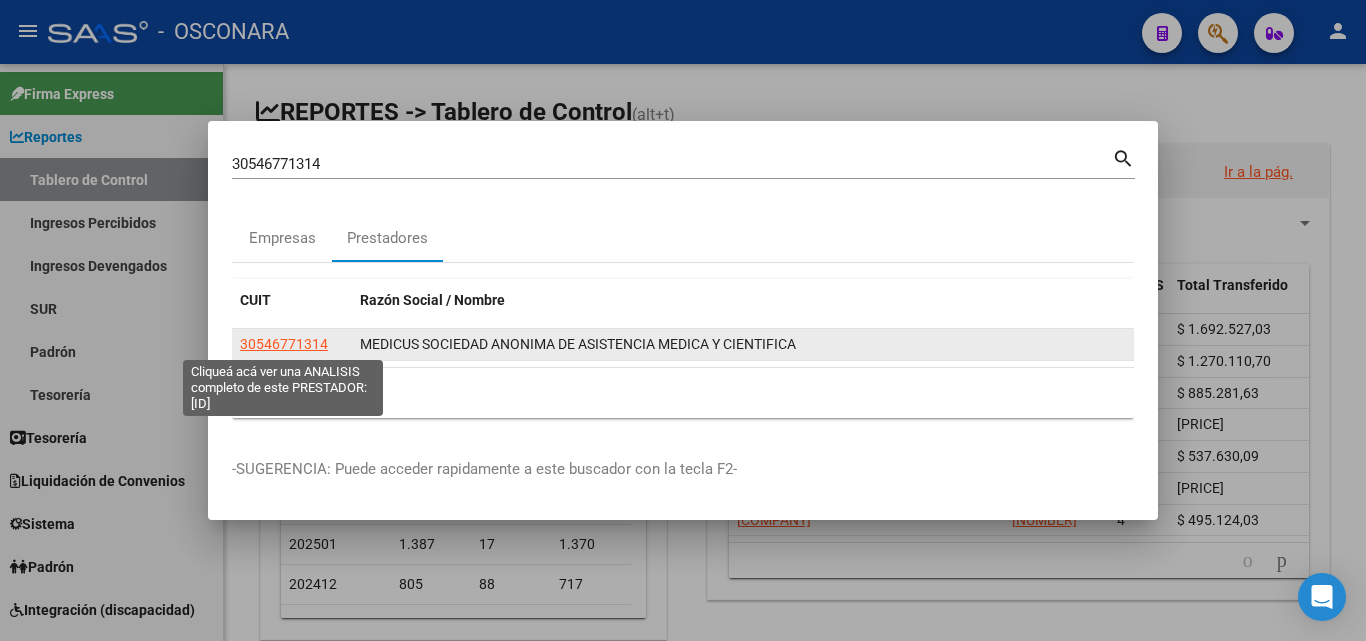 click on "30546771314" 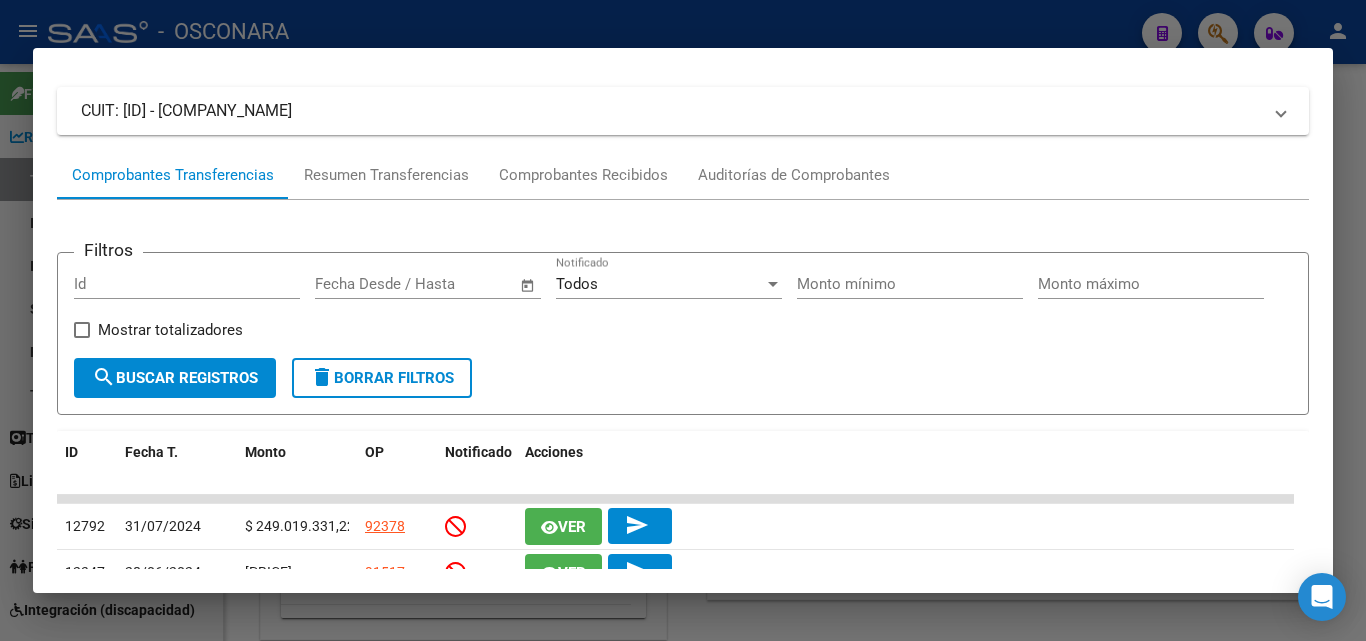 scroll, scrollTop: 0, scrollLeft: 0, axis: both 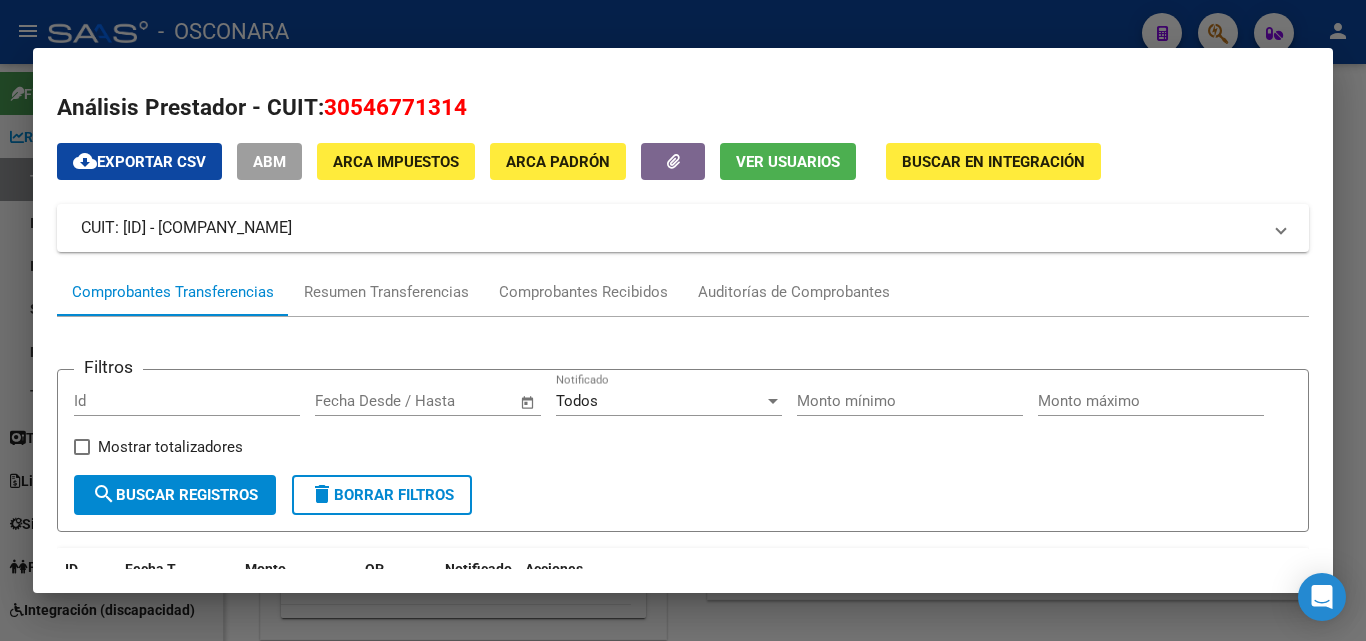 click on "Análisis Prestador - CUIT:  [ID] cloud_download  Exportar CSV   ABM  ARCA Impuestos ARCA Padrón Ver Usuarios Buscar en Integración  CUIT: [ID] - [COMPANY_NAME]  Es Prestador Discapacidad:  No Activo:  Si Comprobantes Transferencias Resumen Transferencias Comprobantes Recibidos Auditorías de Comprobantes Filtros Id Start date – End date Fecha Desde / Hasta Todos Notificado Monto mínimo Monto máximo    Mostrar totalizadores  search  Buscar Registros  delete  Borrar Filtros  ID Fecha T. Monto OP Notificado Acciones [ID] [DATE] [CURRENCY] [ID] Ver    send [ID] [DATE] [CURRENCY] [ID] Ver    send [ID] [DATE] [CURRENCY] [ID] Ver    send [ID] [DATE] [CURRENCY] [ID] Ver    send [ID] [DATE] [CURRENCY] [ID] Ver    send [ID] [DATE] [CURRENCY] [ID] Ver    send [ID] [DATE] [CURRENCY] [ID] Ver    send [ID] [DATE] [CURRENCY] [ID] Ver    send [ID] [DATE] Ver" at bounding box center (683, 320) 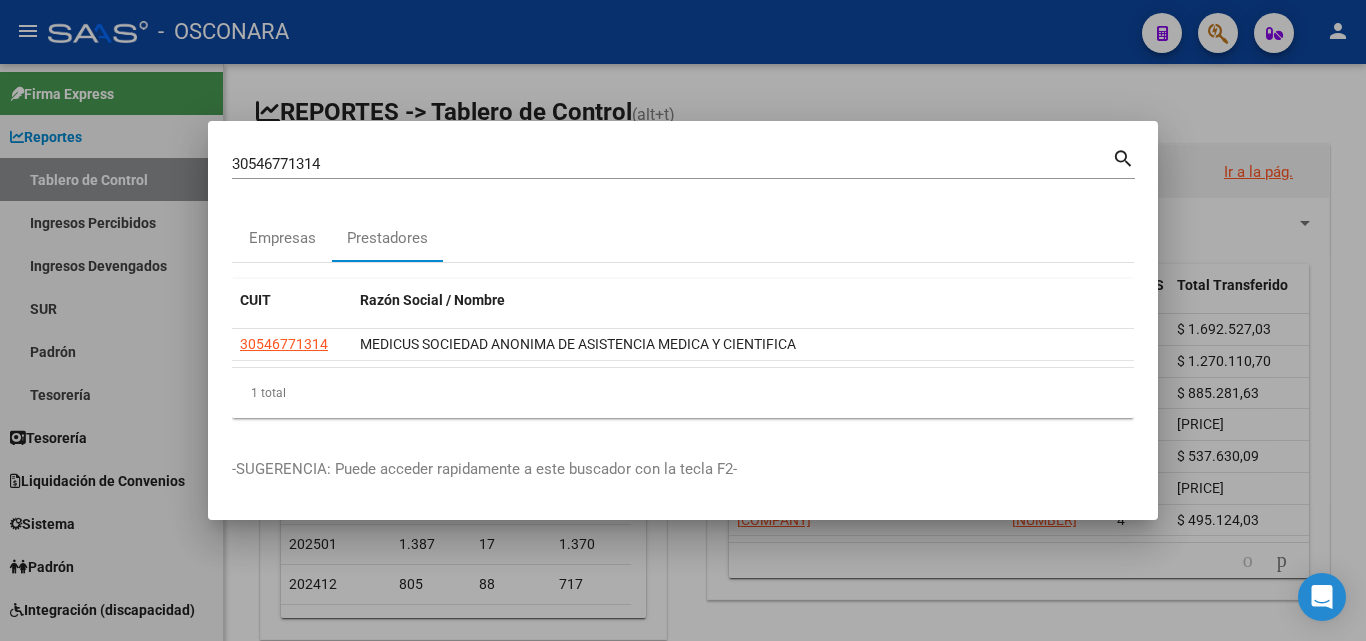 click at bounding box center (683, 320) 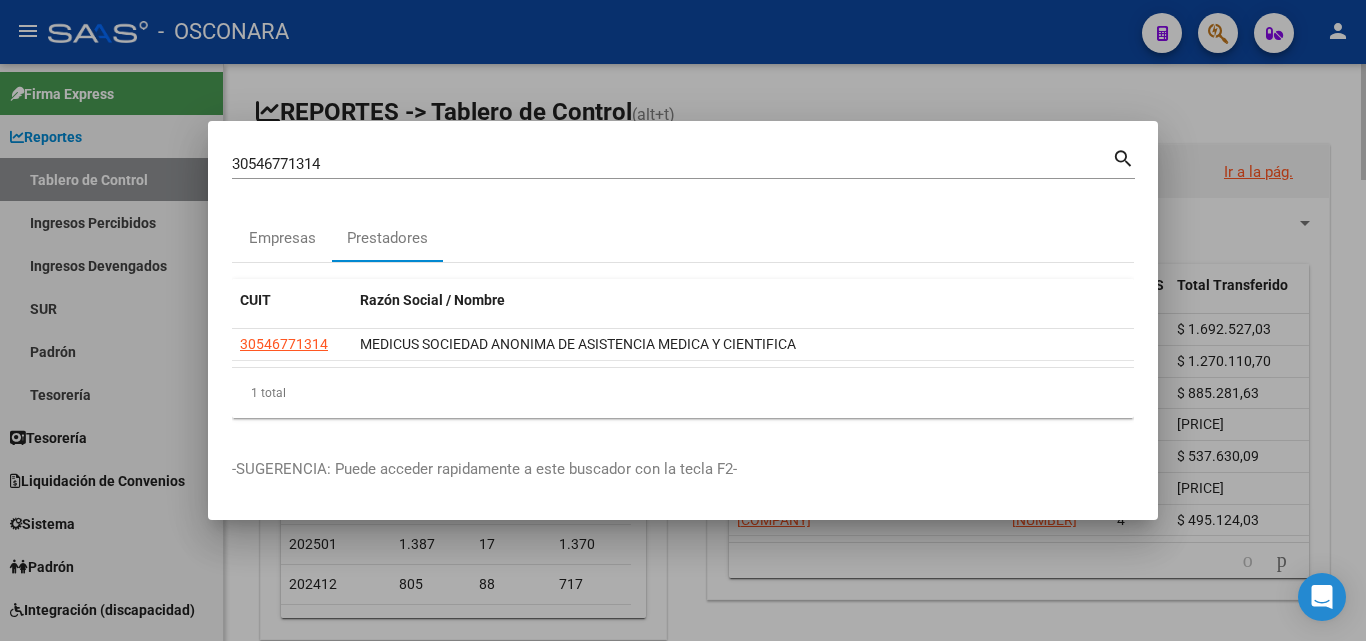 type 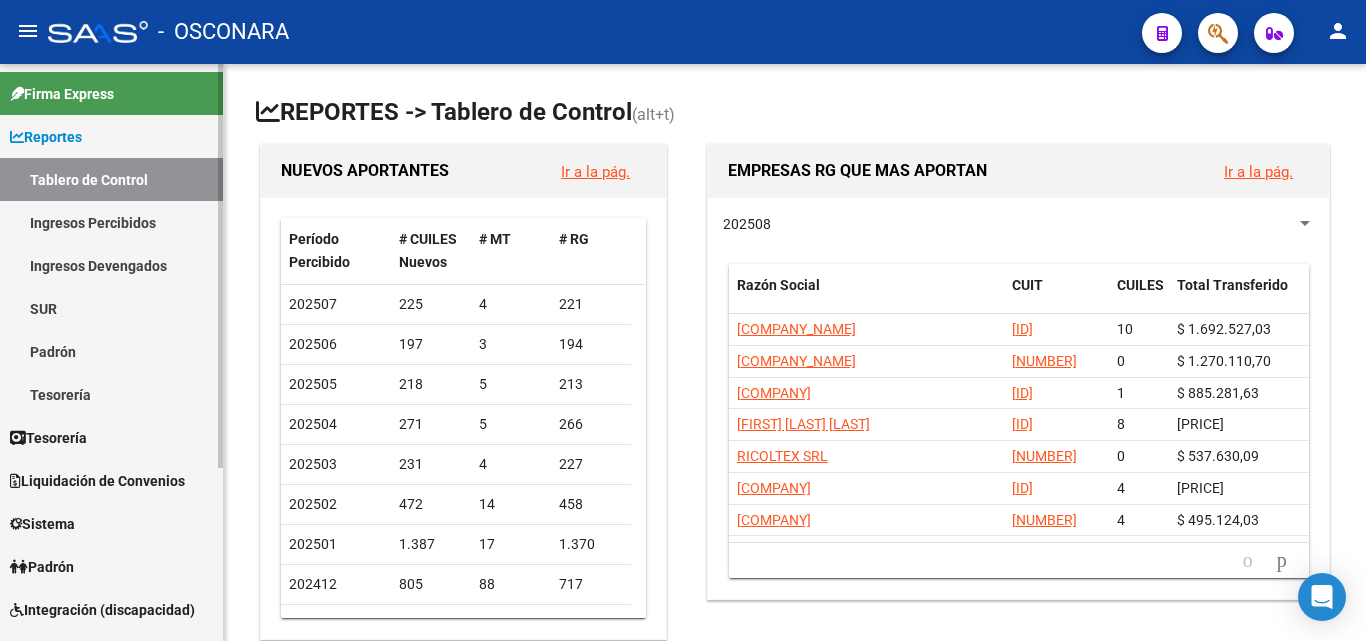 scroll, scrollTop: 200, scrollLeft: 0, axis: vertical 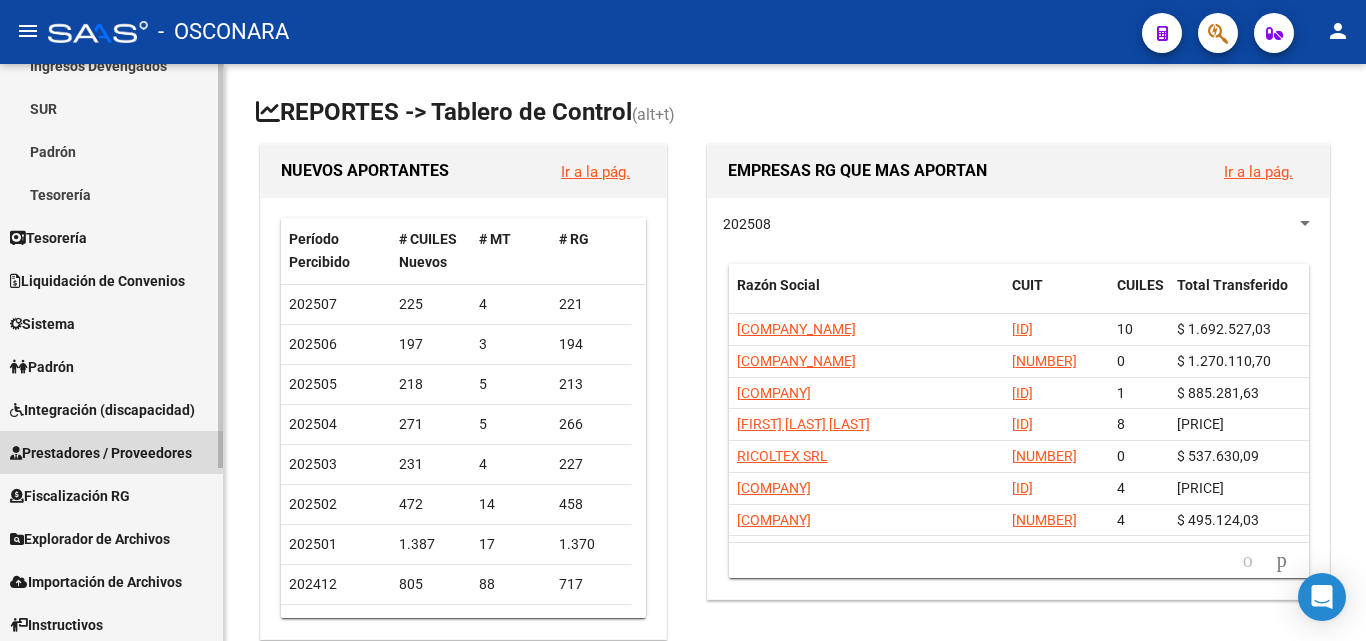 click on "Prestadores / Proveedores" at bounding box center (101, 453) 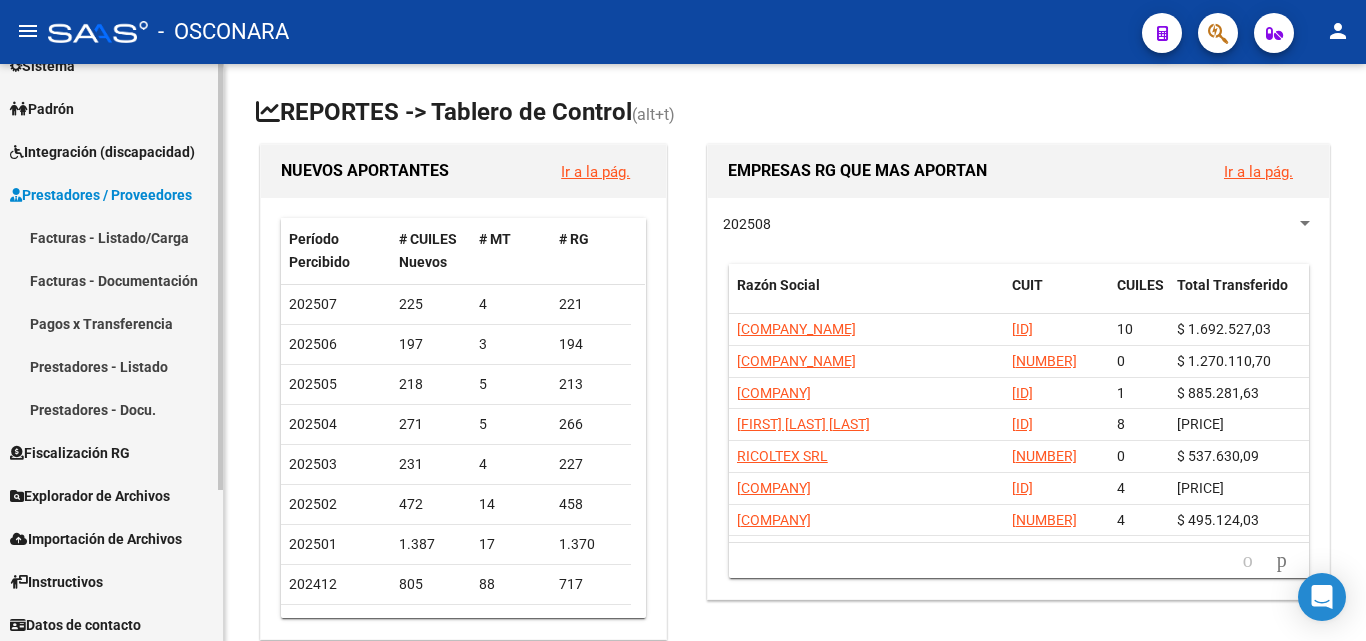click on "Prestadores - Docu." at bounding box center [111, 409] 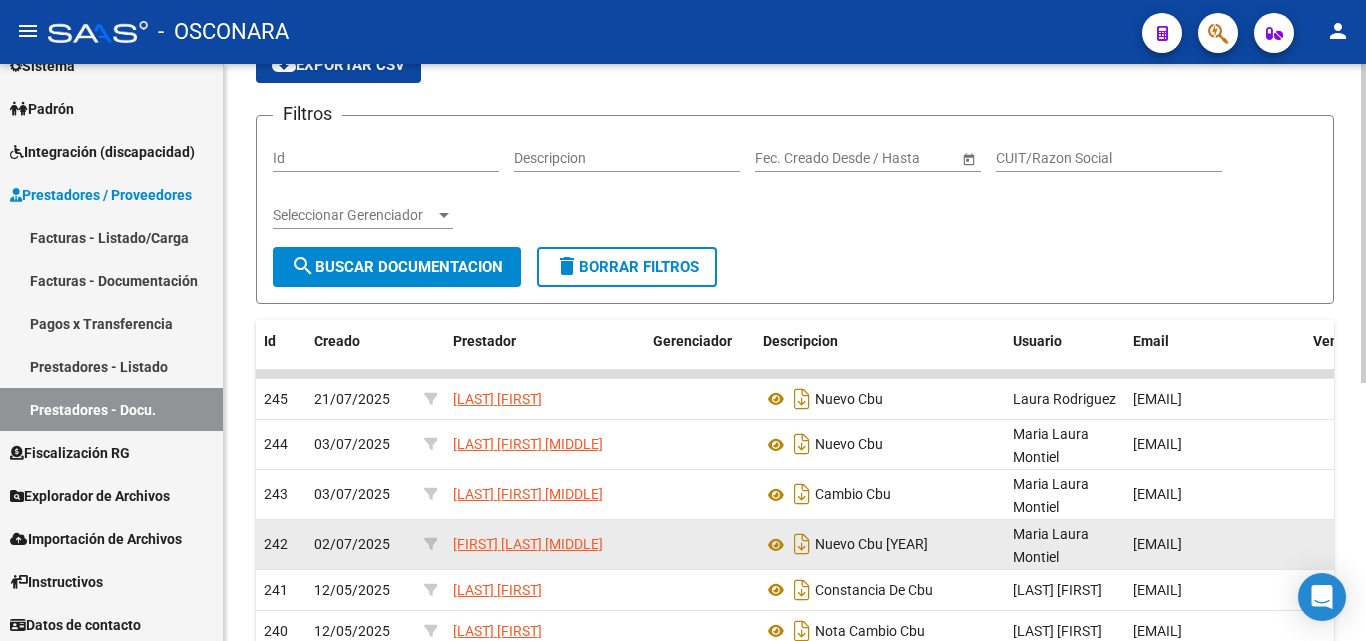 scroll, scrollTop: 0, scrollLeft: 0, axis: both 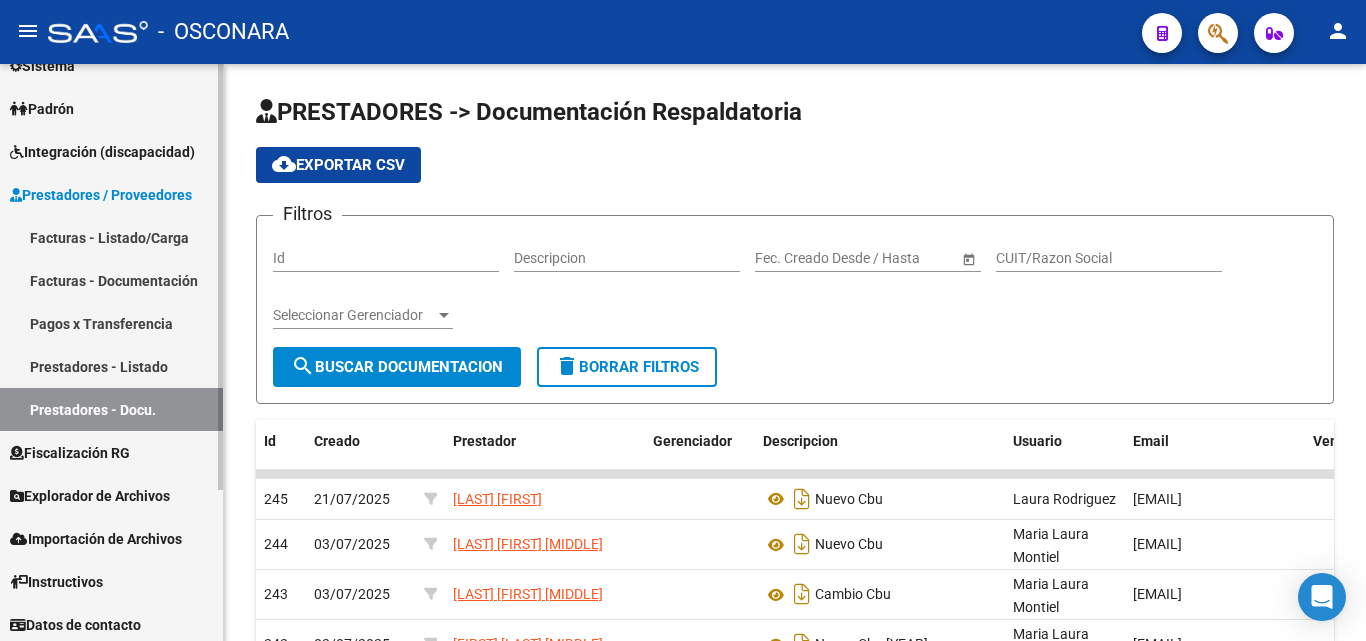 click on "Prestadores - Listado" at bounding box center [111, 366] 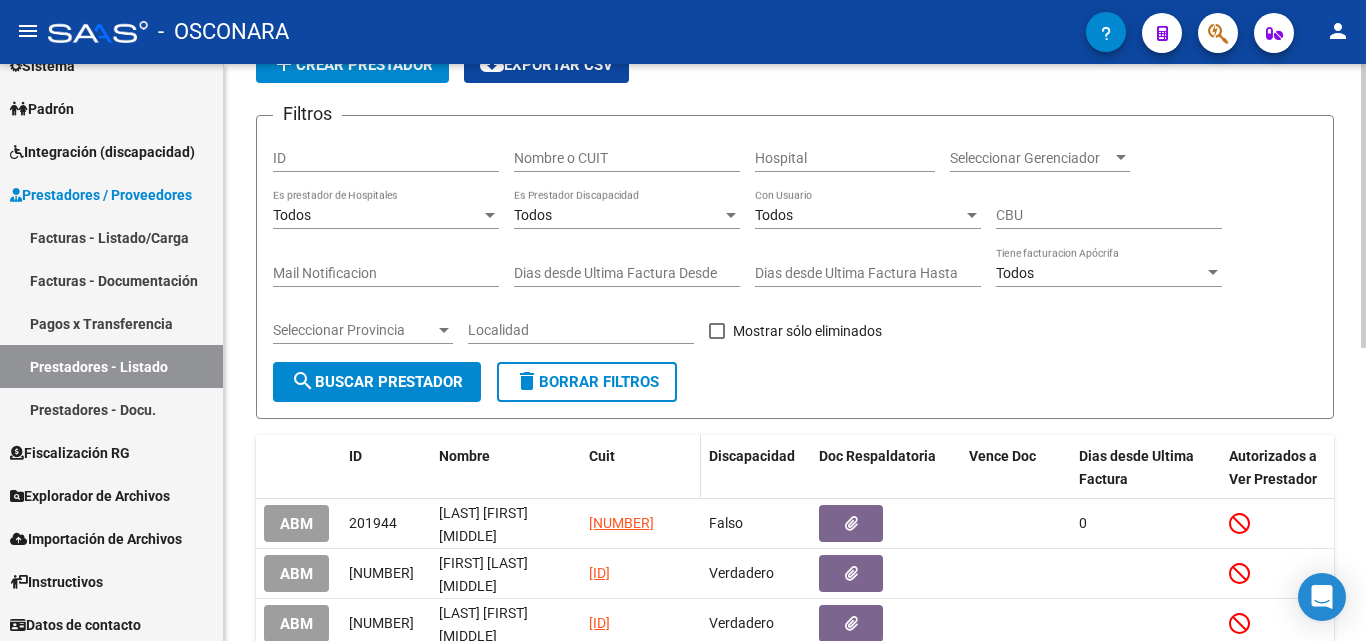 scroll, scrollTop: 0, scrollLeft: 0, axis: both 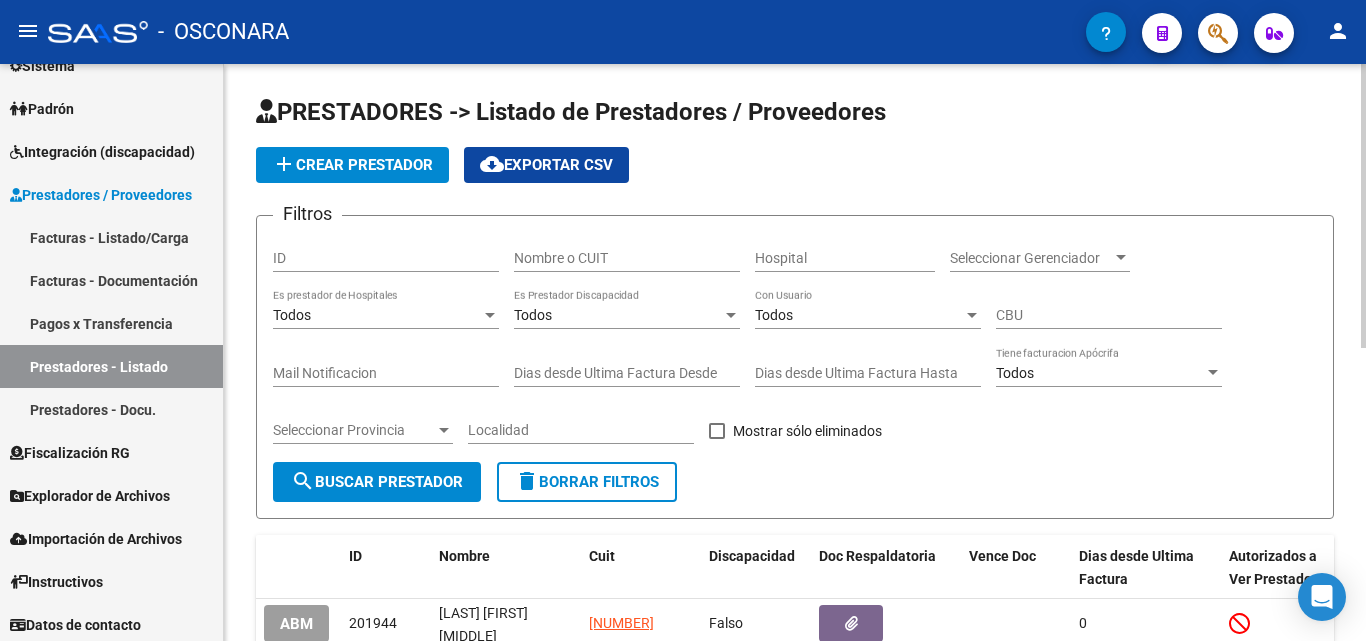 click on "Nombre o CUIT" at bounding box center [627, 258] 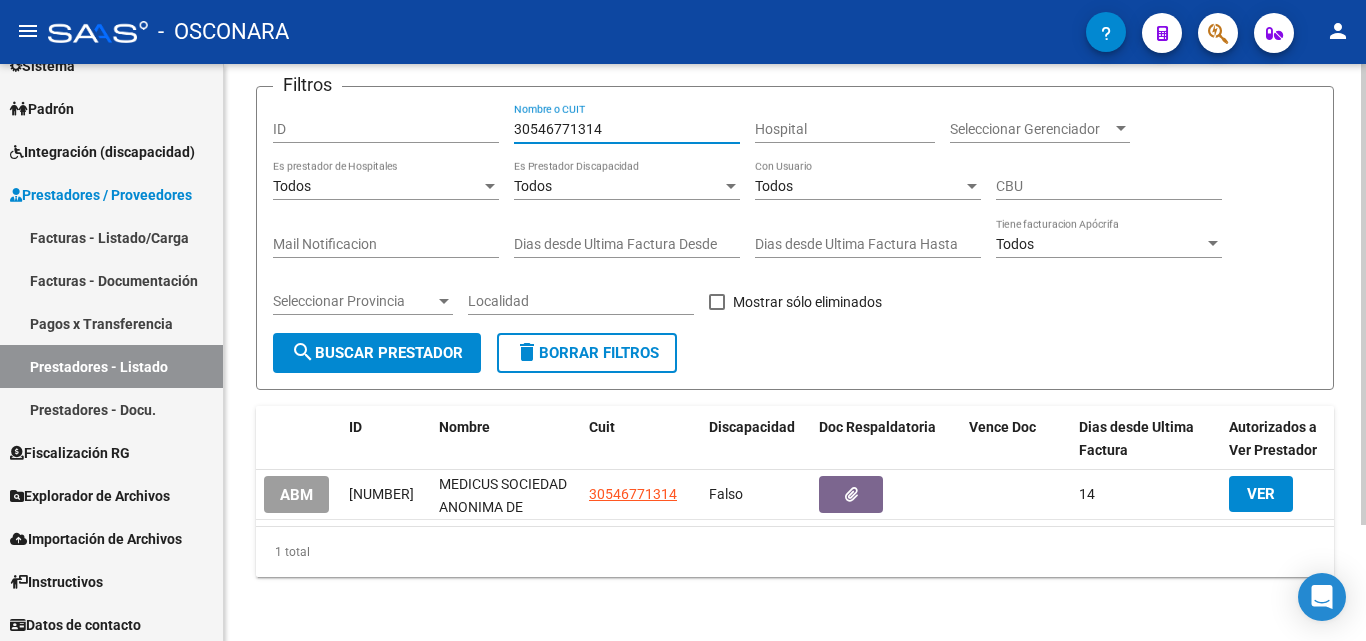 scroll, scrollTop: 145, scrollLeft: 0, axis: vertical 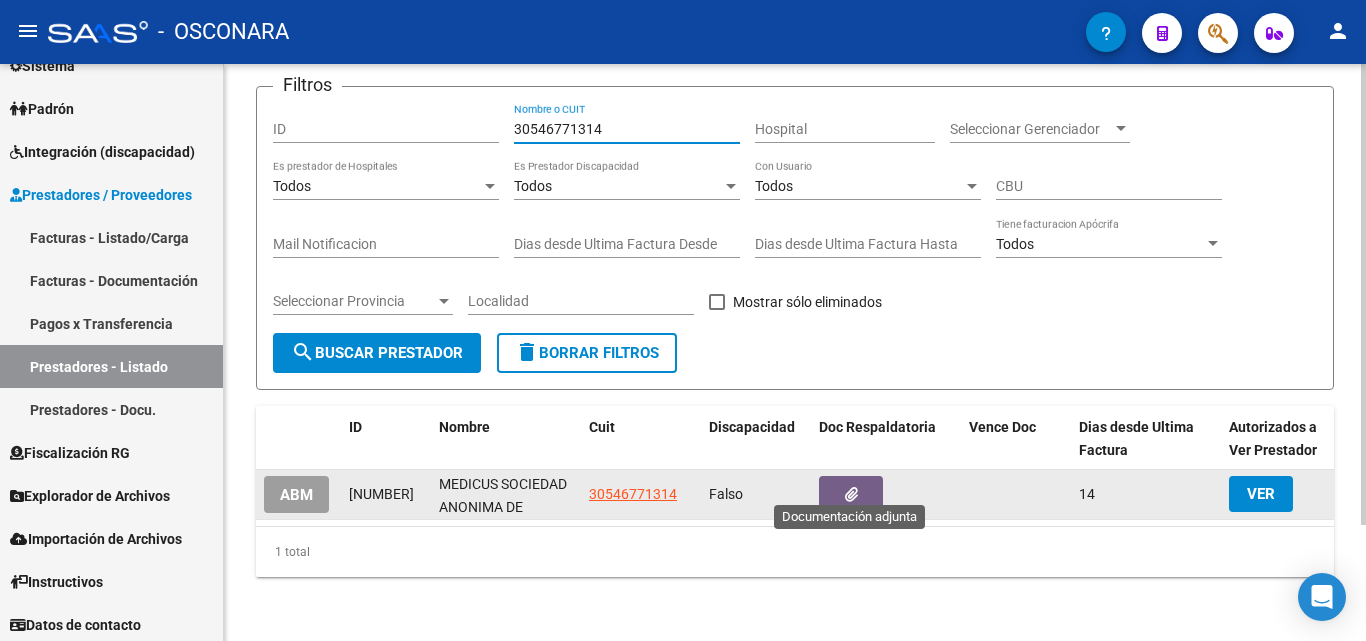 type on "30546771314" 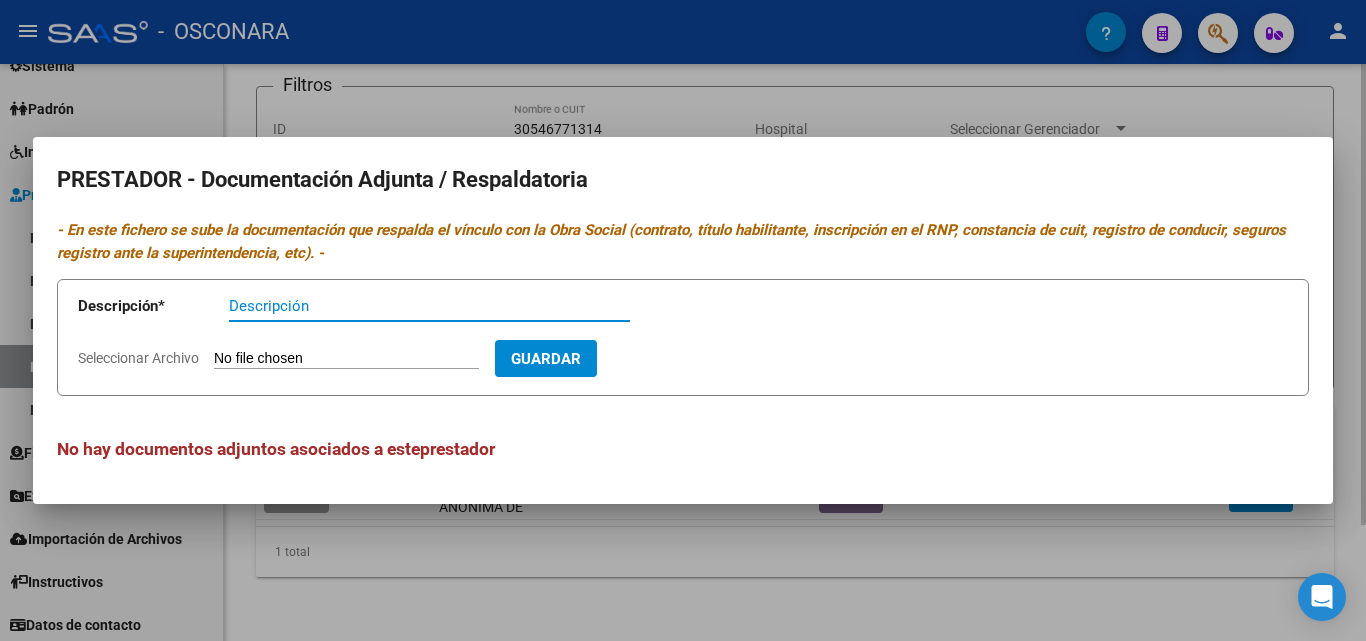 click at bounding box center (683, 320) 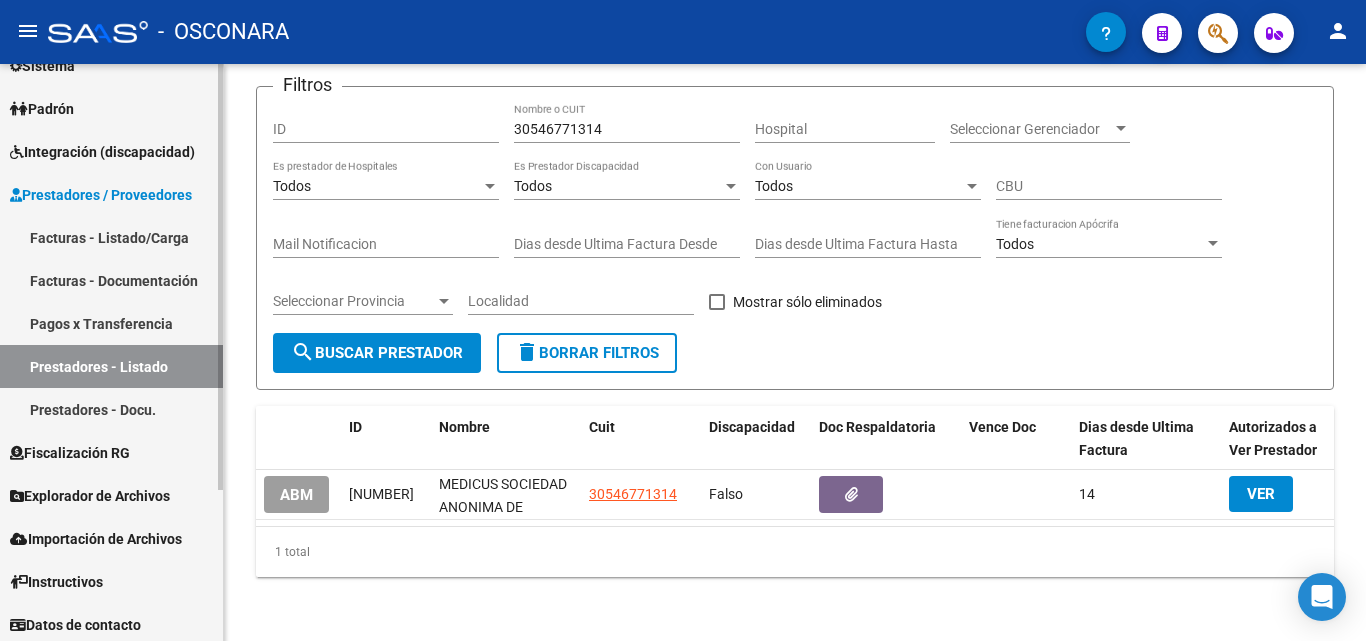 click on "Facturas - Listado/Carga" at bounding box center (111, 237) 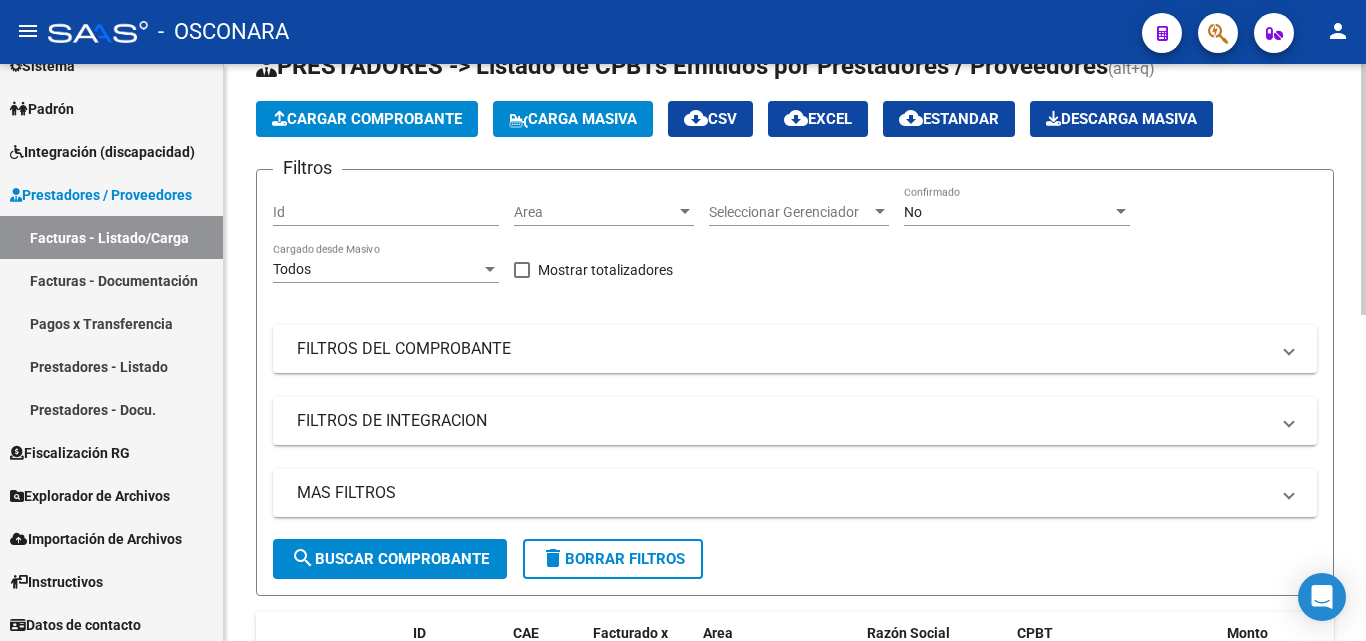 scroll, scrollTop: 100, scrollLeft: 0, axis: vertical 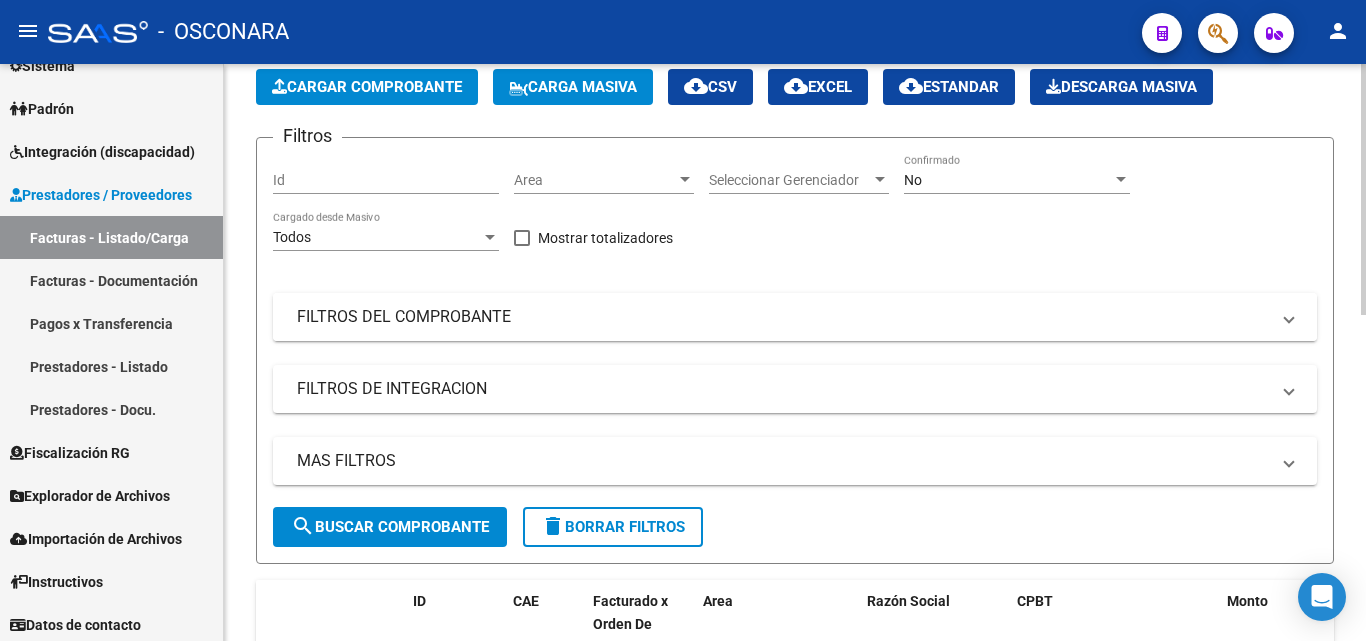 click on "FILTROS DEL COMPROBANTE" at bounding box center [783, 317] 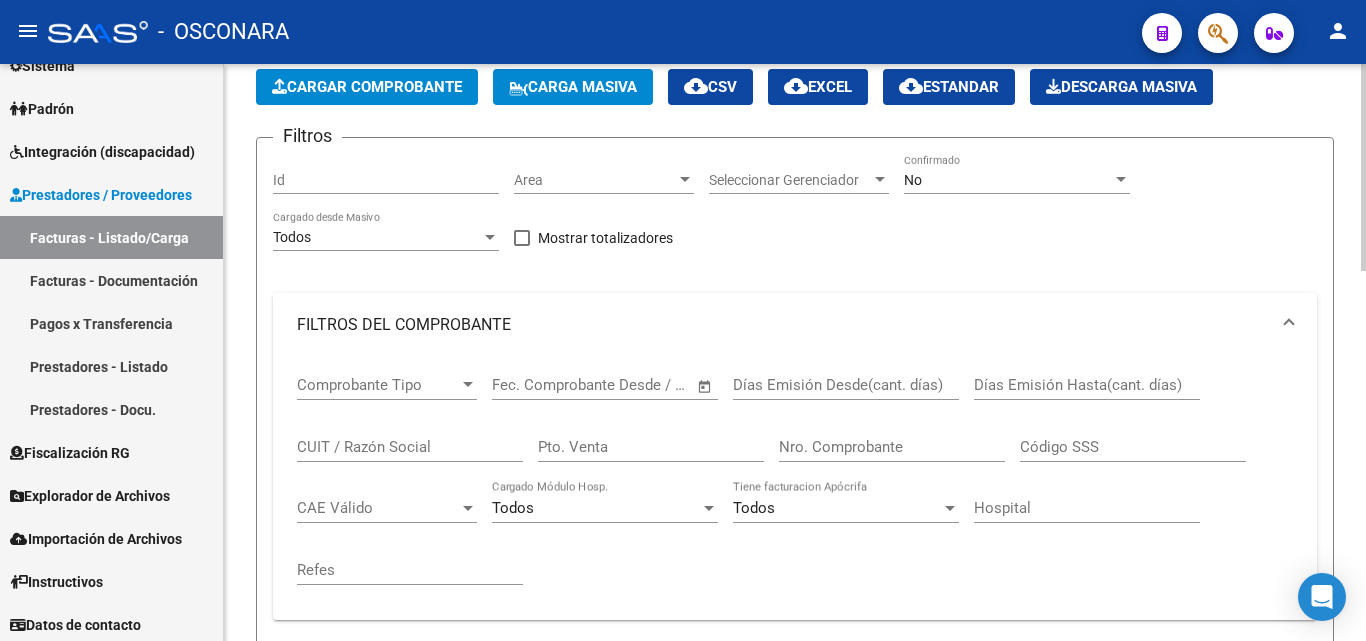 click on "CUIT / Razón Social" at bounding box center (410, 447) 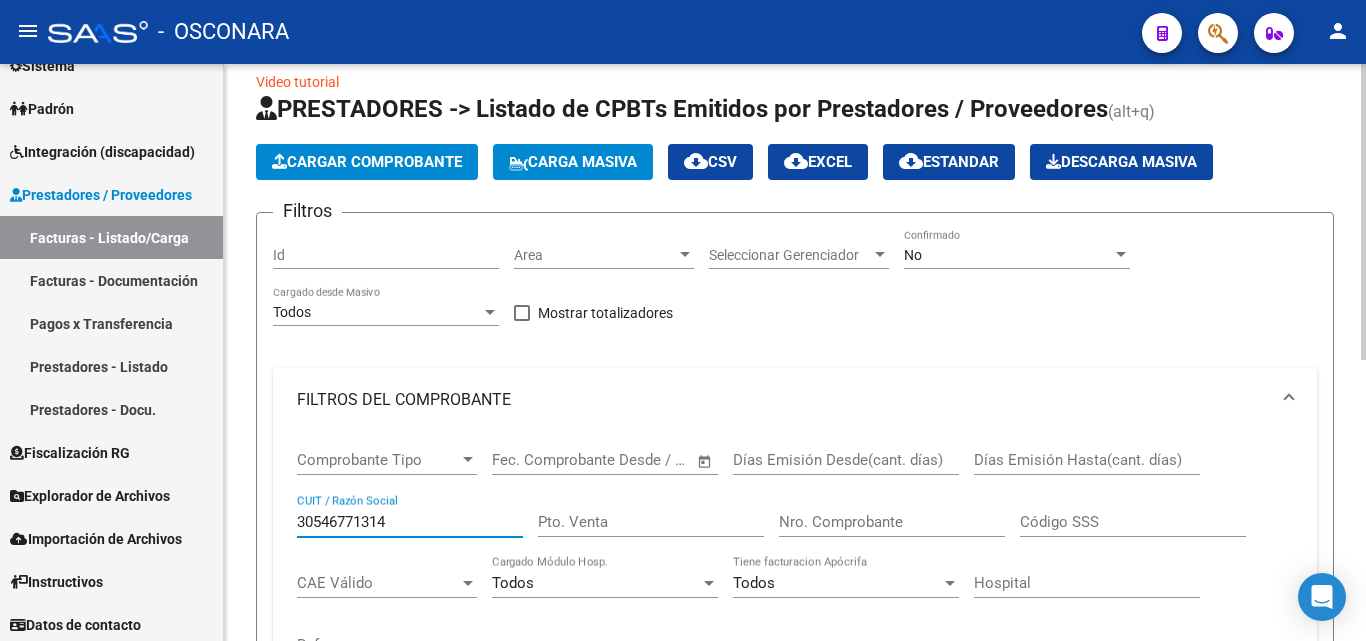 scroll, scrollTop: 0, scrollLeft: 0, axis: both 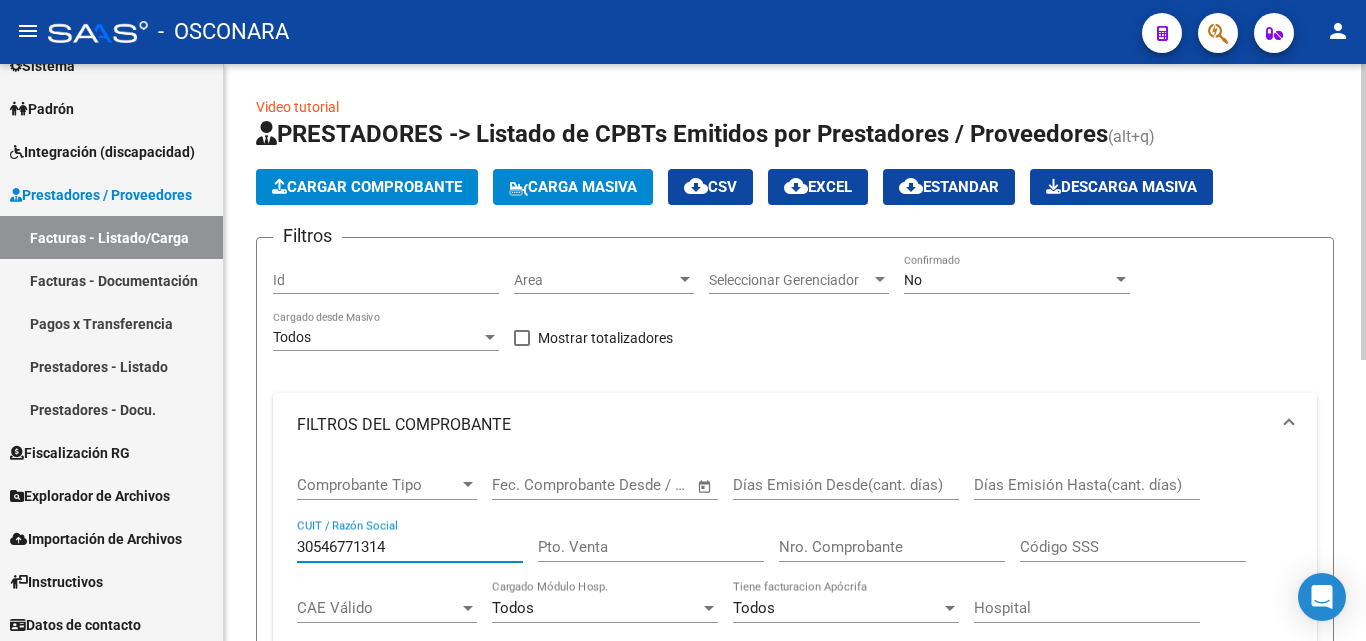 type on "30546771314" 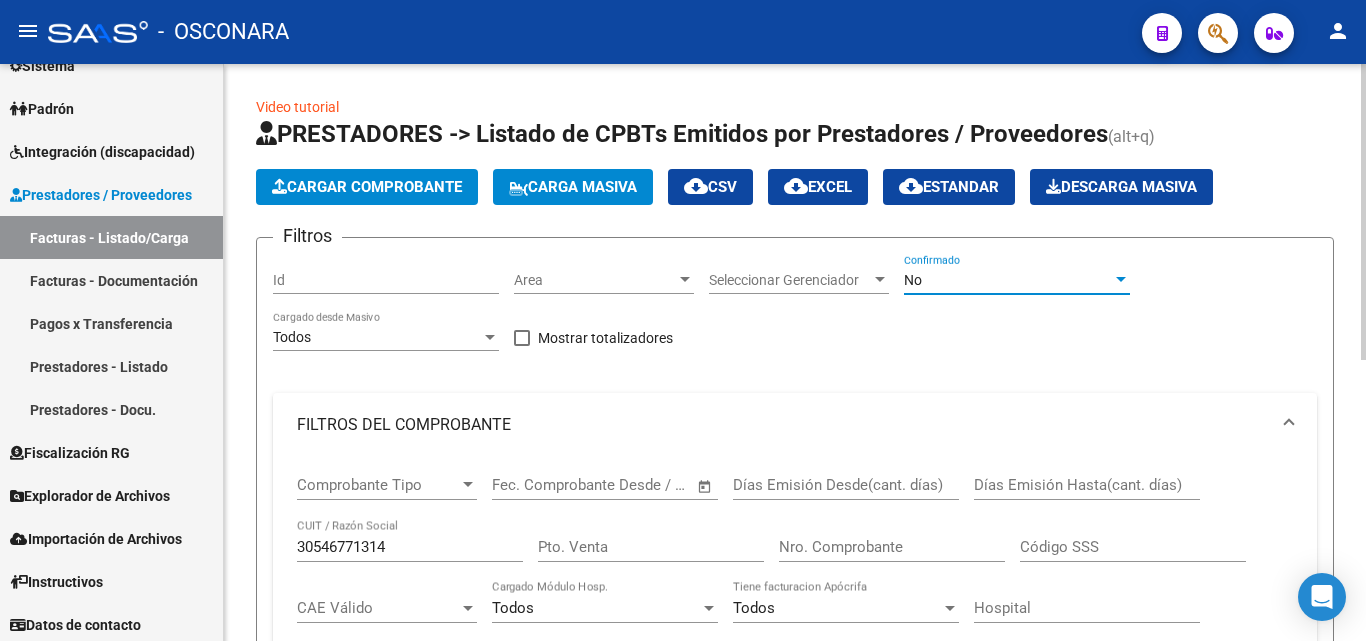 click on "No" at bounding box center [1008, 280] 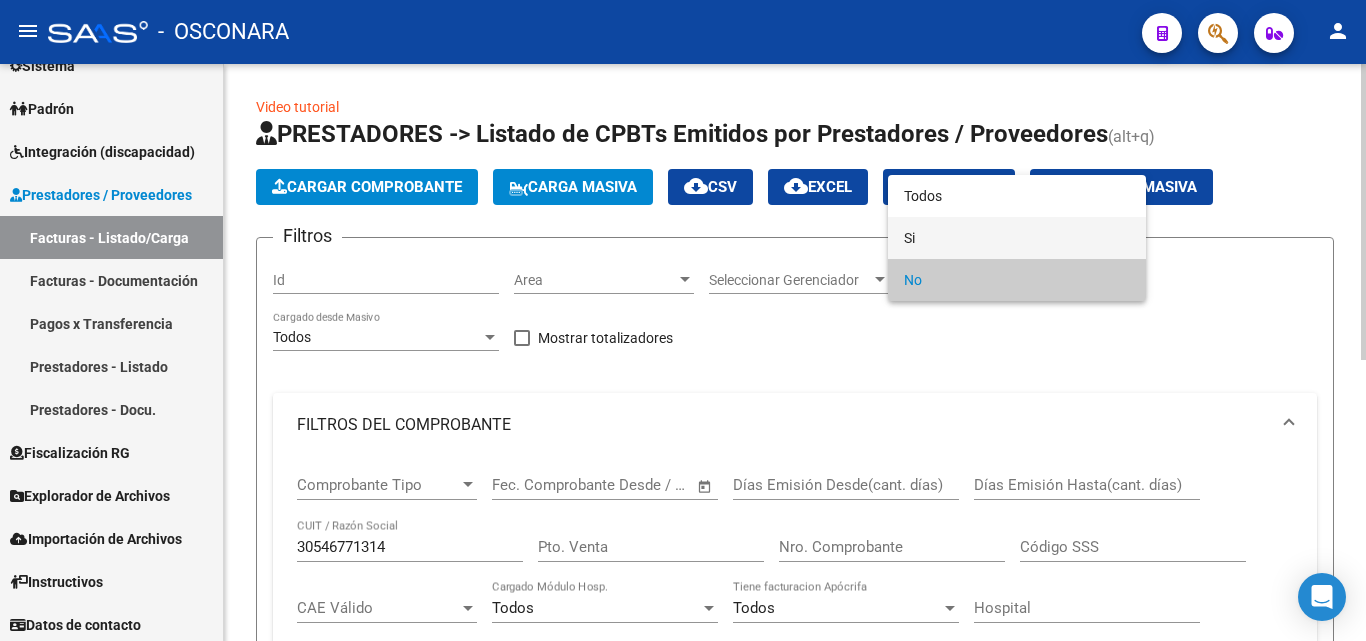 click on "Si" at bounding box center (1017, 238) 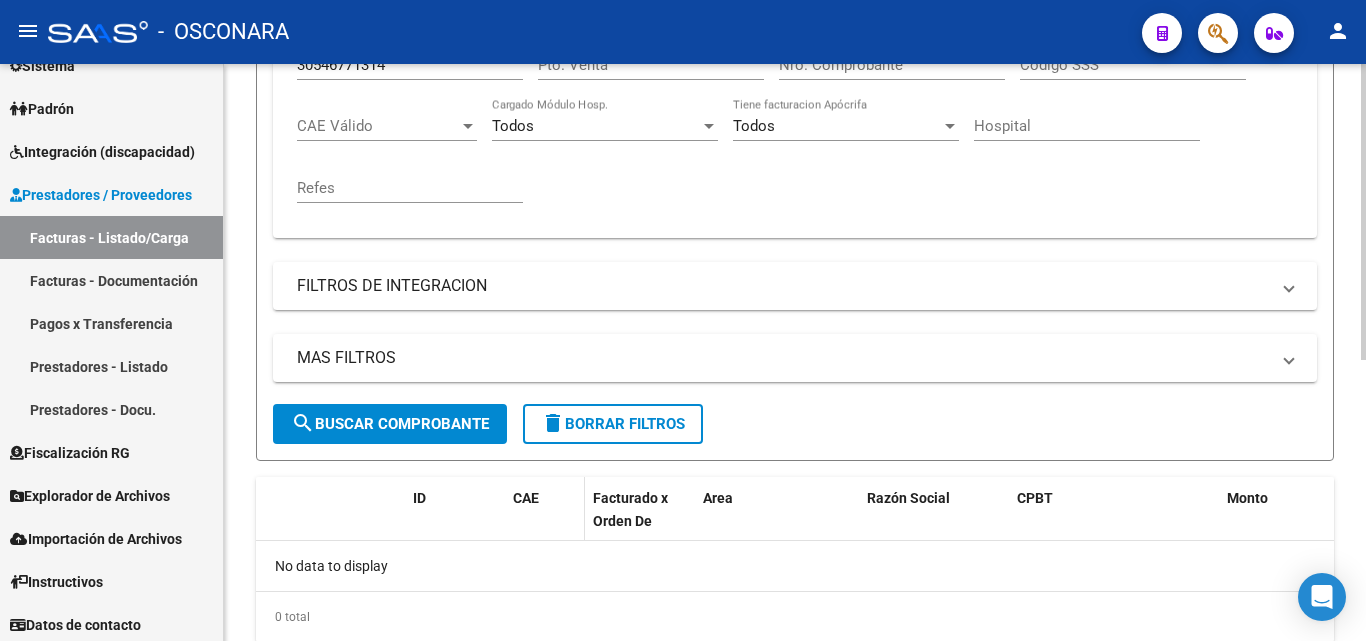 scroll, scrollTop: 500, scrollLeft: 0, axis: vertical 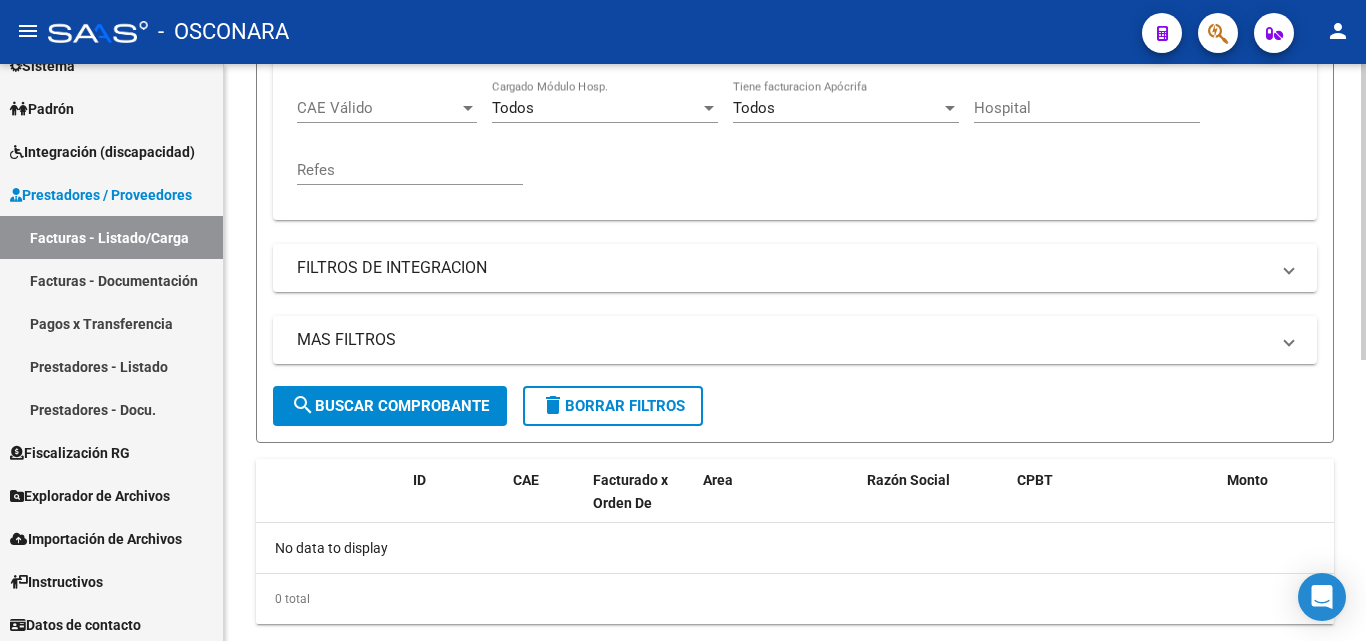 click on "search  Buscar Comprobante" 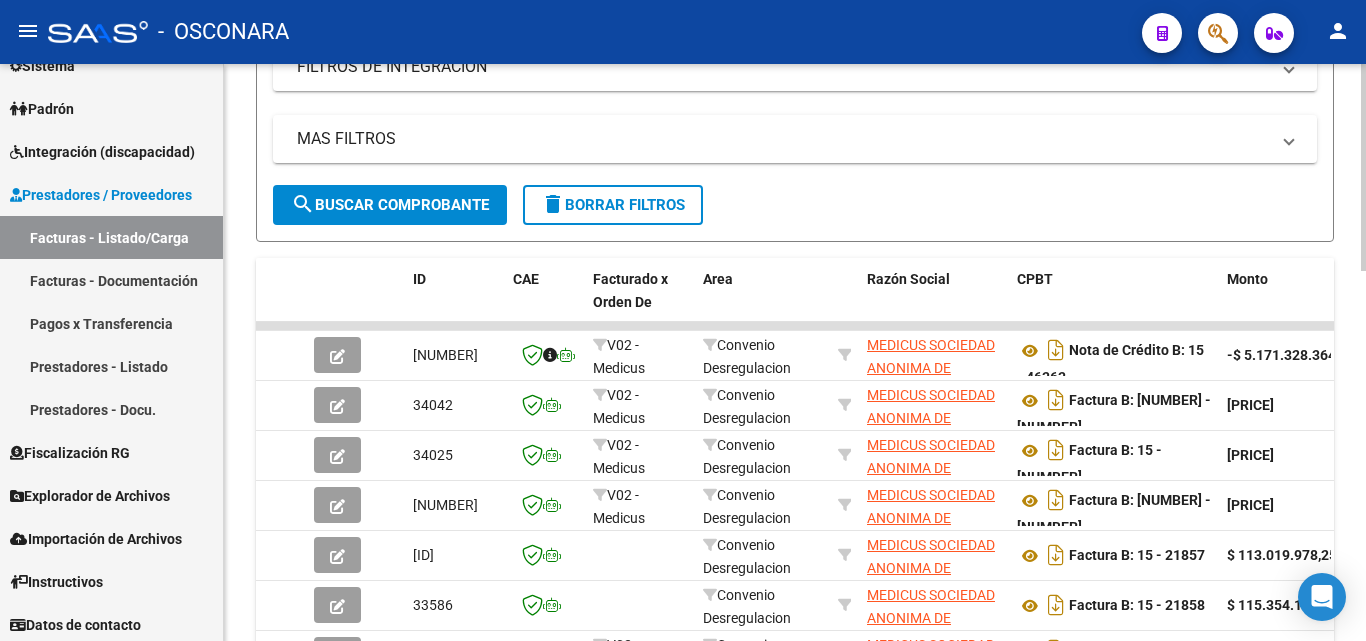 scroll, scrollTop: 702, scrollLeft: 0, axis: vertical 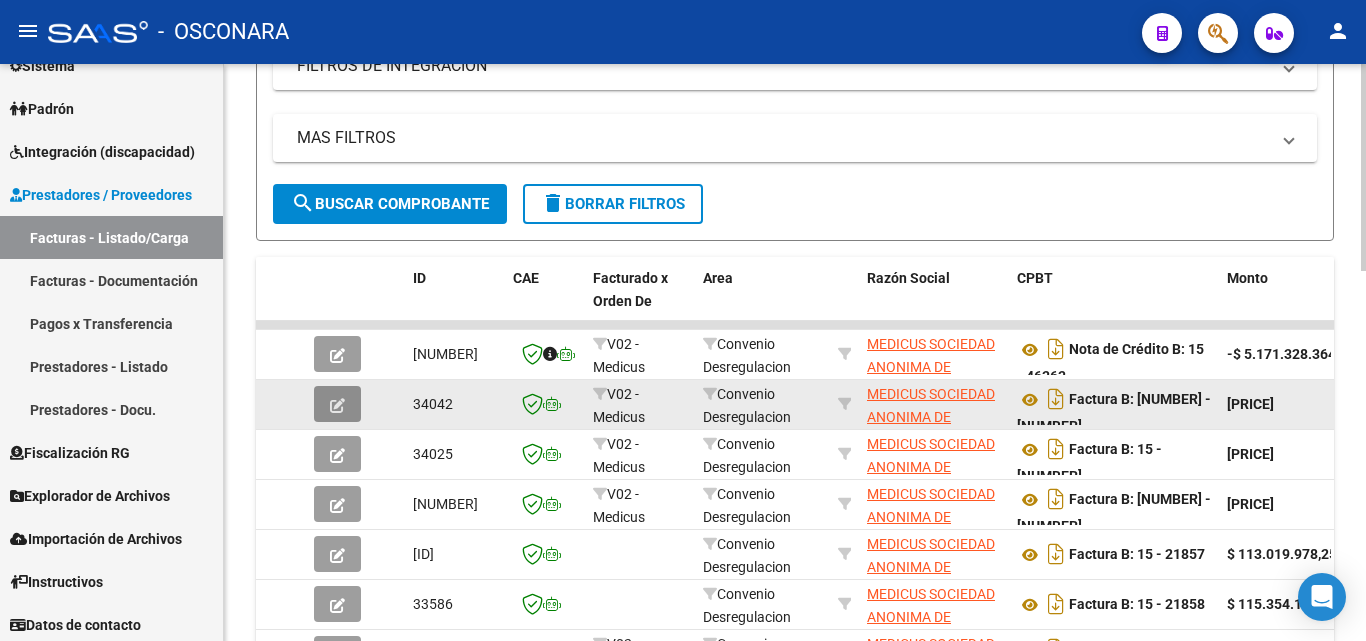 click 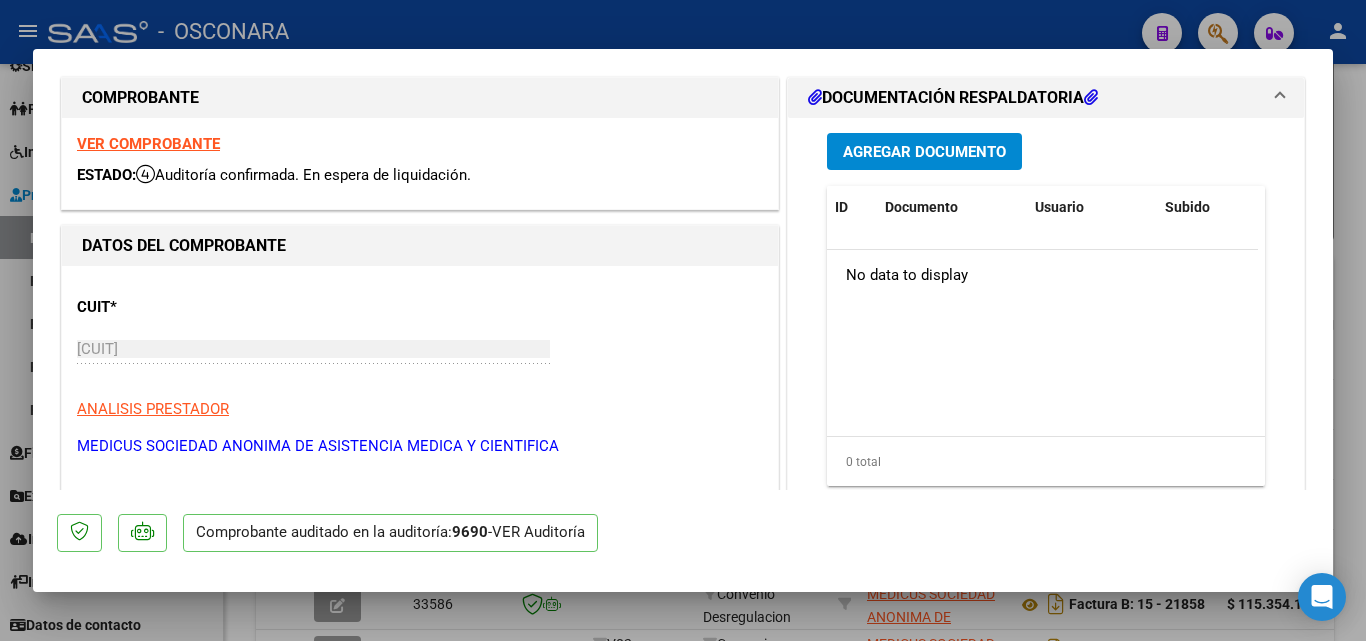 scroll, scrollTop: 0, scrollLeft: 0, axis: both 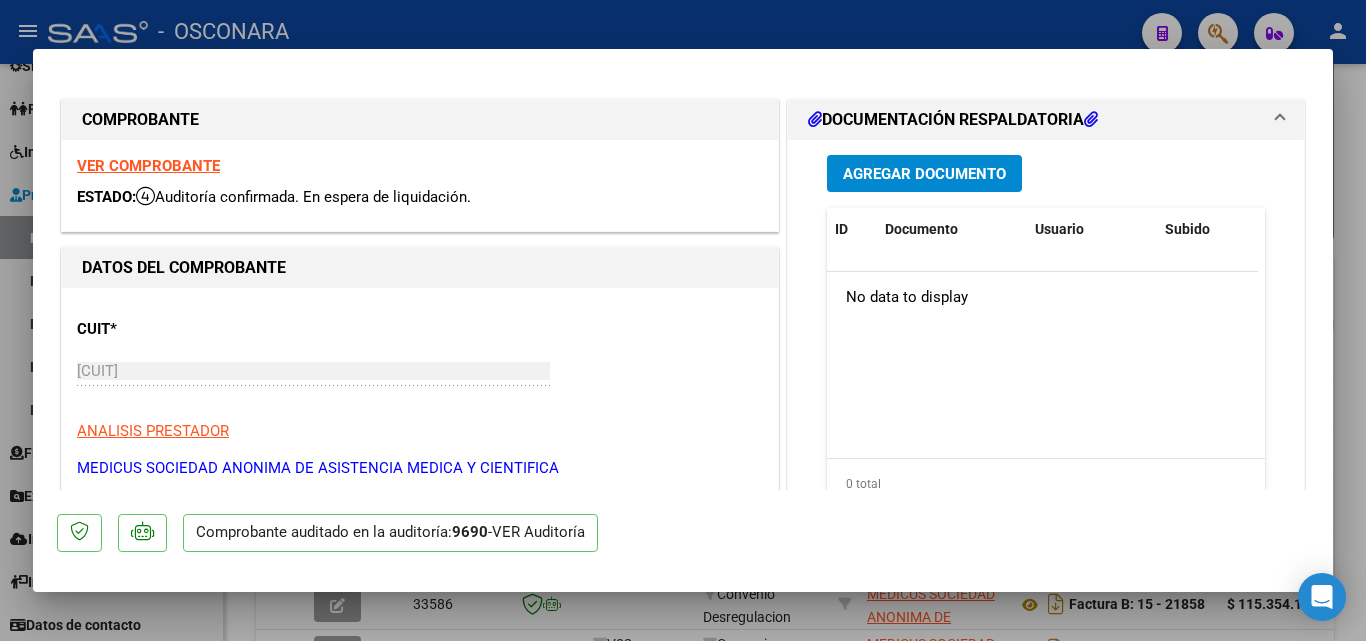 click on "VER COMPROBANTE" at bounding box center (148, 166) 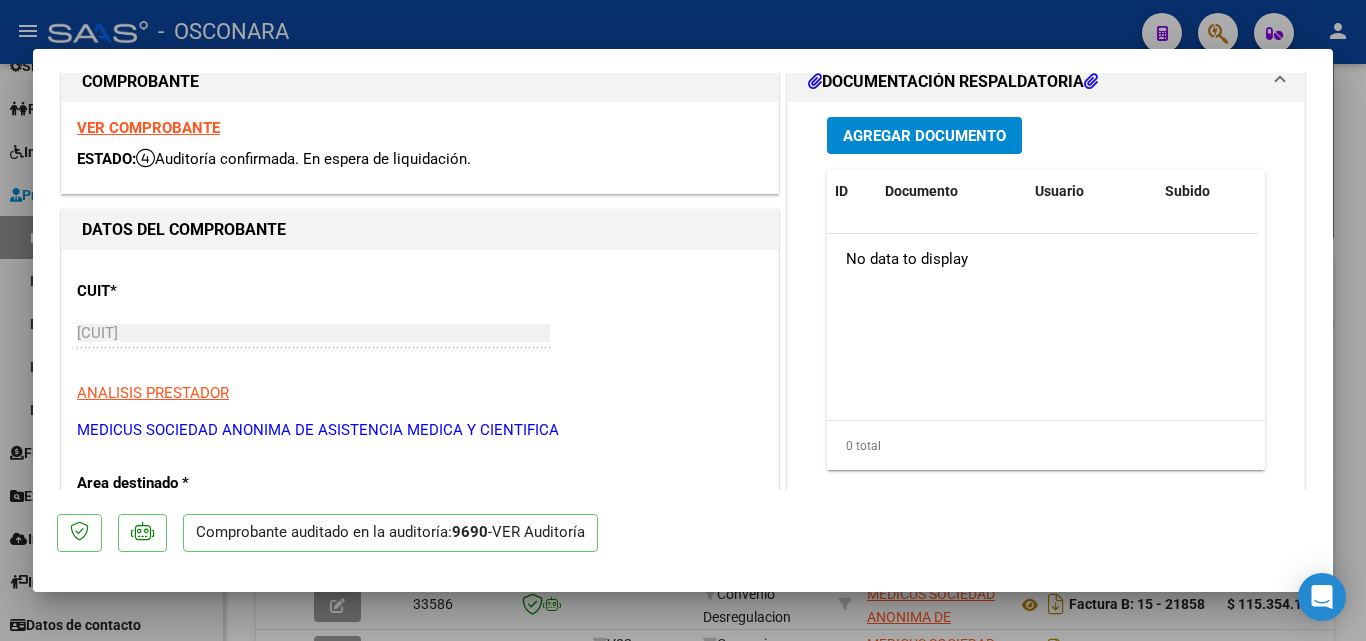 scroll, scrollTop: 100, scrollLeft: 0, axis: vertical 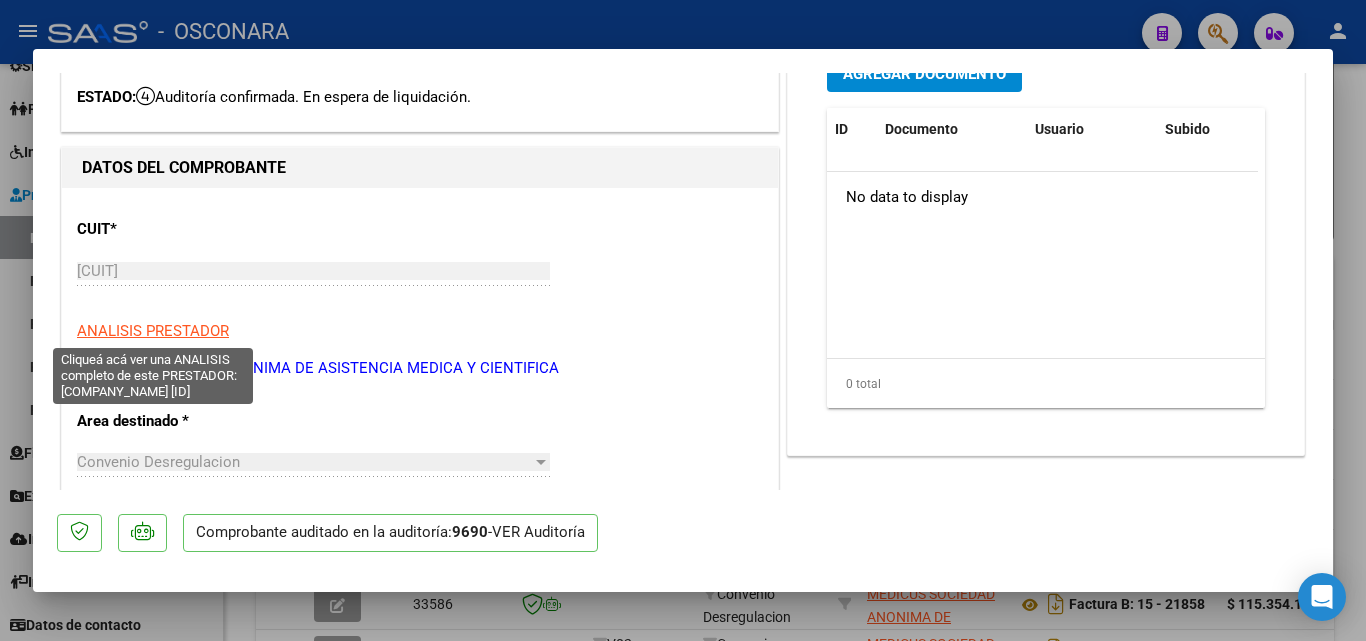 click on "ANALISIS PRESTADOR" at bounding box center (153, 331) 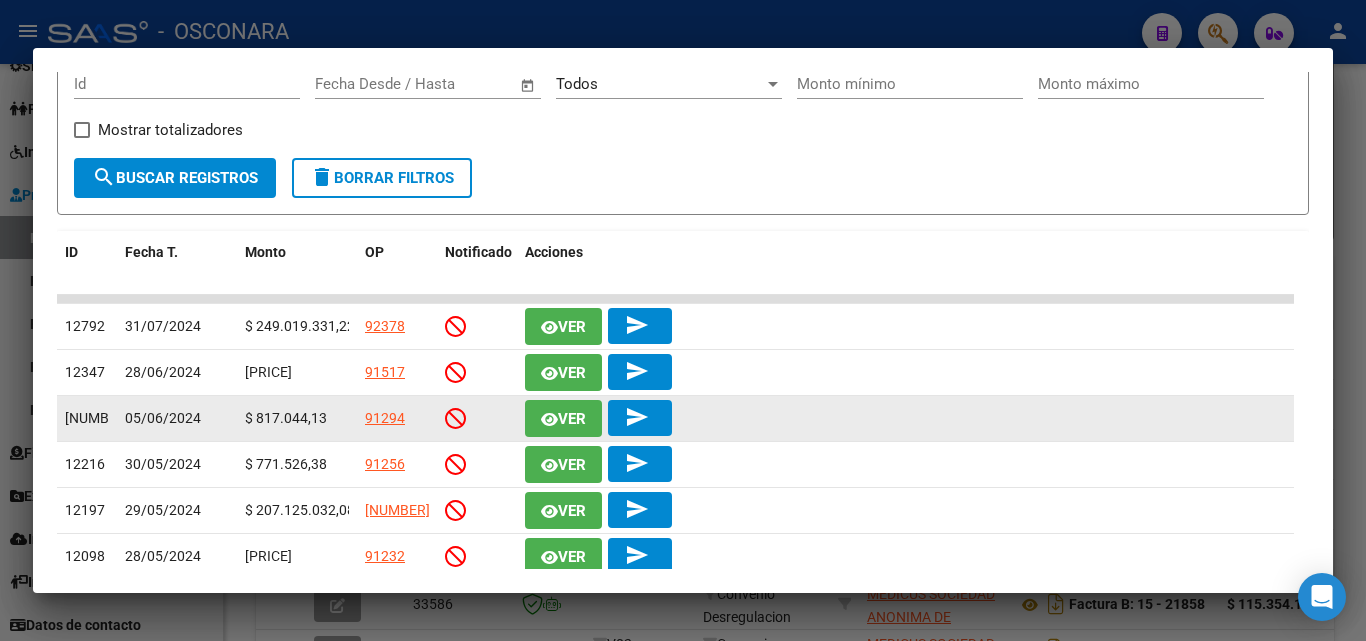 scroll, scrollTop: 0, scrollLeft: 0, axis: both 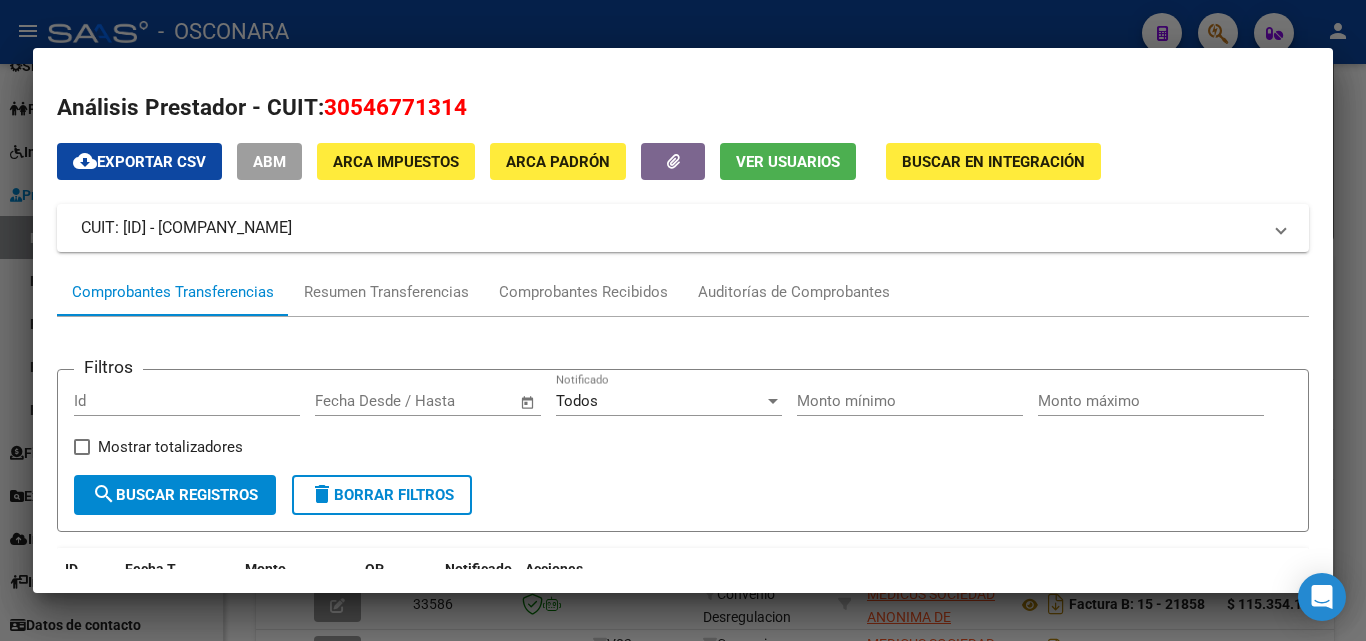 click on "Análisis Prestador - CUIT:  [ID] cloud_download  Exportar CSV   ABM  ARCA Impuestos ARCA Padrón Ver Usuarios Buscar en Integración  CUIT: [ID] - [COMPANY_NAME]  Es Prestador Discapacidad:  No Activo:  Si Comprobantes Transferencias Resumen Transferencias Comprobantes Recibidos Auditorías de Comprobantes Filtros Id Start date – End date Fecha Desde / Hasta Todos Notificado Monto mínimo Monto máximo    Mostrar totalizadores  search  Buscar Registros  delete  Borrar Filtros  ID Fecha T. Monto OP Notificado Acciones [ID] [DATE] [CURRENCY] [ID] Ver    send [ID] [DATE] [CURRENCY] [ID] Ver    send [ID] [DATE] [CURRENCY] [ID] Ver    send [ID] [DATE] [CURRENCY] [ID] Ver    send [ID] [DATE] [CURRENCY] [ID] Ver    send [ID] [DATE] [CURRENCY] [ID] Ver    send [ID] [DATE] [CURRENCY] [ID] Ver    send [ID] [DATE] [CURRENCY] [ID] Ver    send [ID] [DATE] Ver" at bounding box center (683, 320) 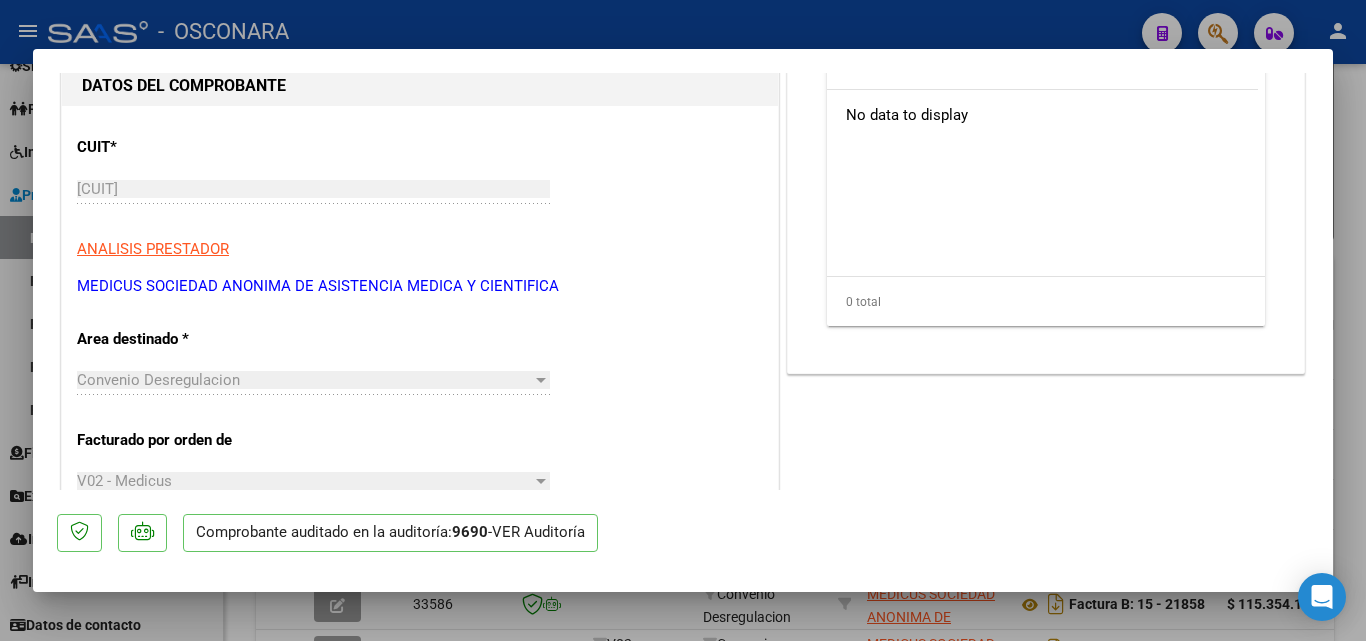 scroll, scrollTop: 200, scrollLeft: 0, axis: vertical 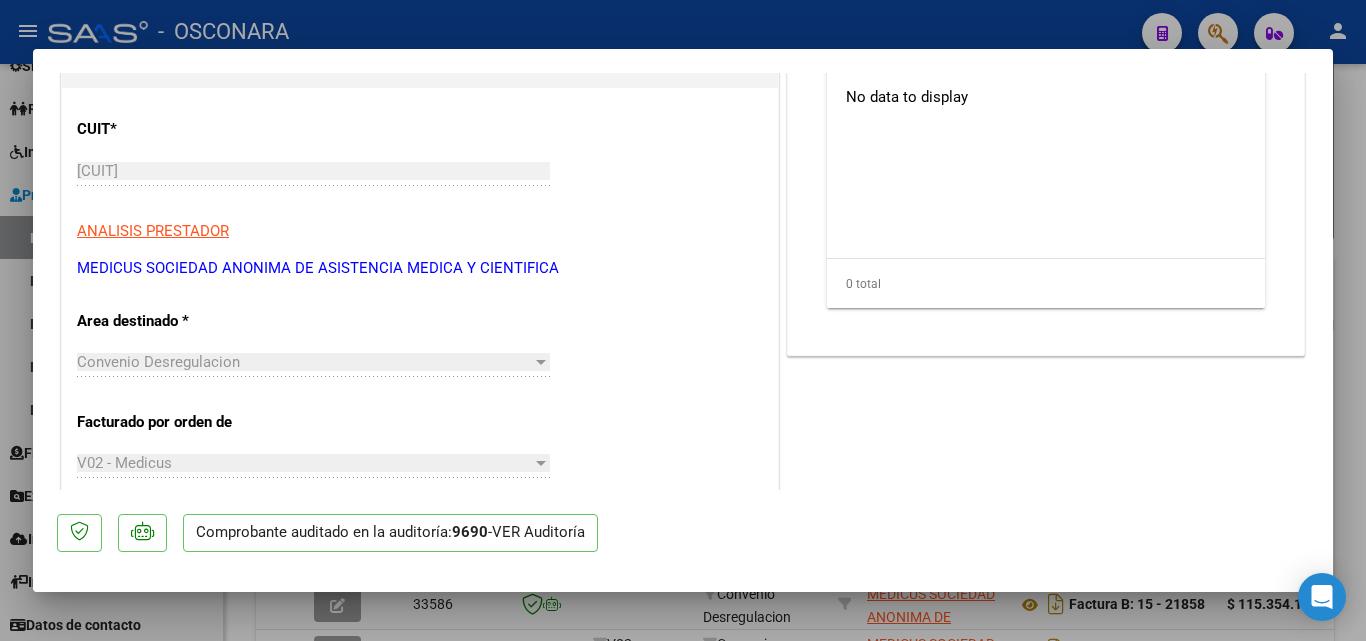 click on "VER Auditoría" 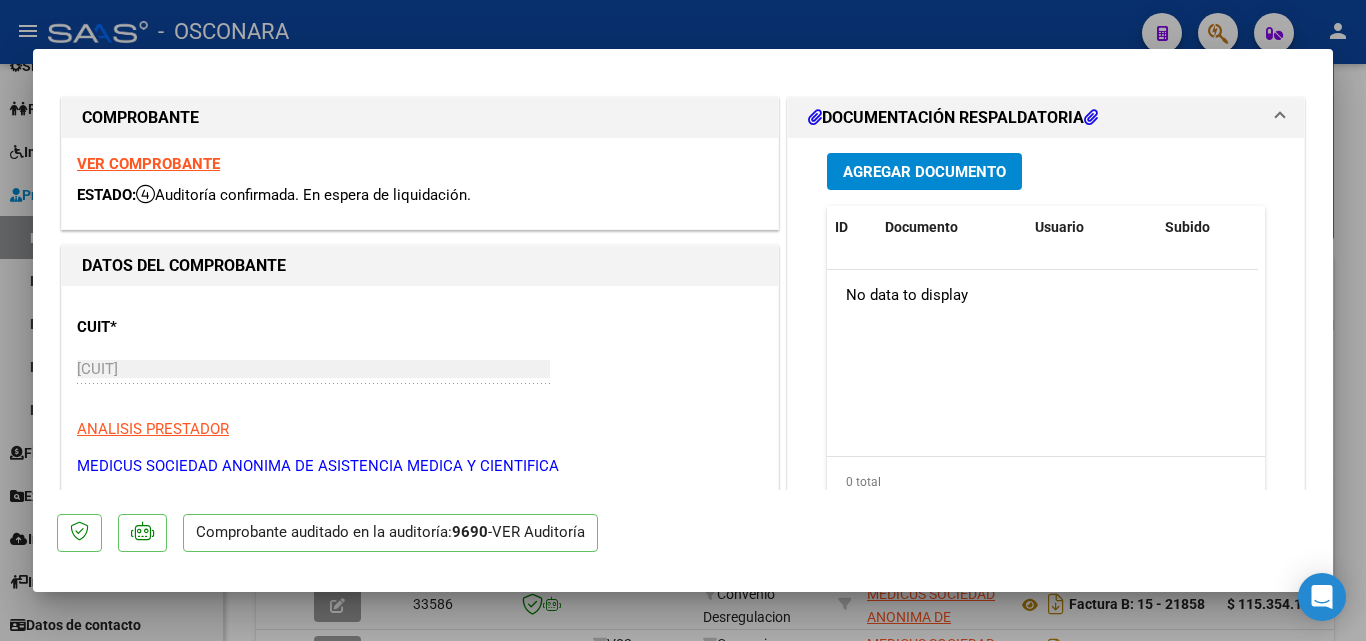 scroll, scrollTop: 0, scrollLeft: 0, axis: both 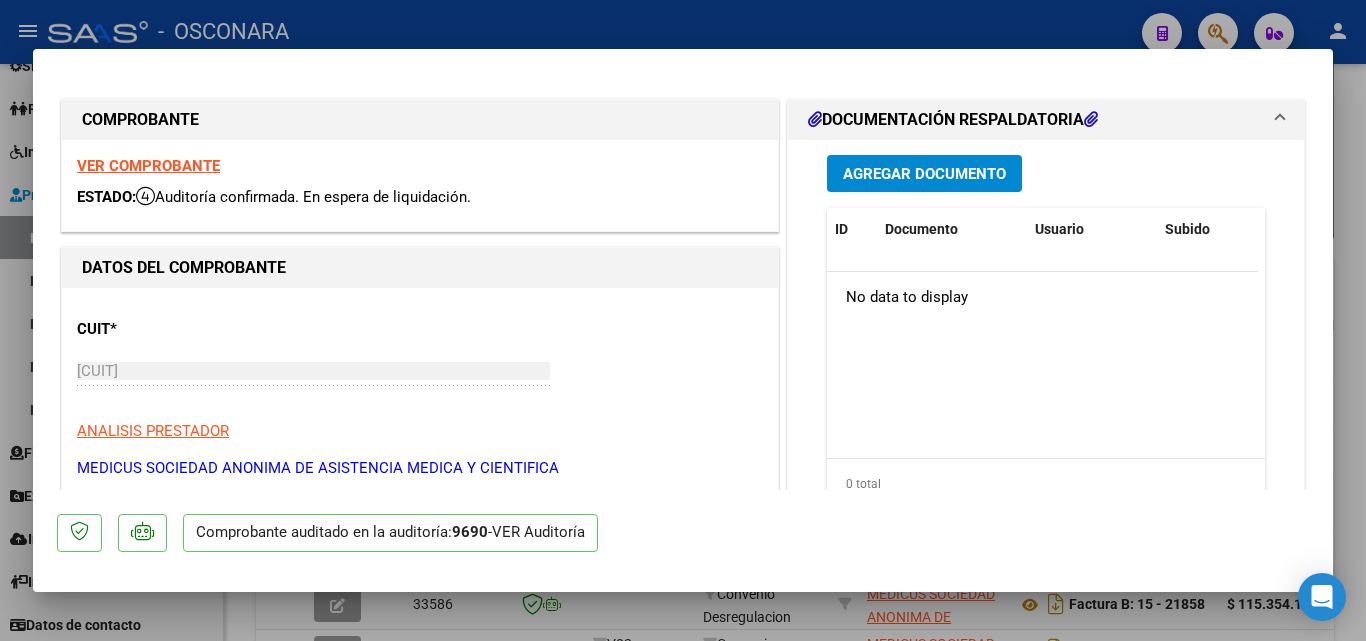 click at bounding box center (815, 119) 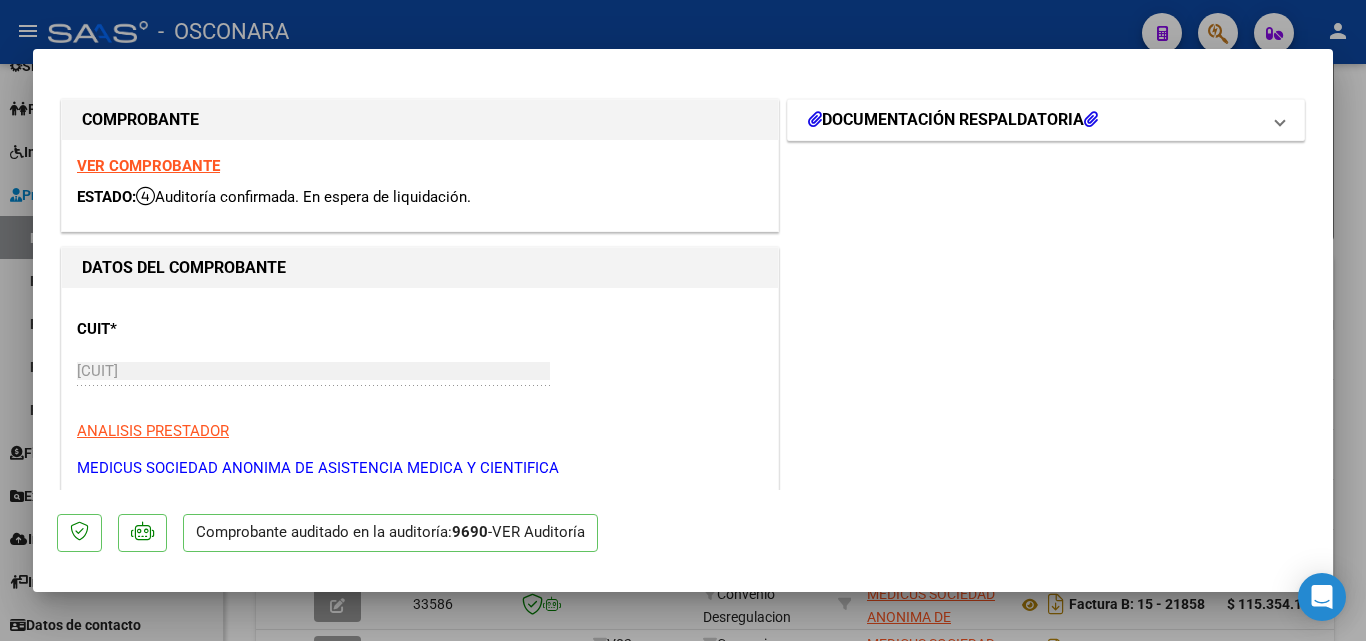 click at bounding box center (815, 119) 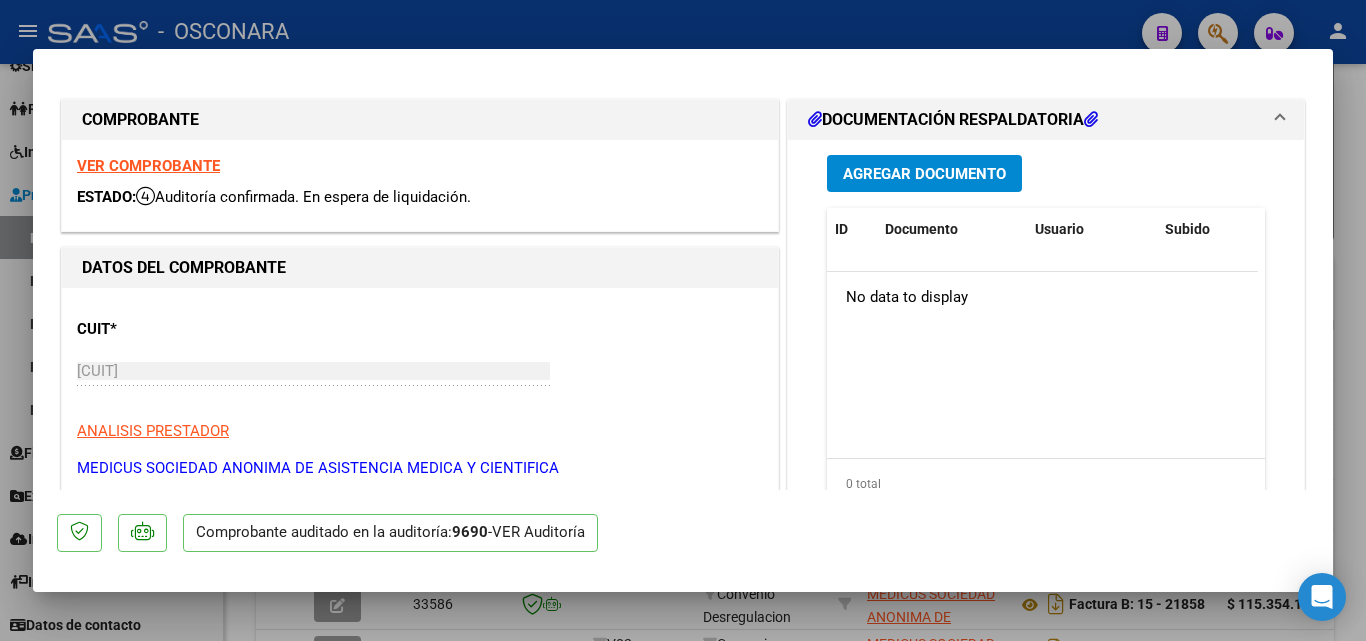 click on "Comprobante auditado en la auditoría:  [NUMBER]  -  VER Auditoría" 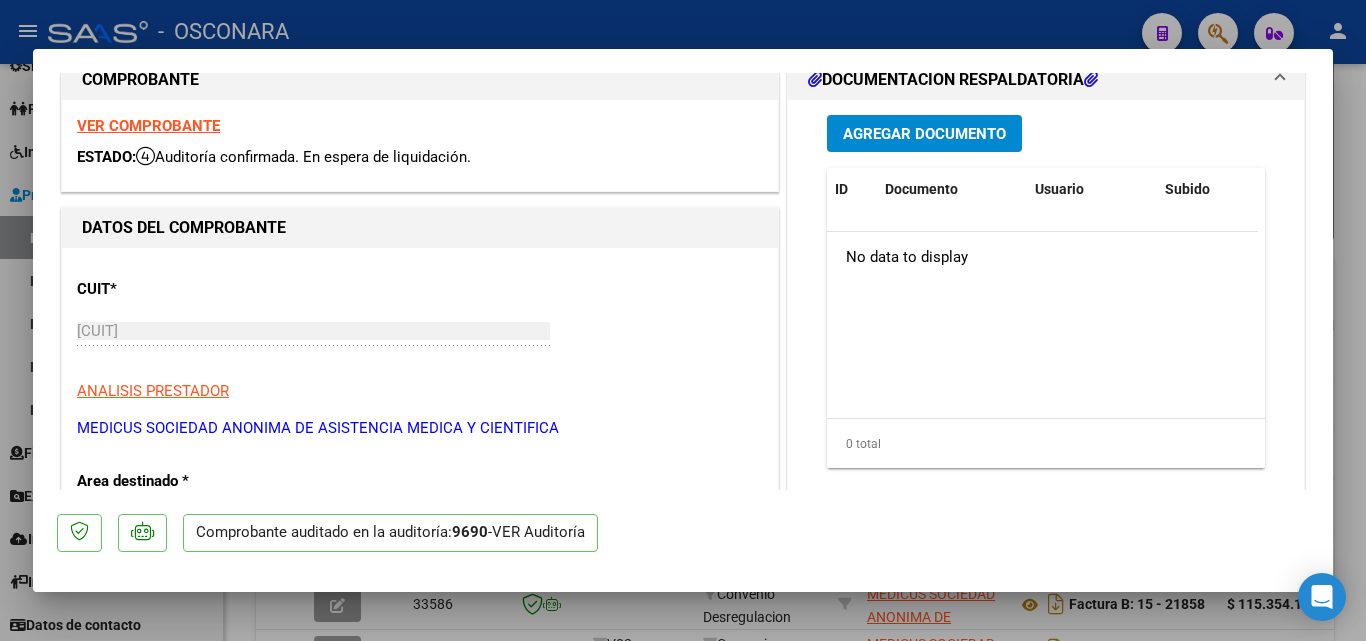scroll, scrollTop: 22, scrollLeft: 0, axis: vertical 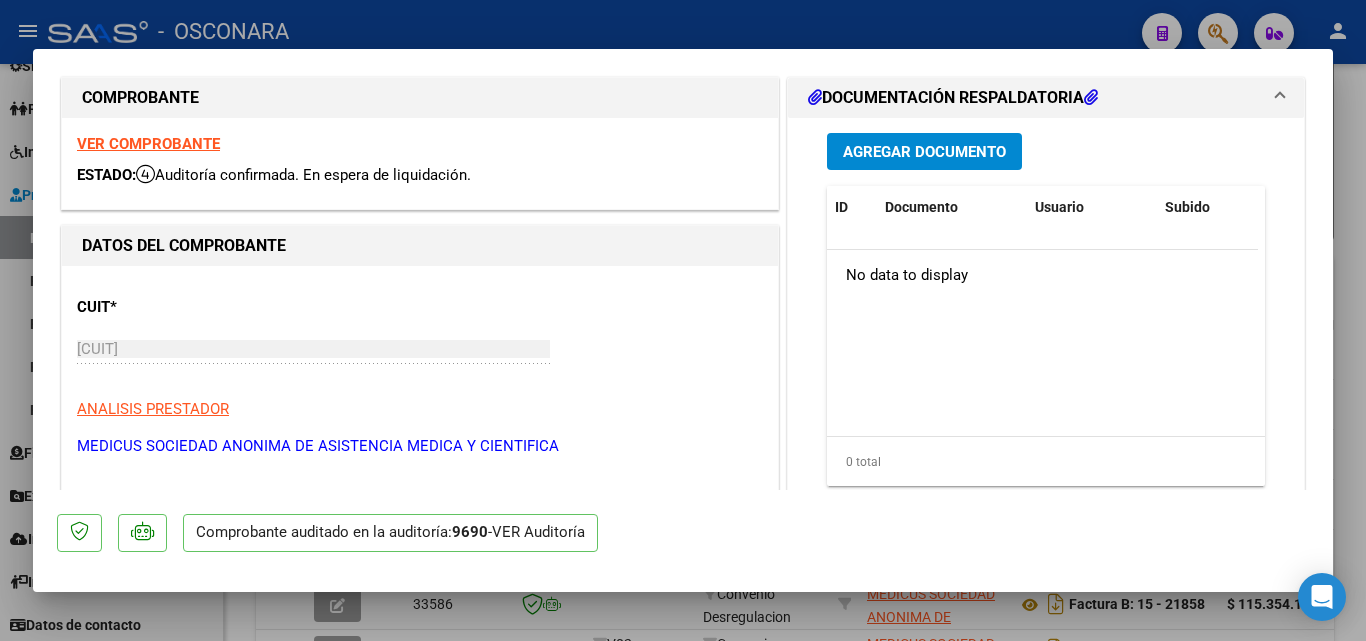 click on "VER COMPROBANTE" at bounding box center (148, 144) 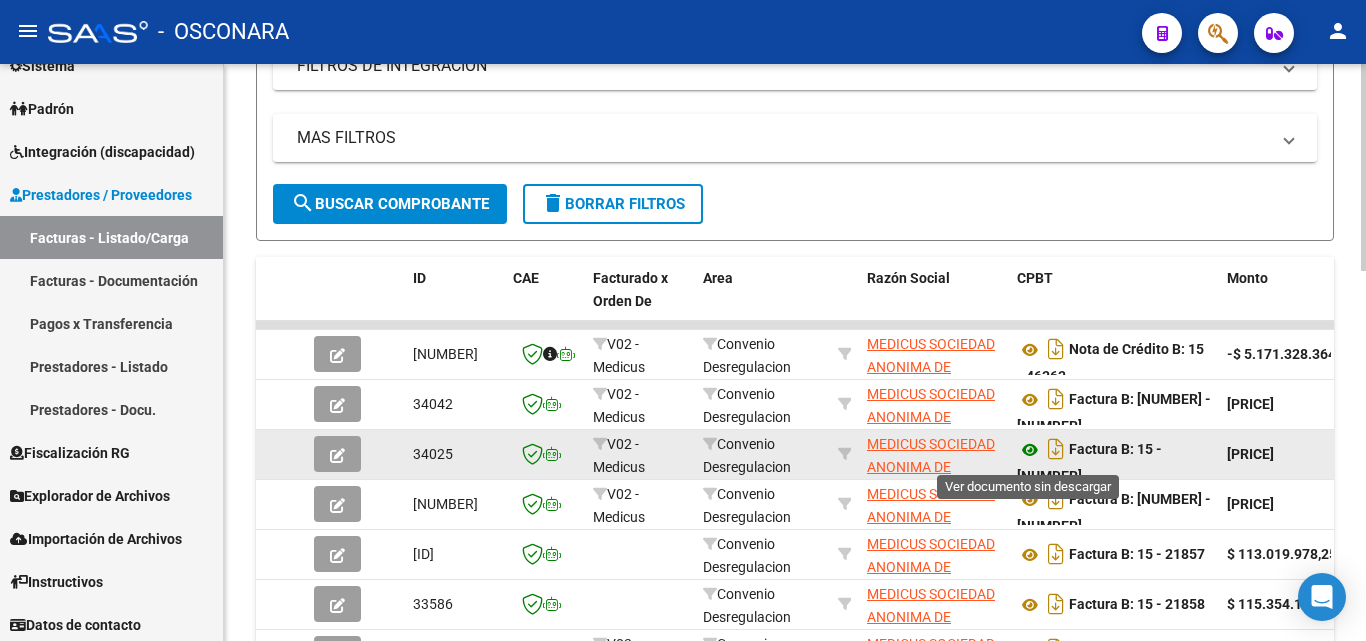 click 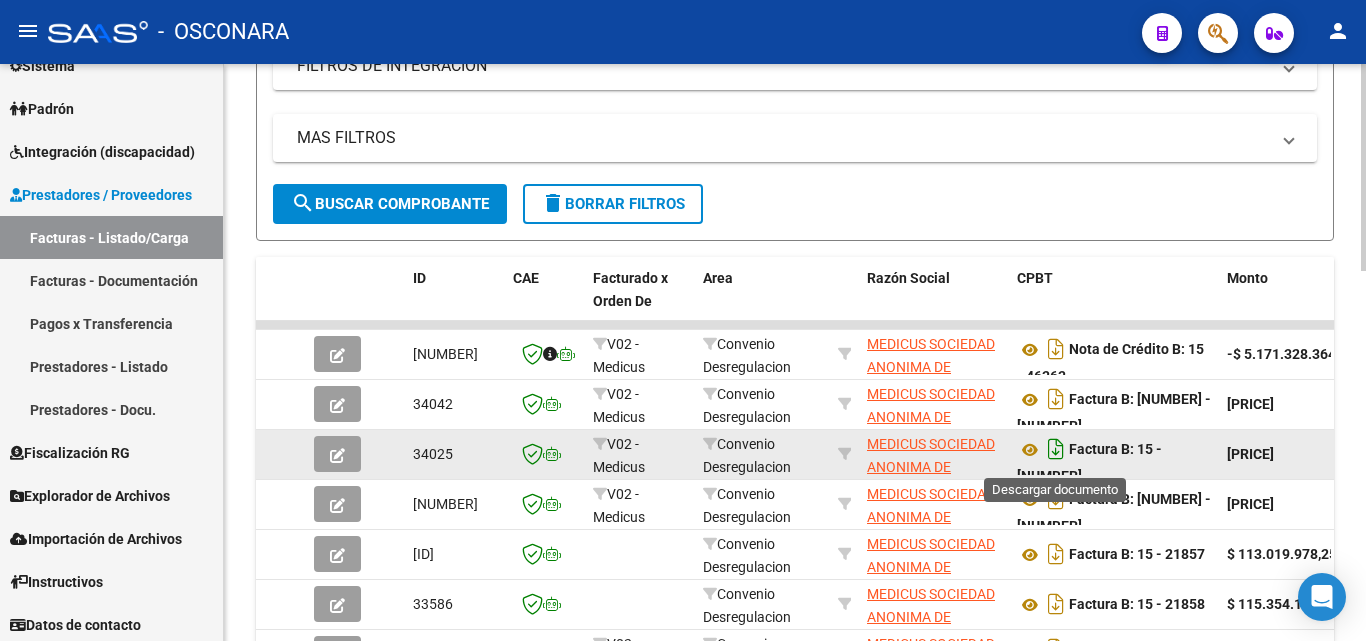 click 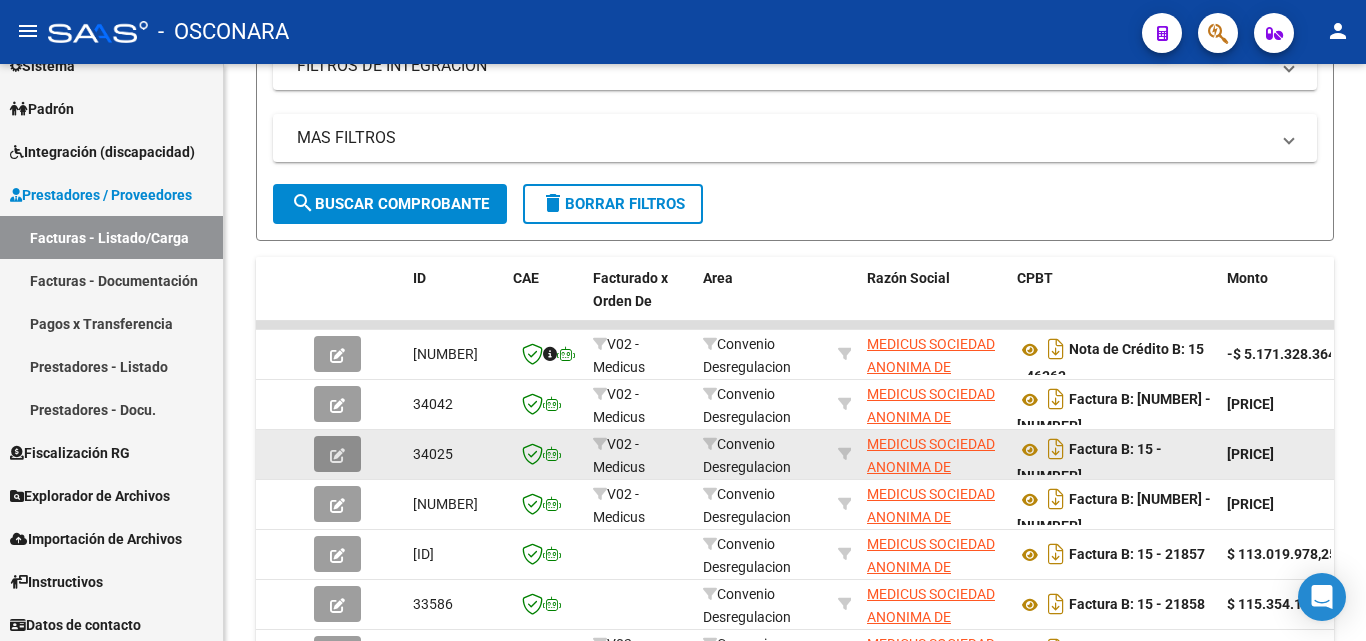 click 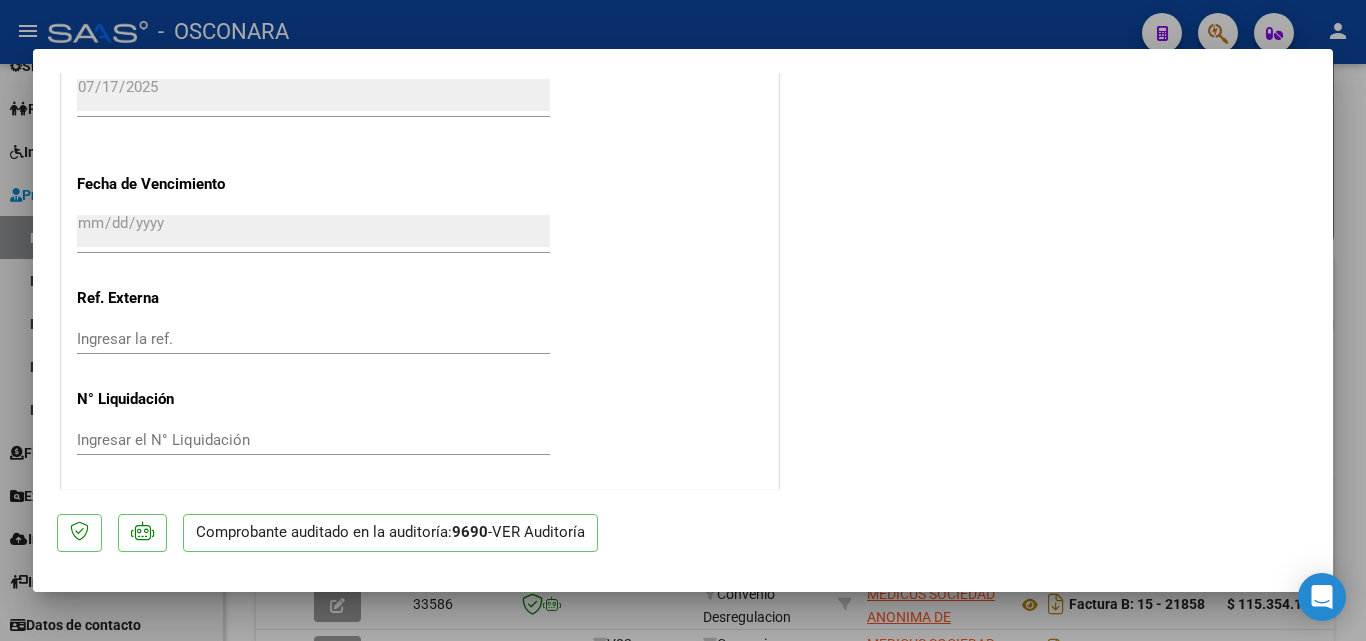 scroll, scrollTop: 1322, scrollLeft: 0, axis: vertical 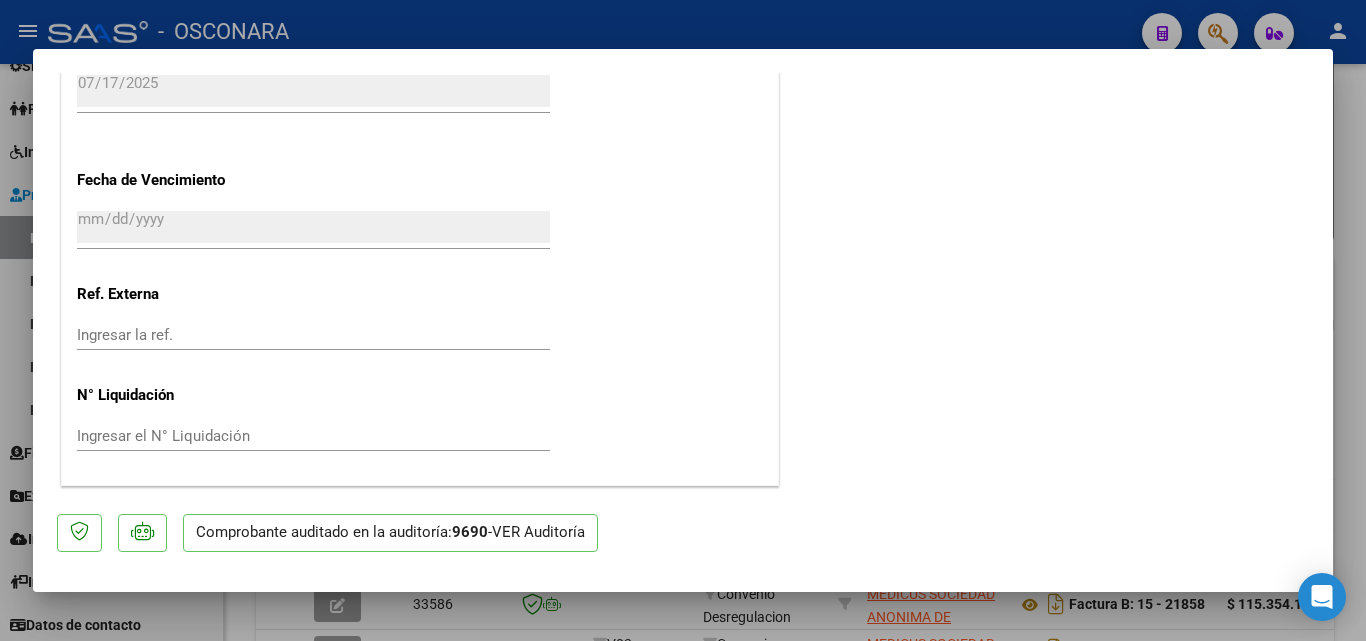 click on "9690" 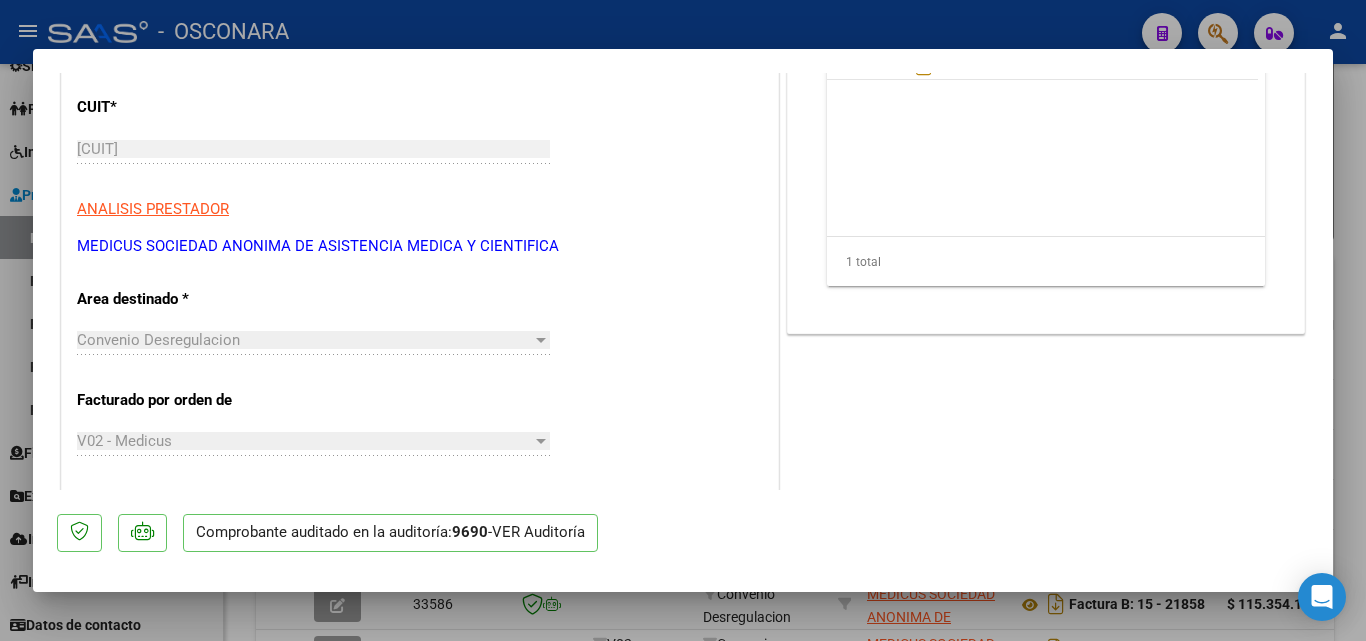 scroll, scrollTop: 22, scrollLeft: 0, axis: vertical 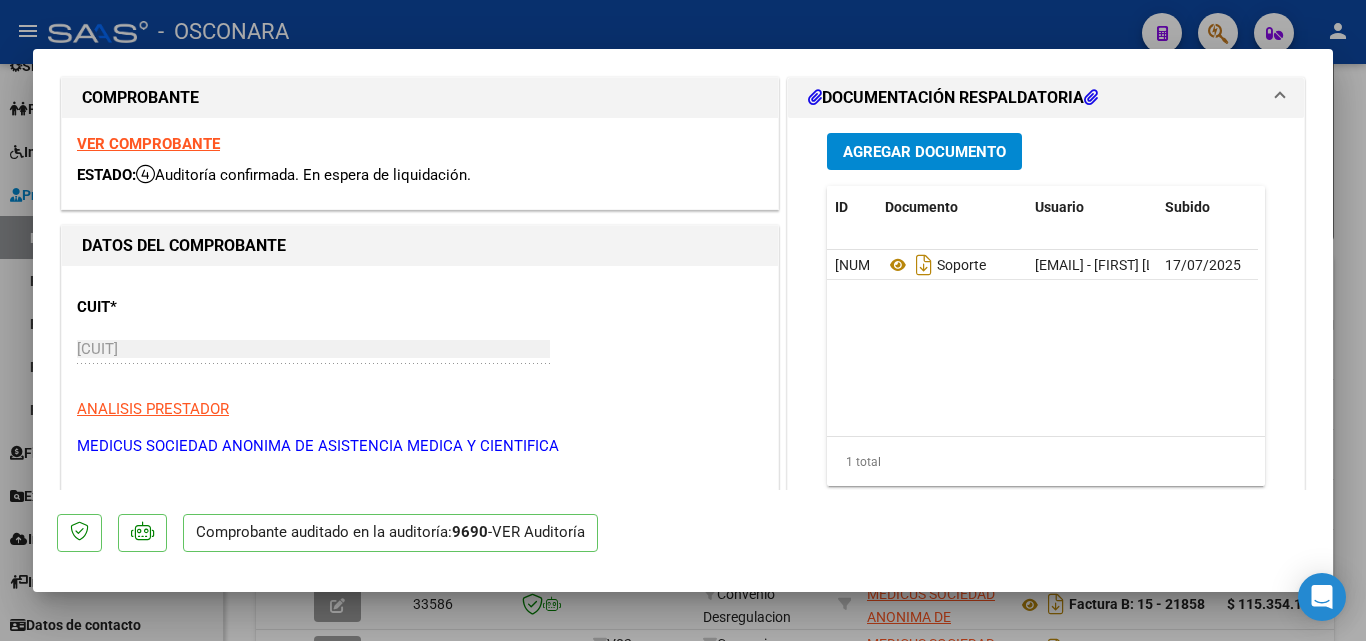 click on "VER COMPROBANTE" at bounding box center (148, 144) 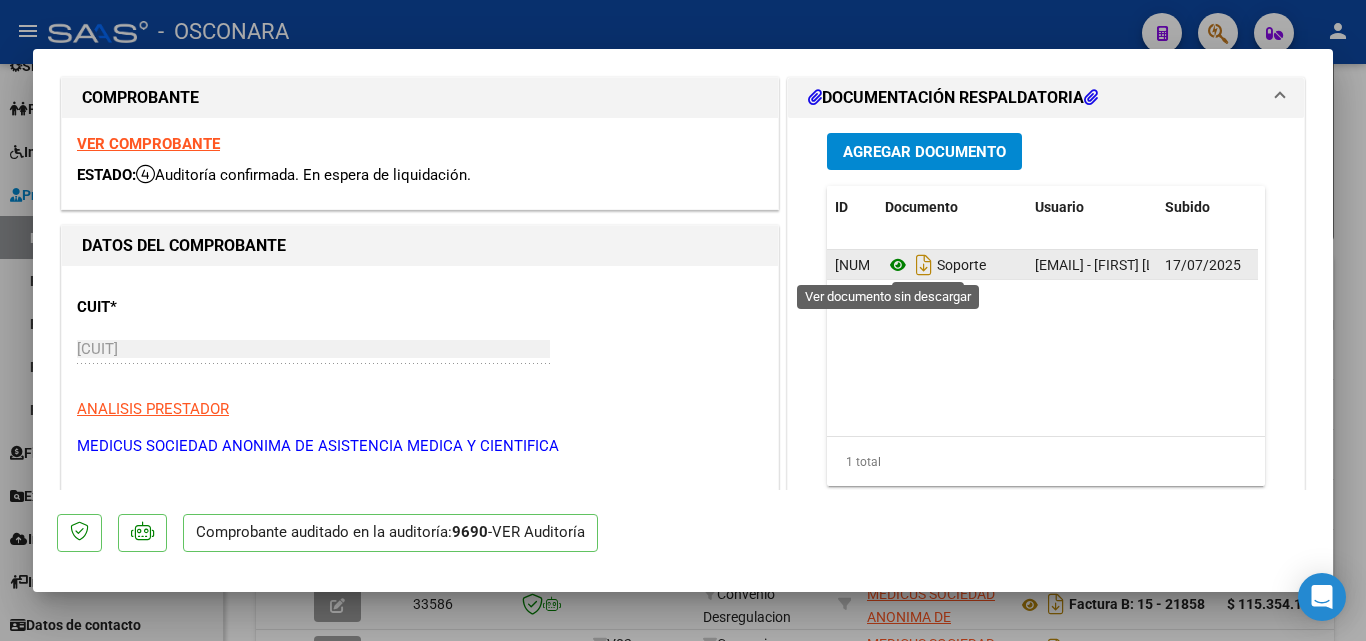 click 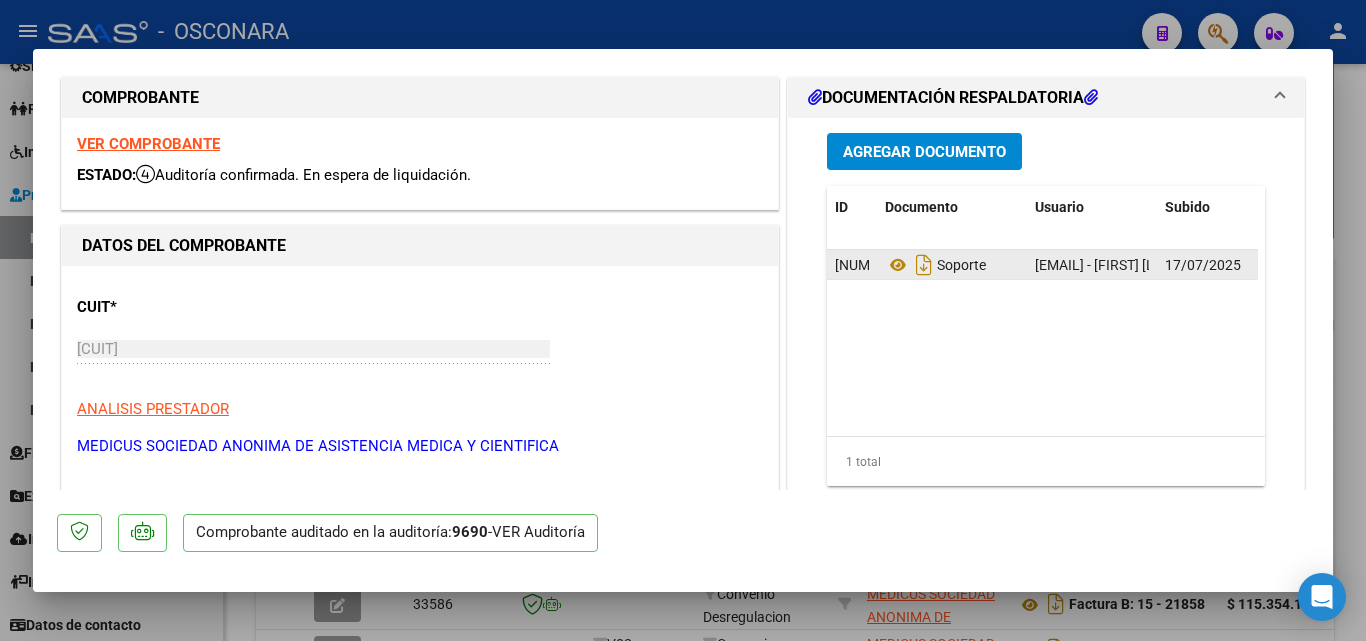 click on "Soporte" 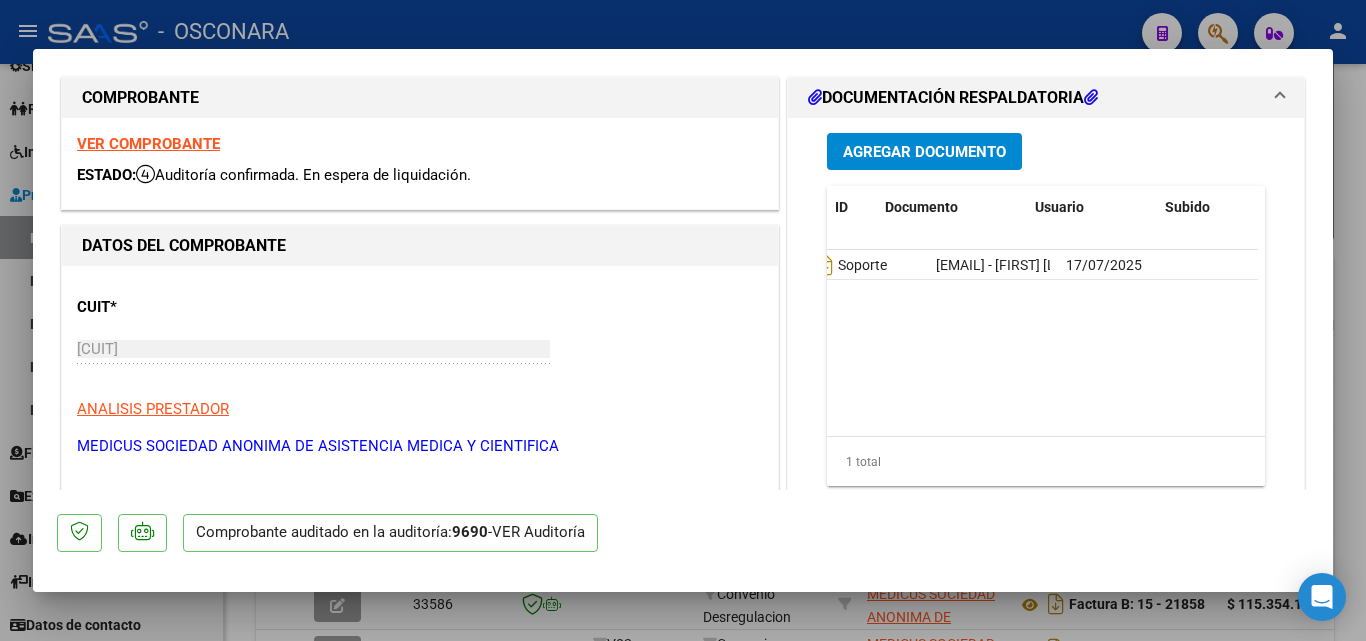 scroll, scrollTop: 0, scrollLeft: 0, axis: both 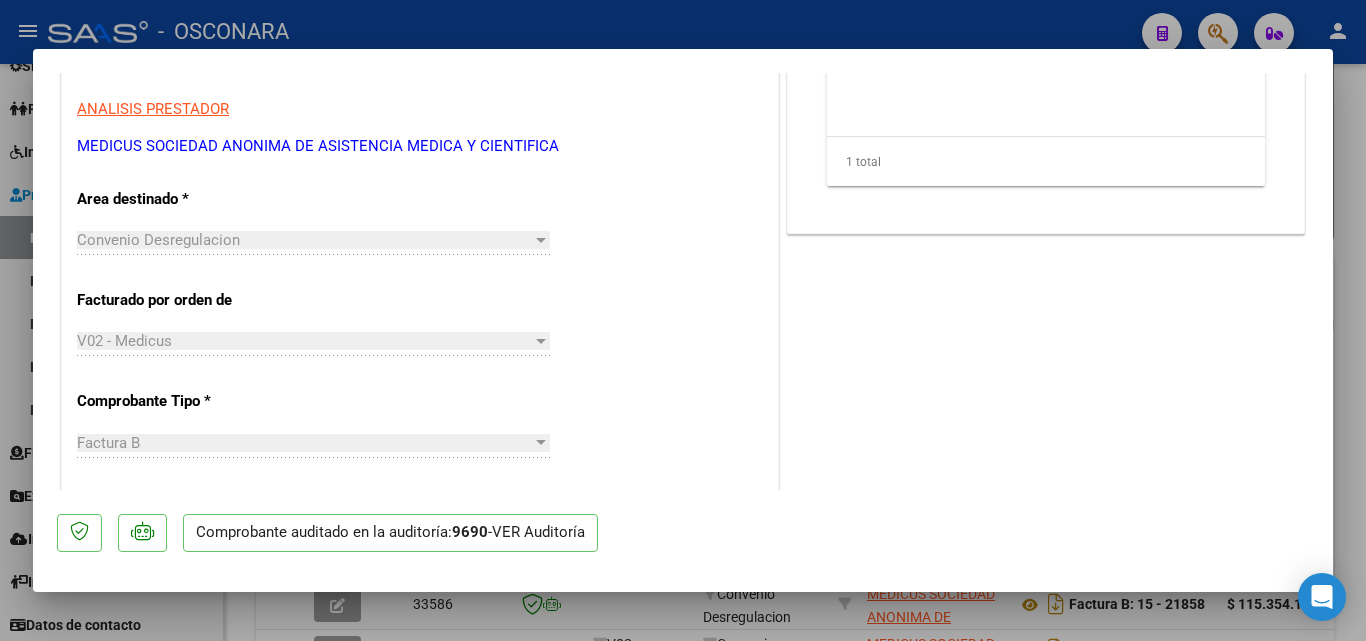 click on "9690" 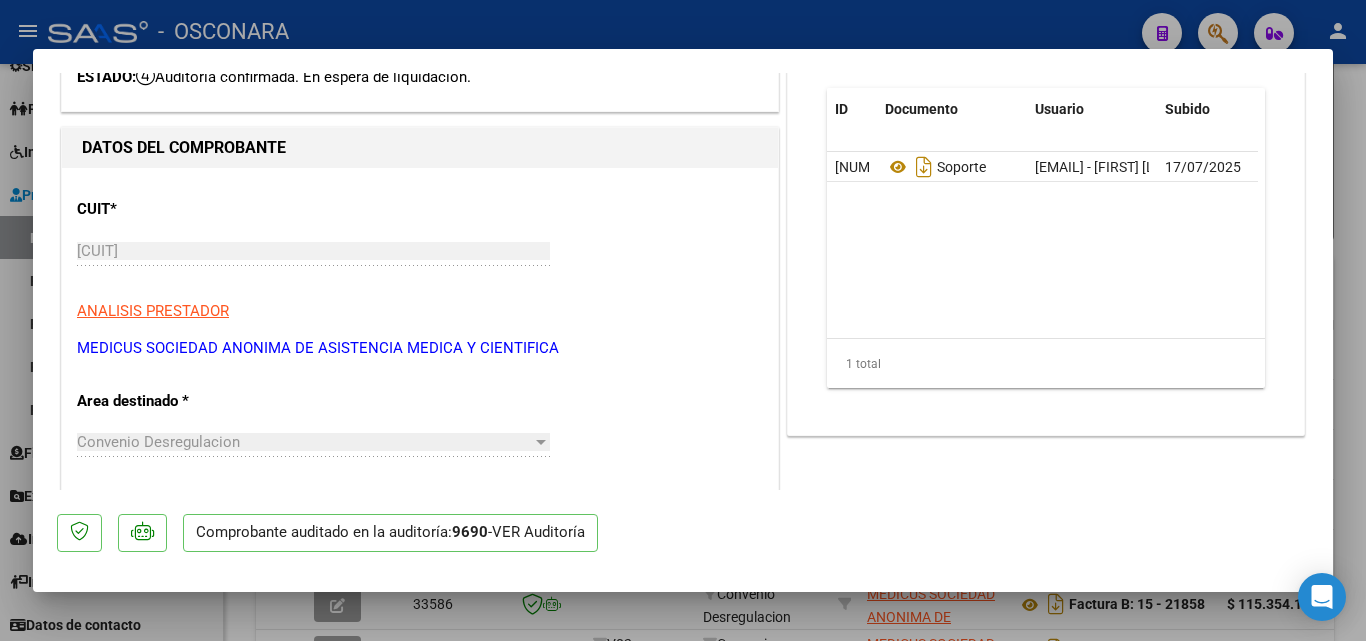 scroll, scrollTop: 0, scrollLeft: 0, axis: both 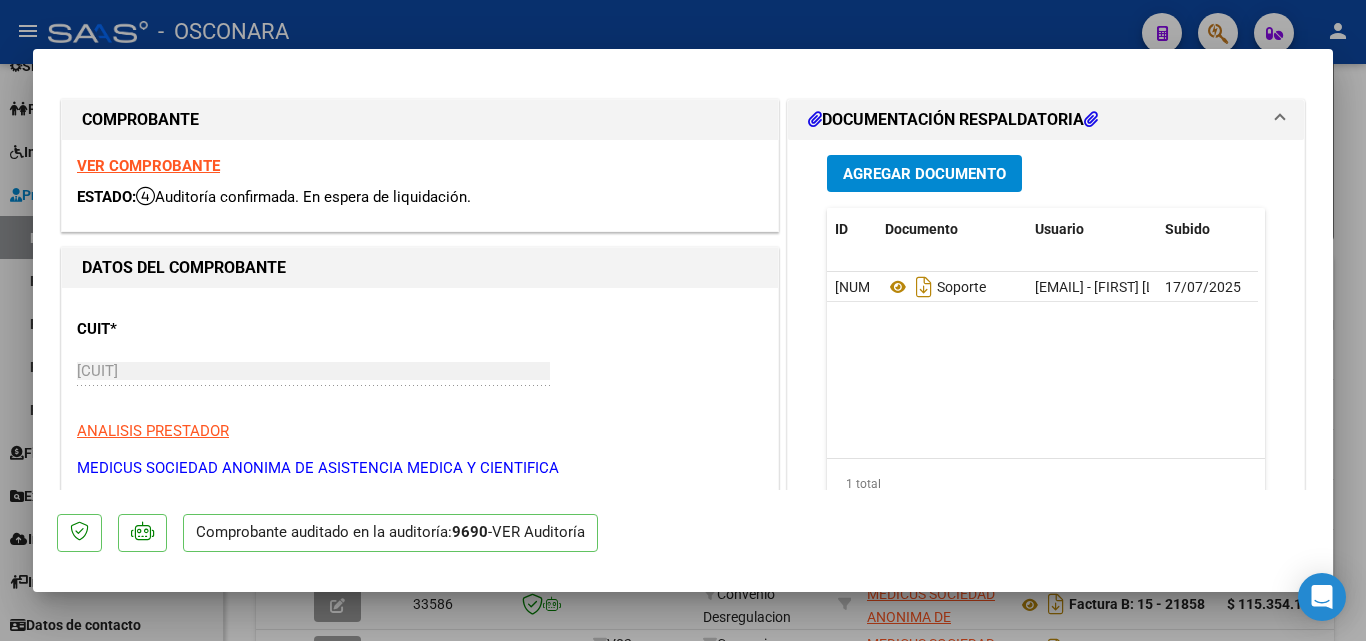 click on "VER COMPROBANTE       ESTADO:   Auditoría confirmada. En espera de liquidación." at bounding box center (420, 185) 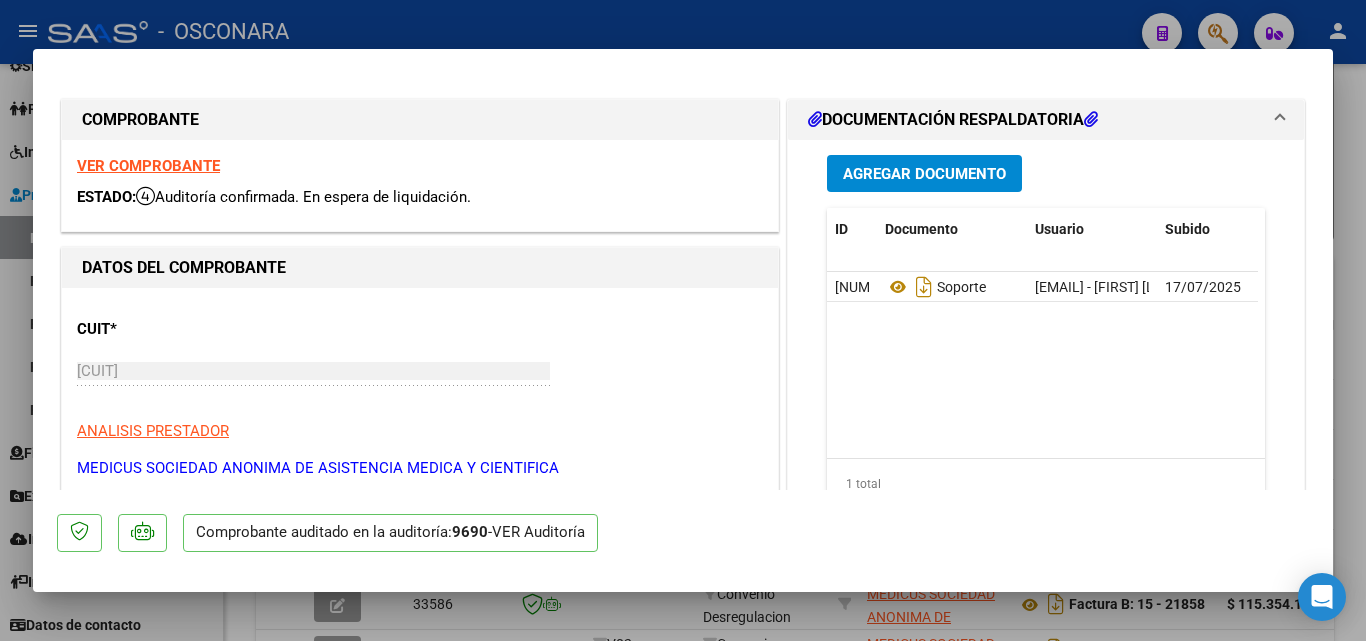 click on "VER COMPROBANTE" at bounding box center (148, 166) 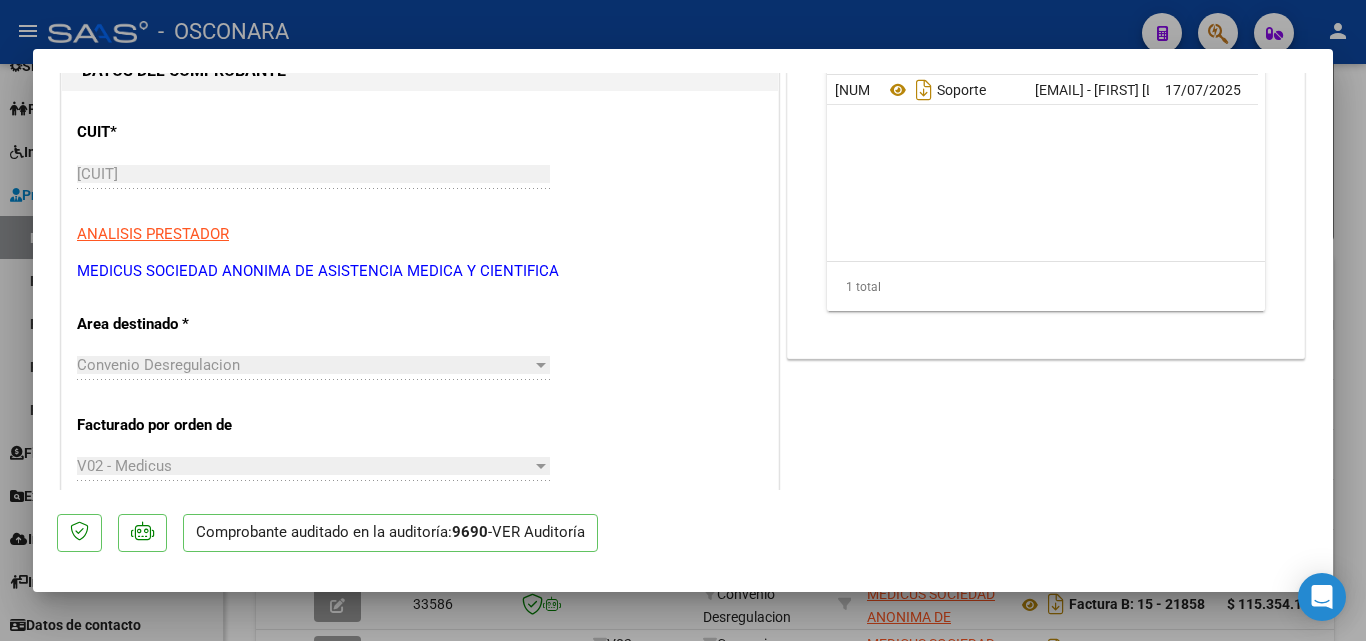 scroll, scrollTop: 300, scrollLeft: 0, axis: vertical 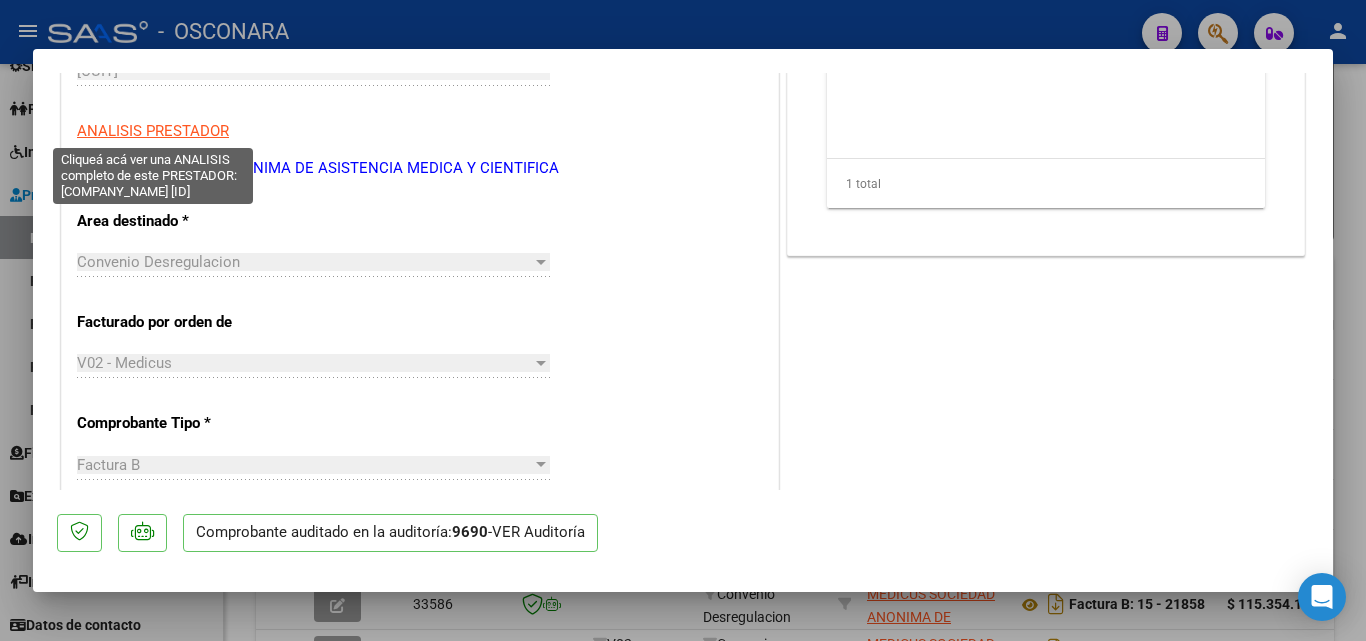 click on "ANALISIS PRESTADOR" at bounding box center (153, 131) 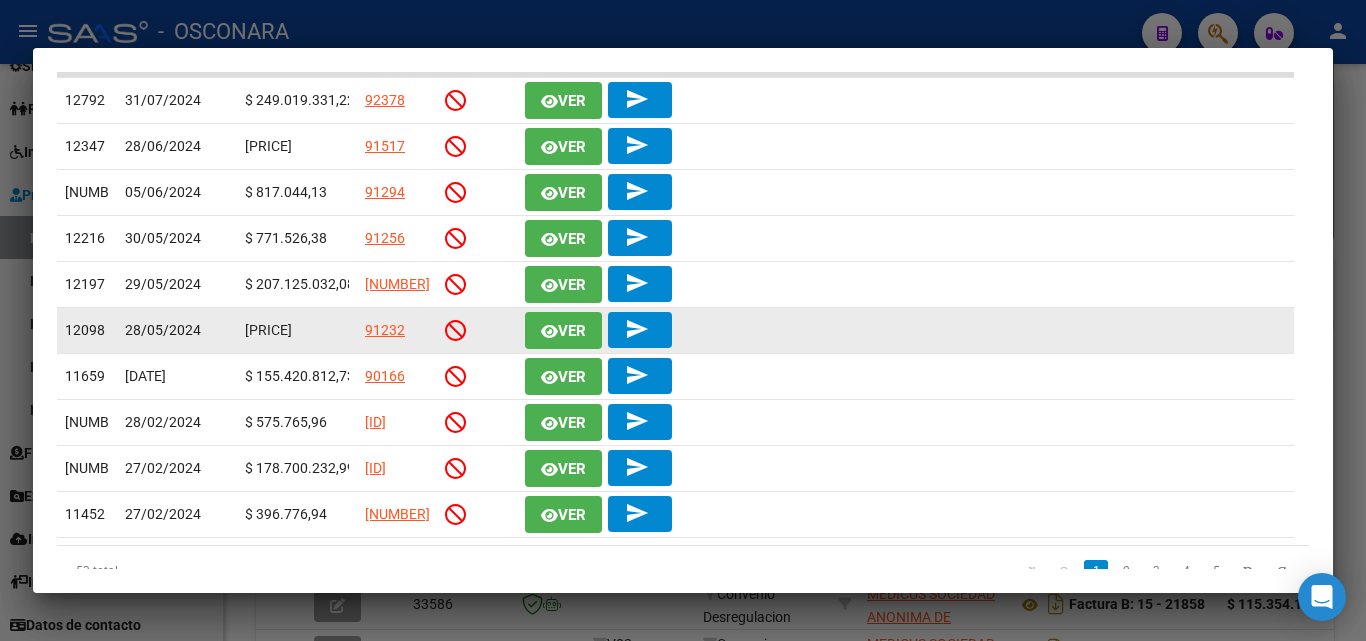 scroll, scrollTop: 617, scrollLeft: 0, axis: vertical 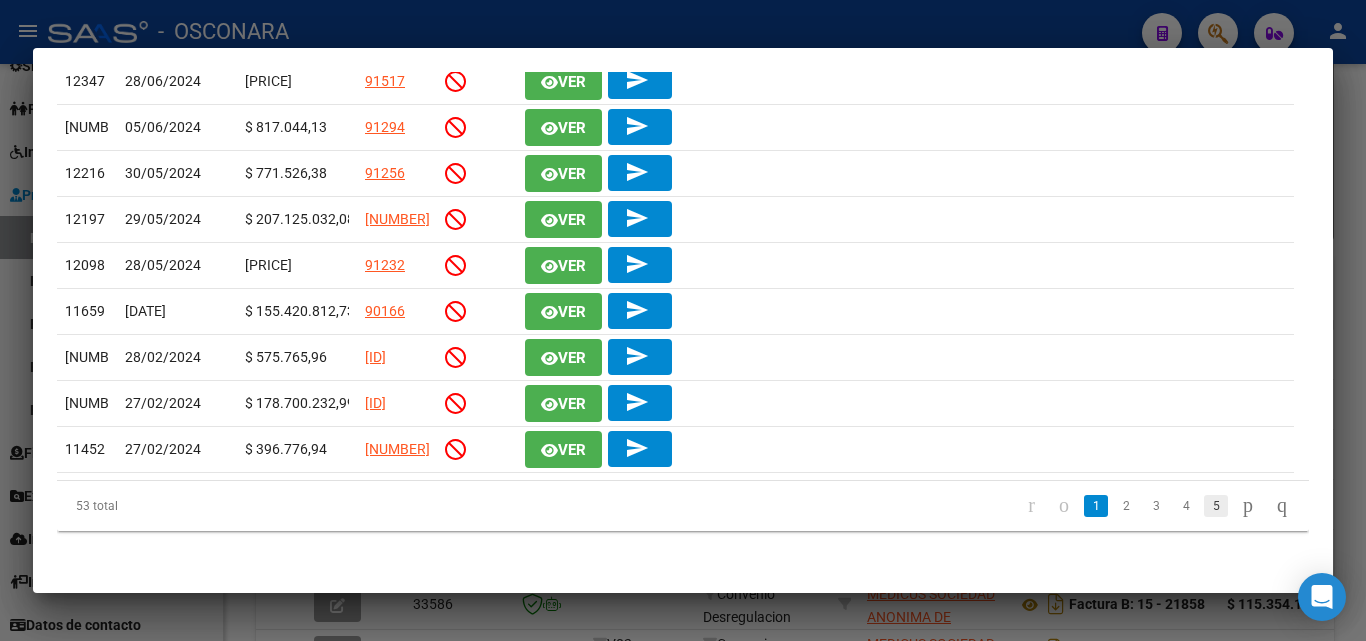 click on "5" 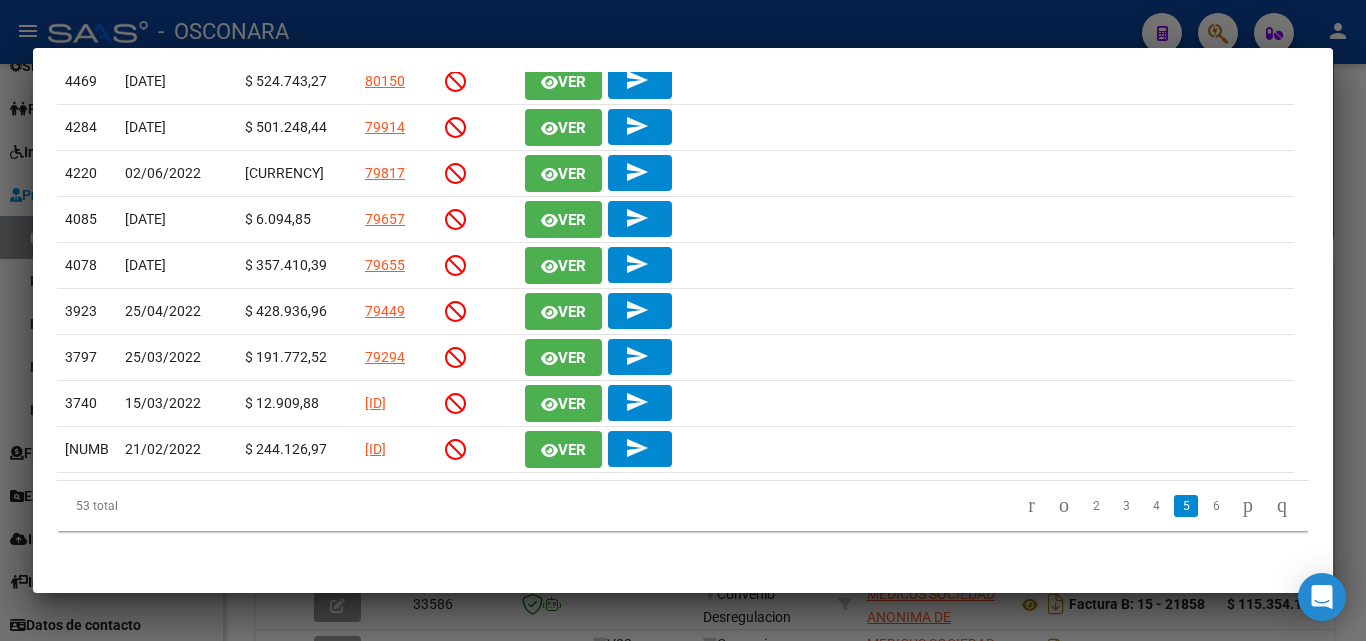 scroll, scrollTop: 617, scrollLeft: 0, axis: vertical 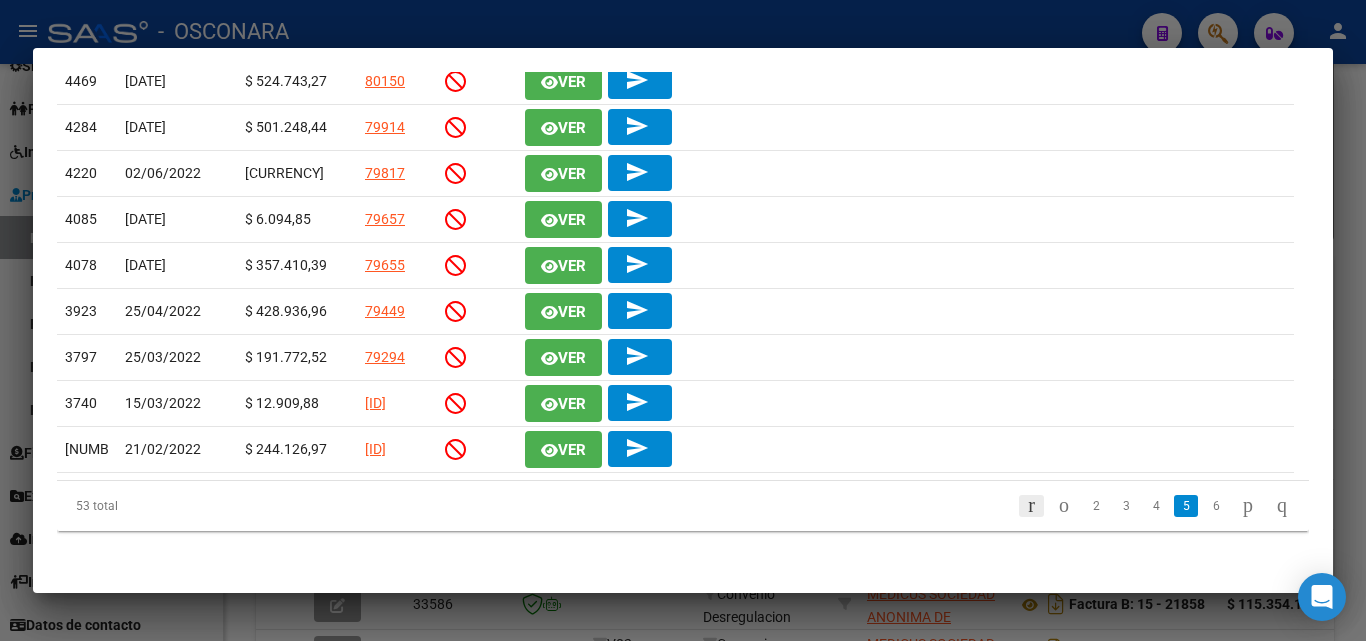 click 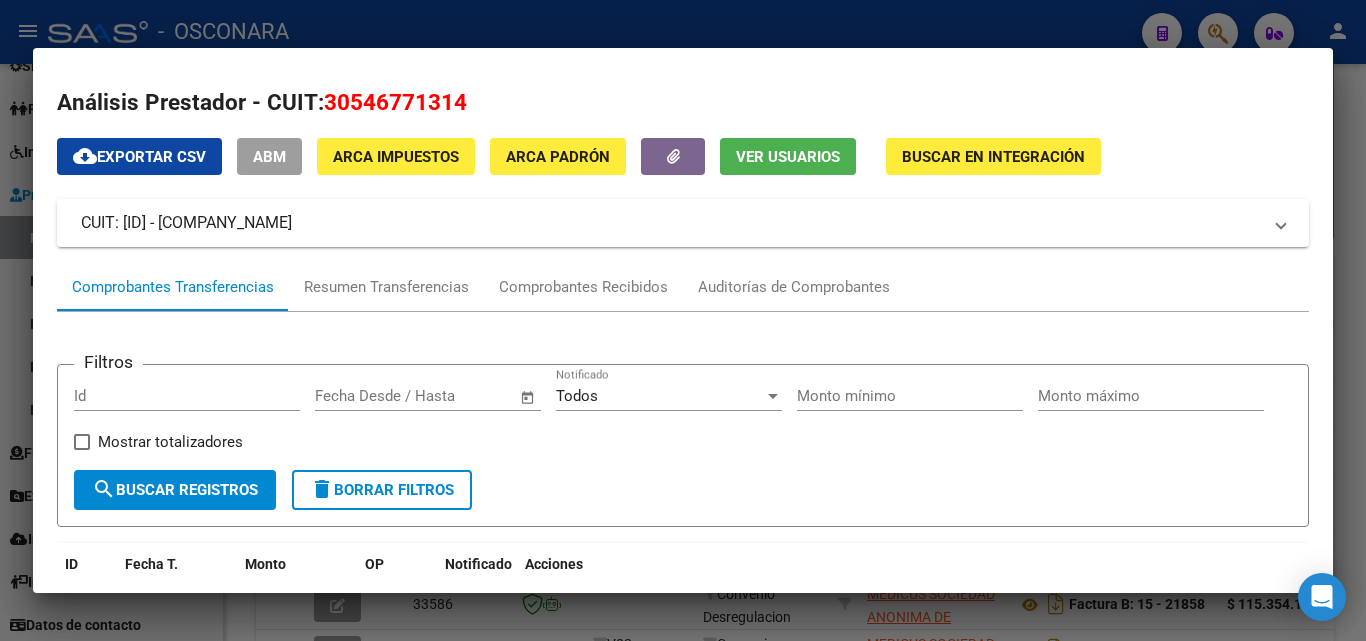 scroll, scrollTop: 0, scrollLeft: 0, axis: both 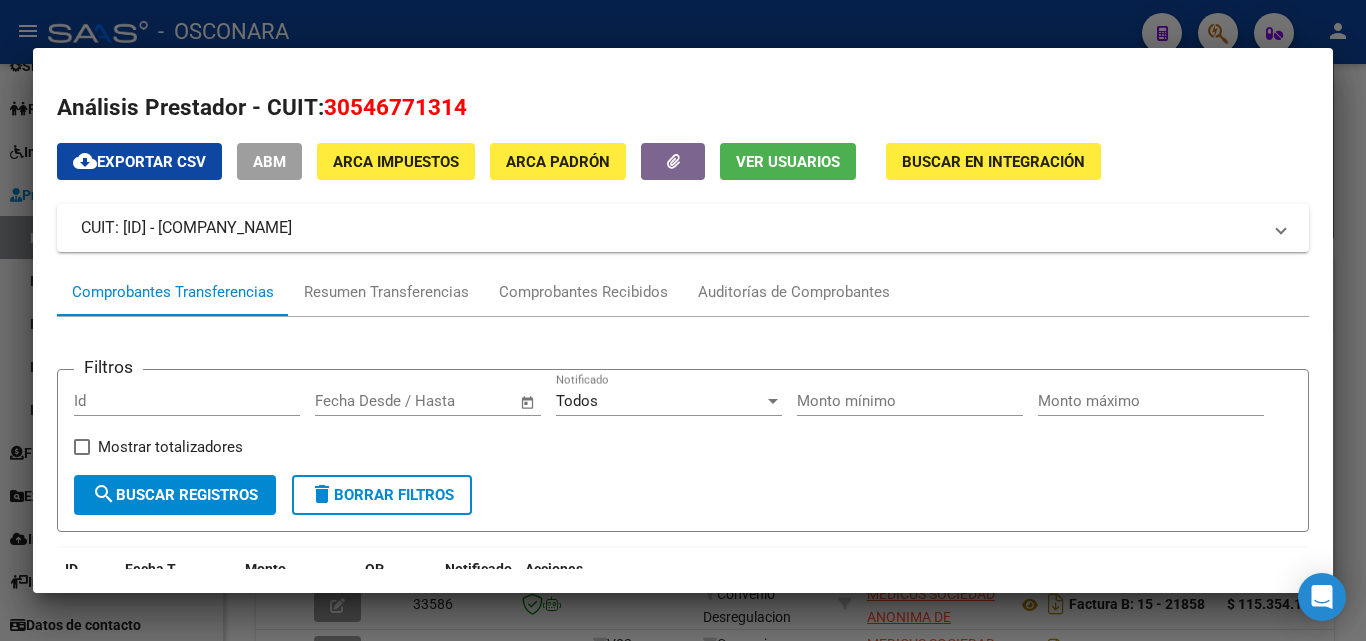 click on "Ver Usuarios" 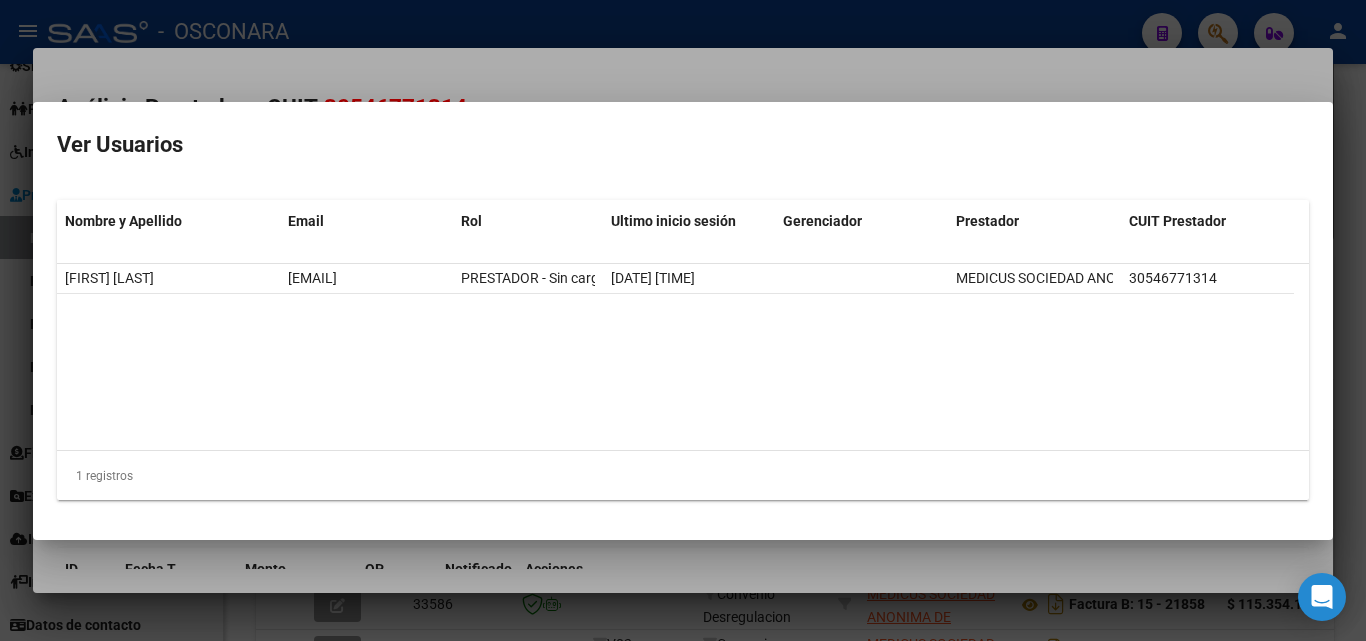 click at bounding box center [683, 320] 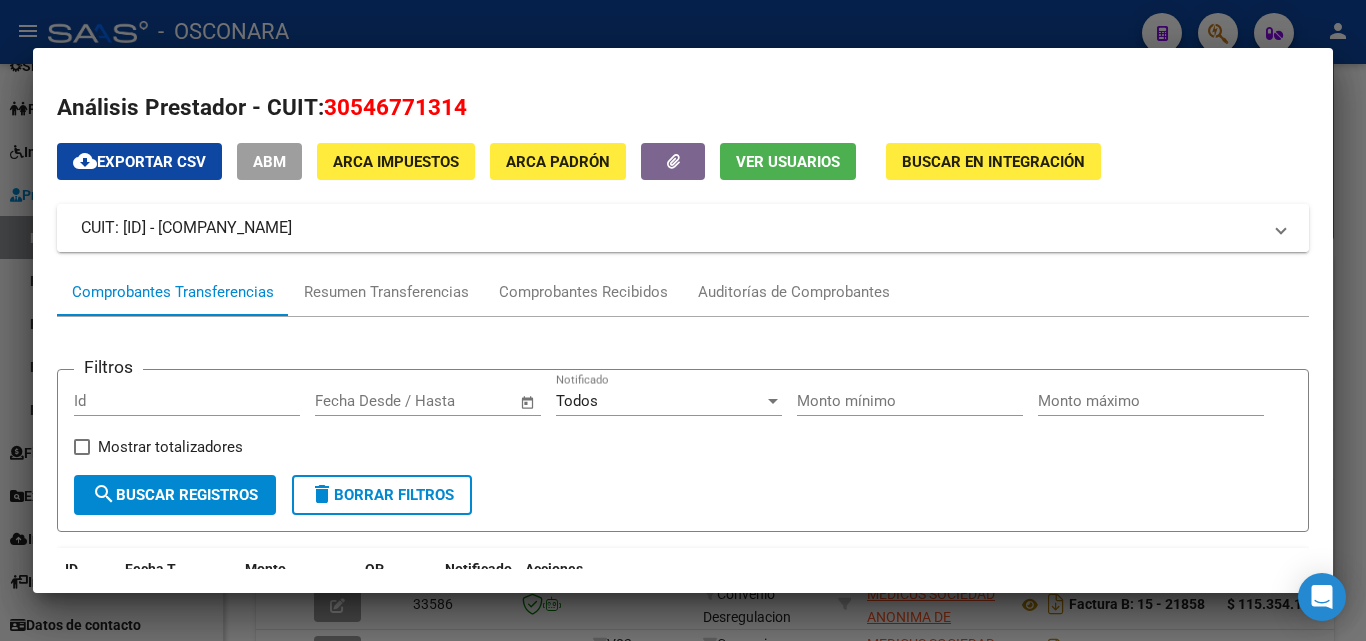 drag, startPoint x: 557, startPoint y: 54, endPoint x: 574, endPoint y: 211, distance: 157.9177 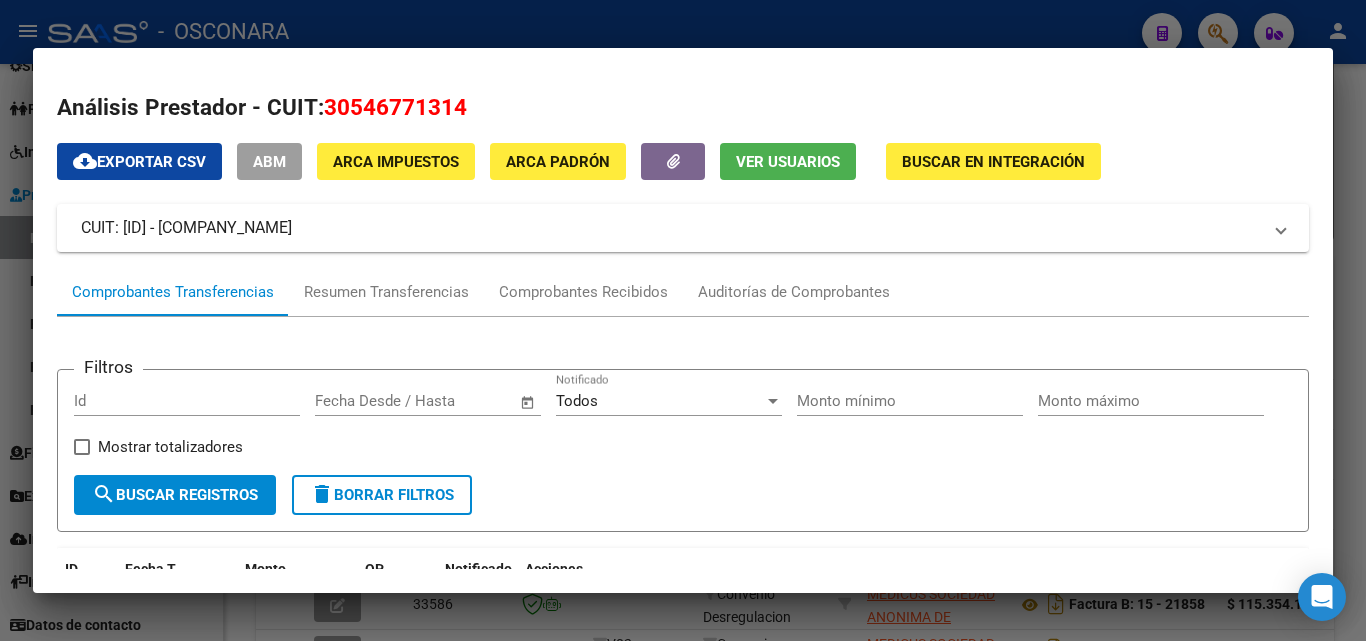 click on "Análisis Prestador - CUIT:  [ID] cloud_download  Exportar CSV   ABM  ARCA Impuestos ARCA Padrón Ver Usuarios Buscar en Integración  CUIT: [ID] - [COMPANY_NAME]  Es Prestador Discapacidad:  No Activo:  Si Comprobantes Transferencias Resumen Transferencias Comprobantes Recibidos Auditorías de Comprobantes Filtros Id Start date – End date Fecha Desde / Hasta Todos Notificado Monto mínimo Monto máximo    Mostrar totalizadores  search  Buscar Registros  delete  Borrar Filtros  ID Fecha T. Monto OP Notificado Acciones [ID] [DATE] [CURRENCY] [ID] Ver    send [ID] [DATE] [CURRENCY] [ID] Ver    send [ID] [DATE] [CURRENCY] [ID] Ver    send [ID] [DATE] [CURRENCY] [ID] Ver    send [ID] [DATE] [CURRENCY] [ID] Ver    send [ID] [DATE] [CURRENCY] [ID] Ver    send [ID] [DATE] [CURRENCY] [ID] Ver    send [ID] [DATE] [CURRENCY] [ID] Ver    send [ID] [DATE] Ver" at bounding box center (683, 320) 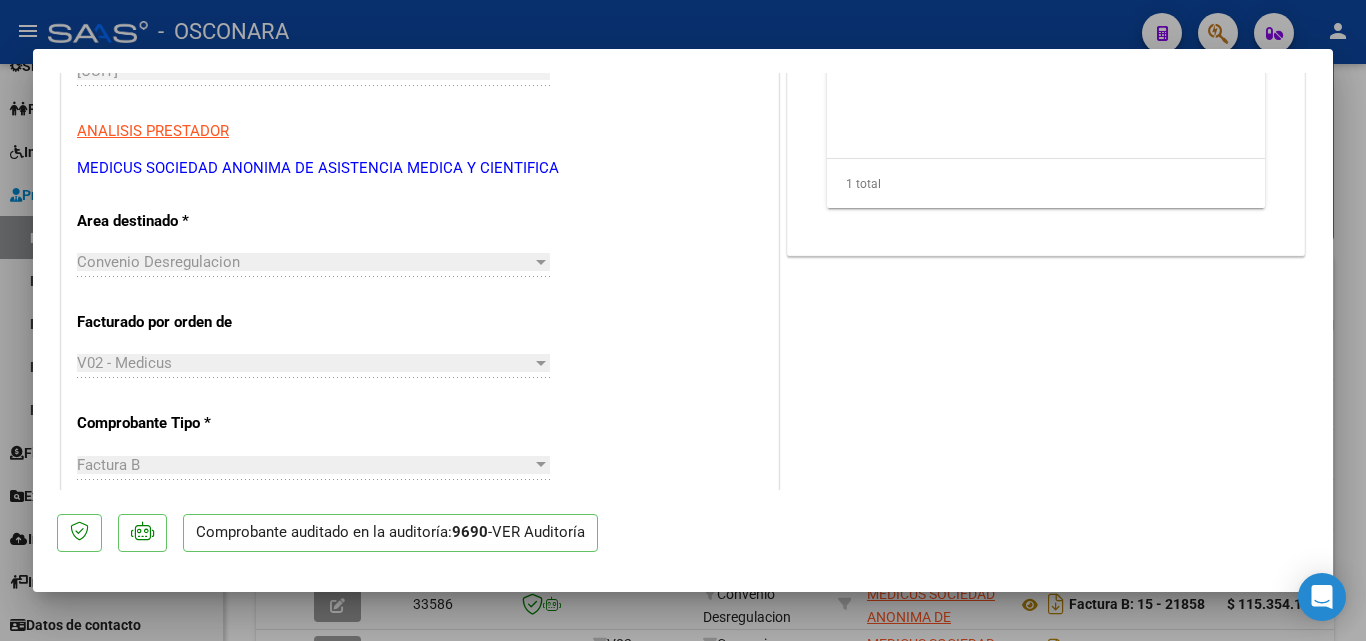 click at bounding box center [683, 320] 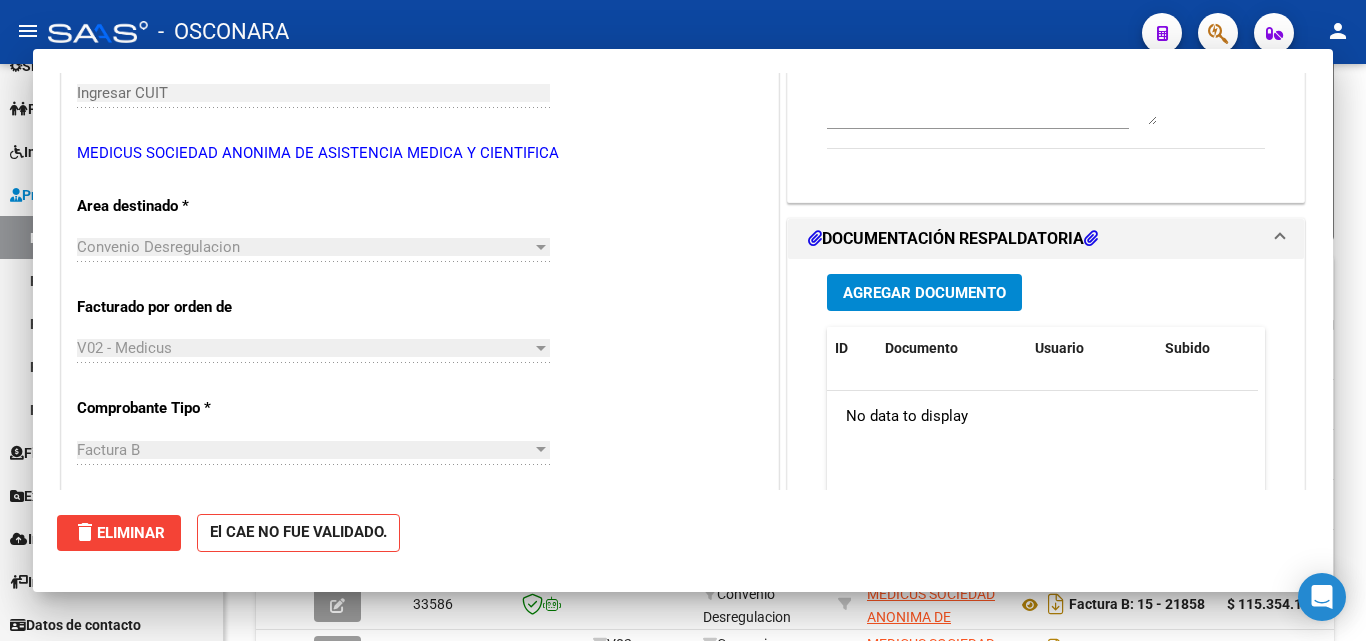 scroll, scrollTop: 0, scrollLeft: 0, axis: both 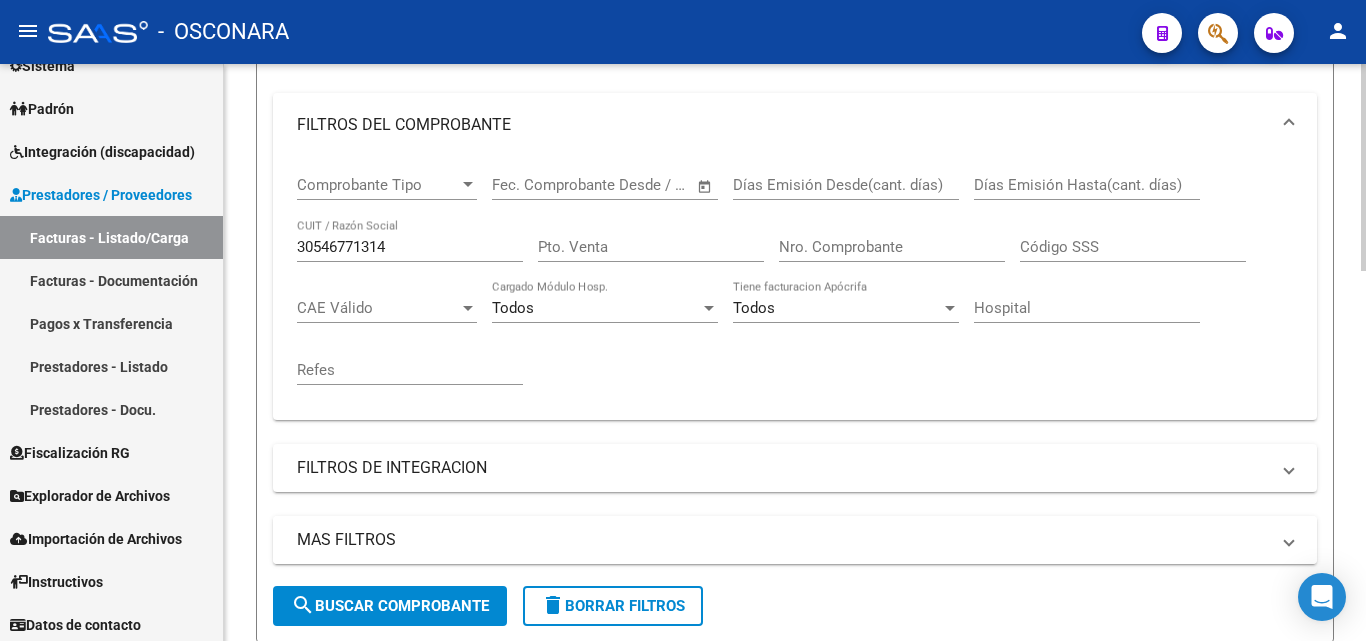 click on "MAS FILTROS" at bounding box center (783, 540) 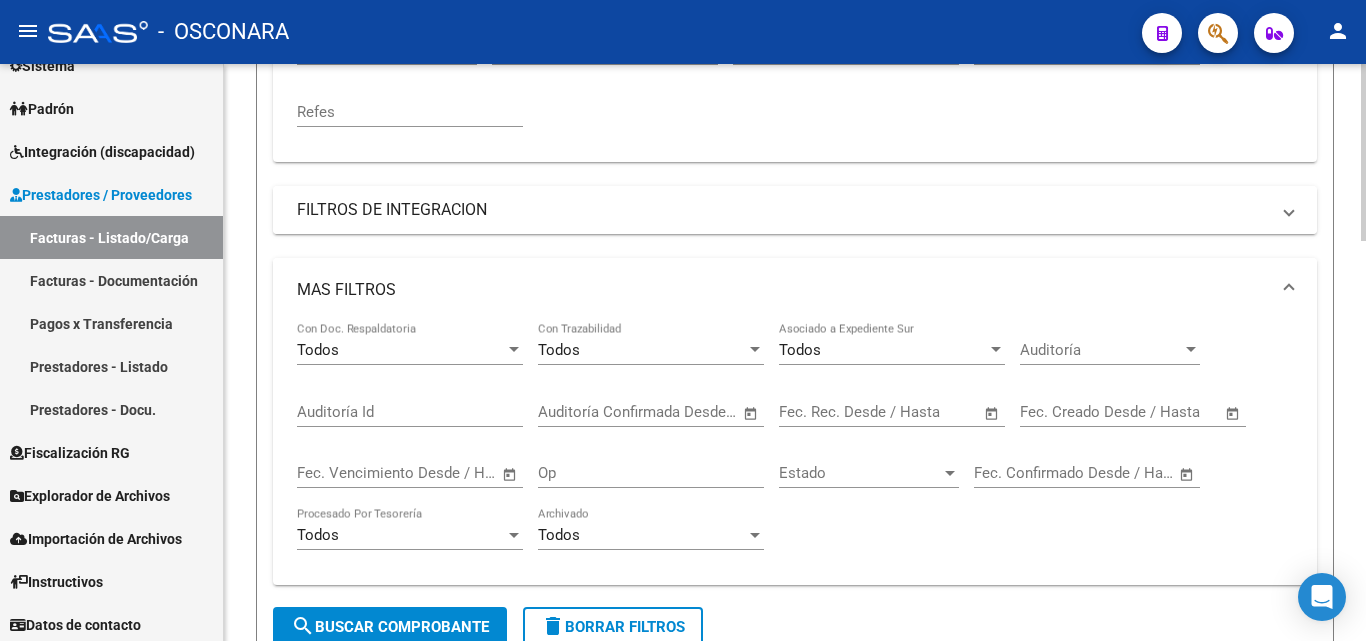 scroll, scrollTop: 600, scrollLeft: 0, axis: vertical 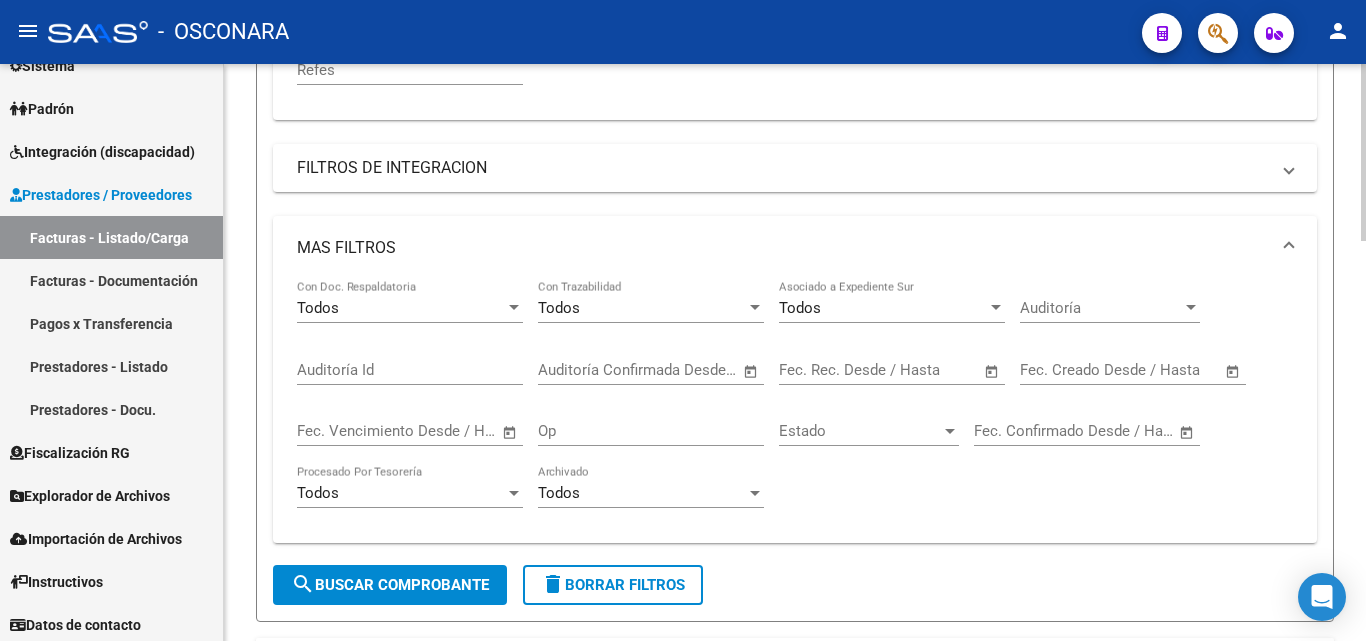 click on "Auditoría Auditoría" 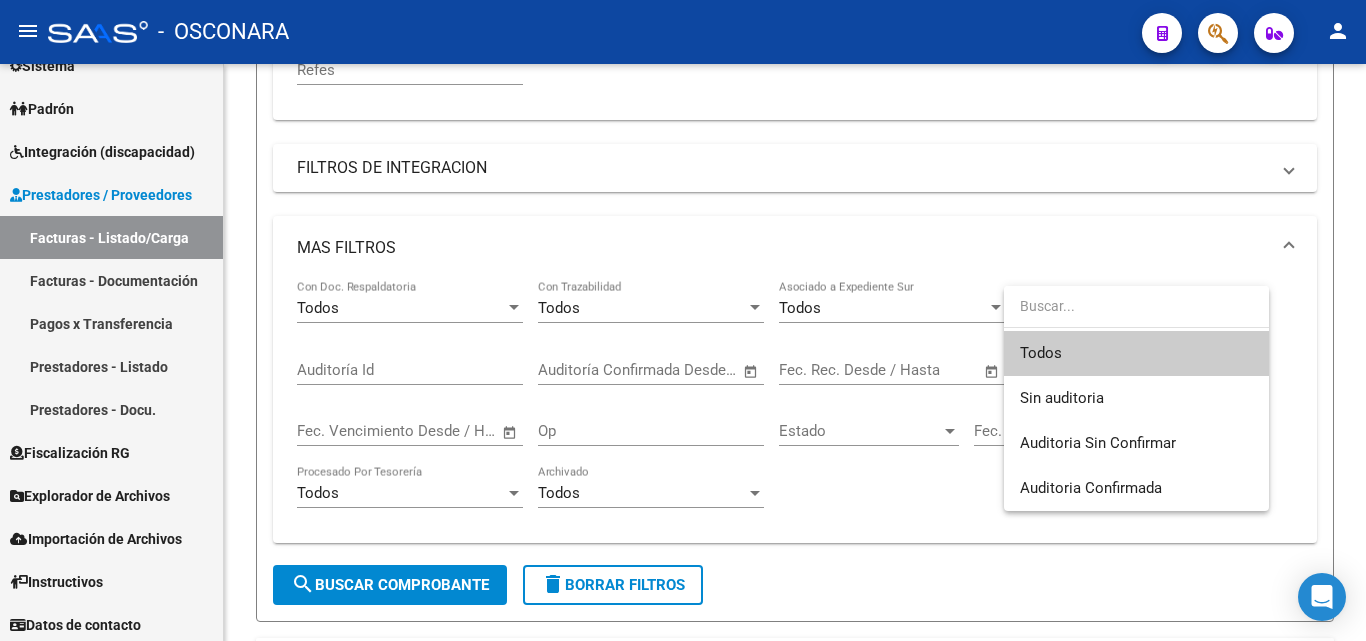 click at bounding box center [1136, 306] 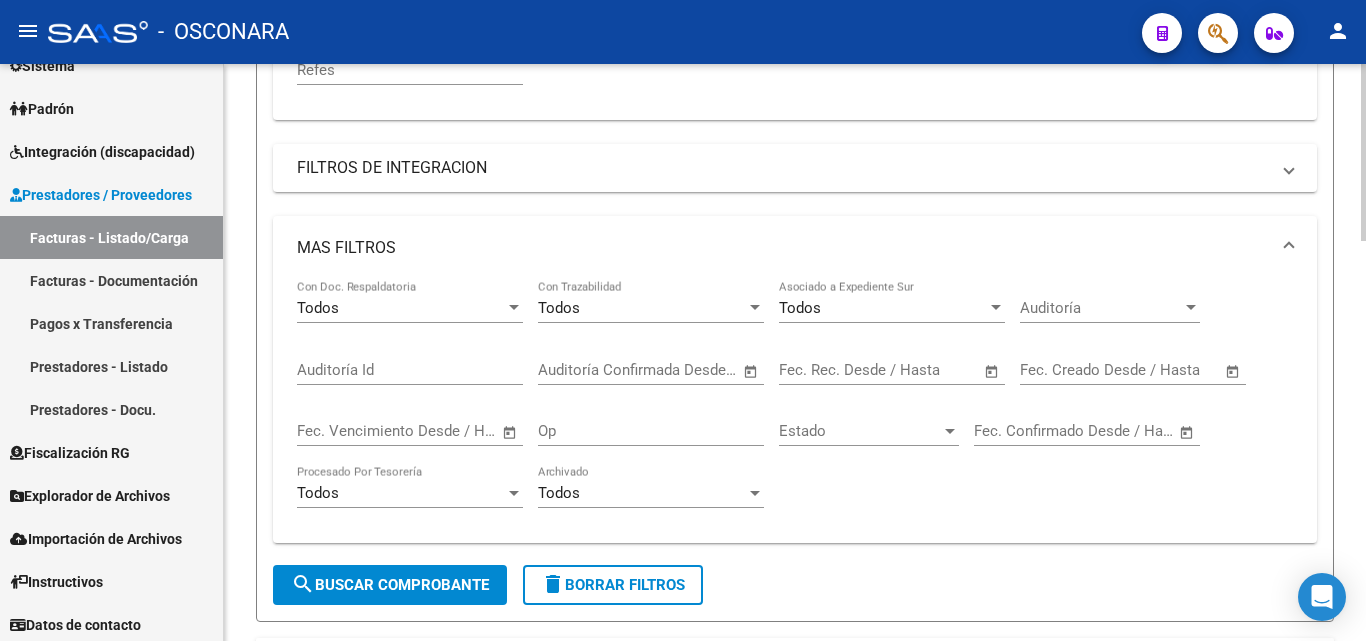 click on "Auditoría Id" at bounding box center (410, 370) 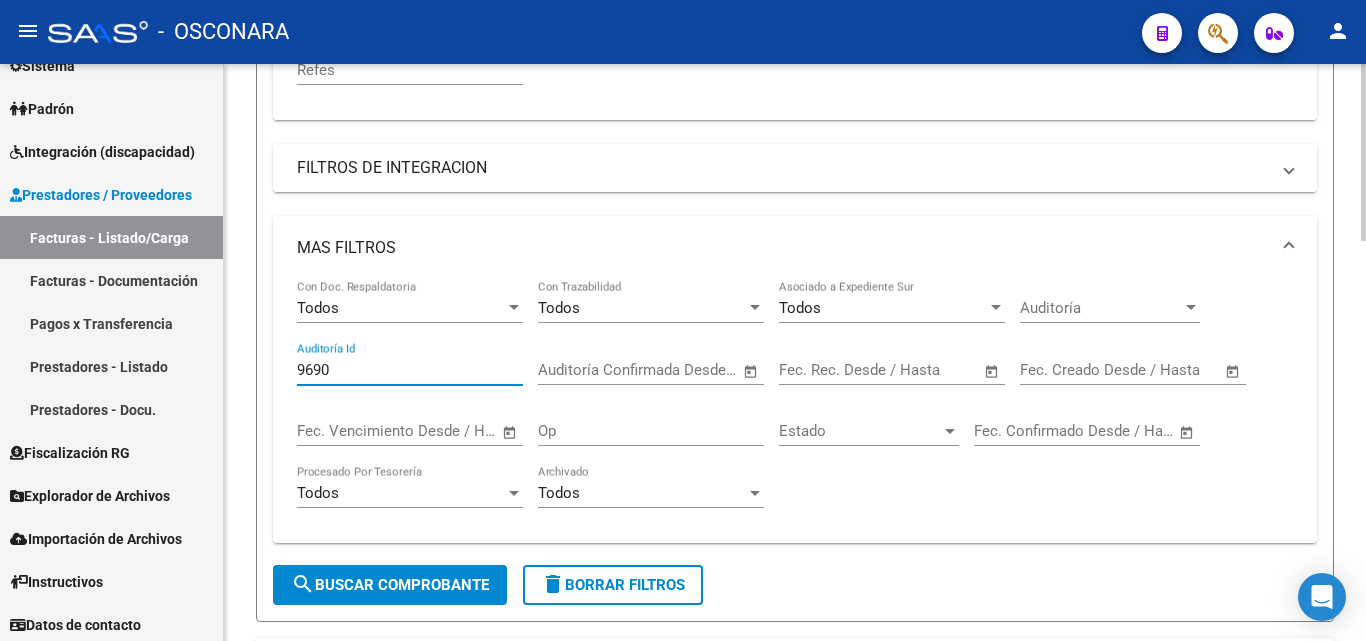 type on "9690" 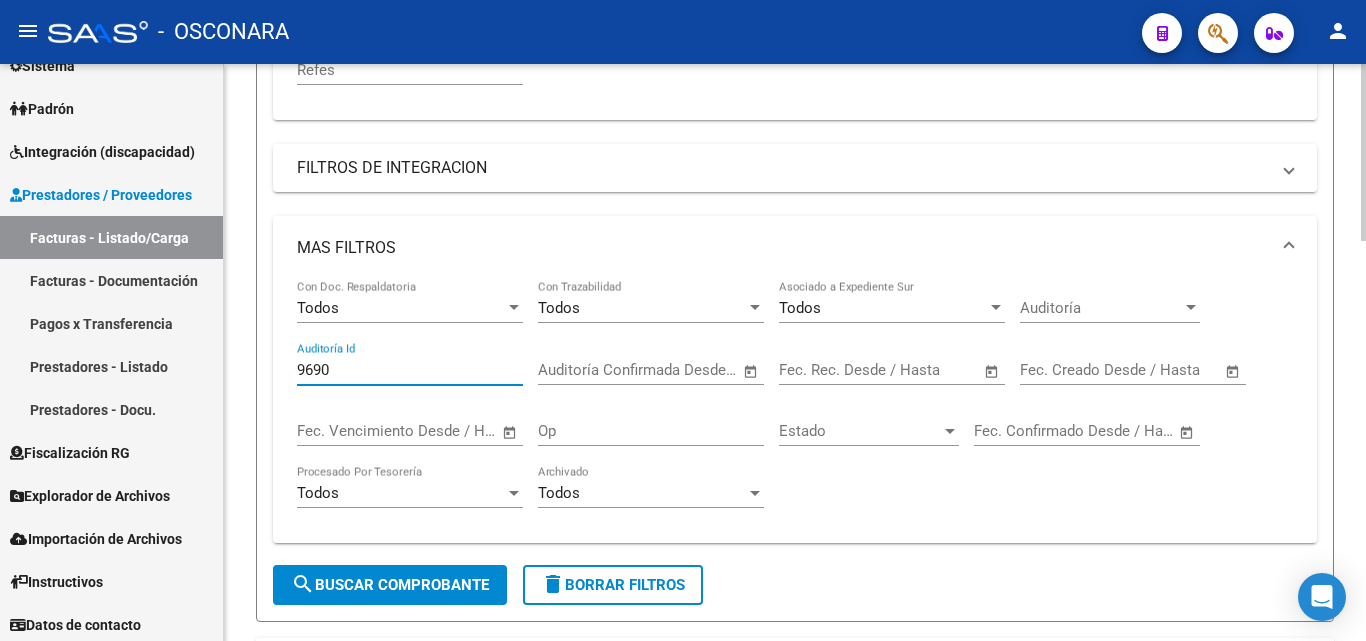 click on "search  Buscar Comprobante" 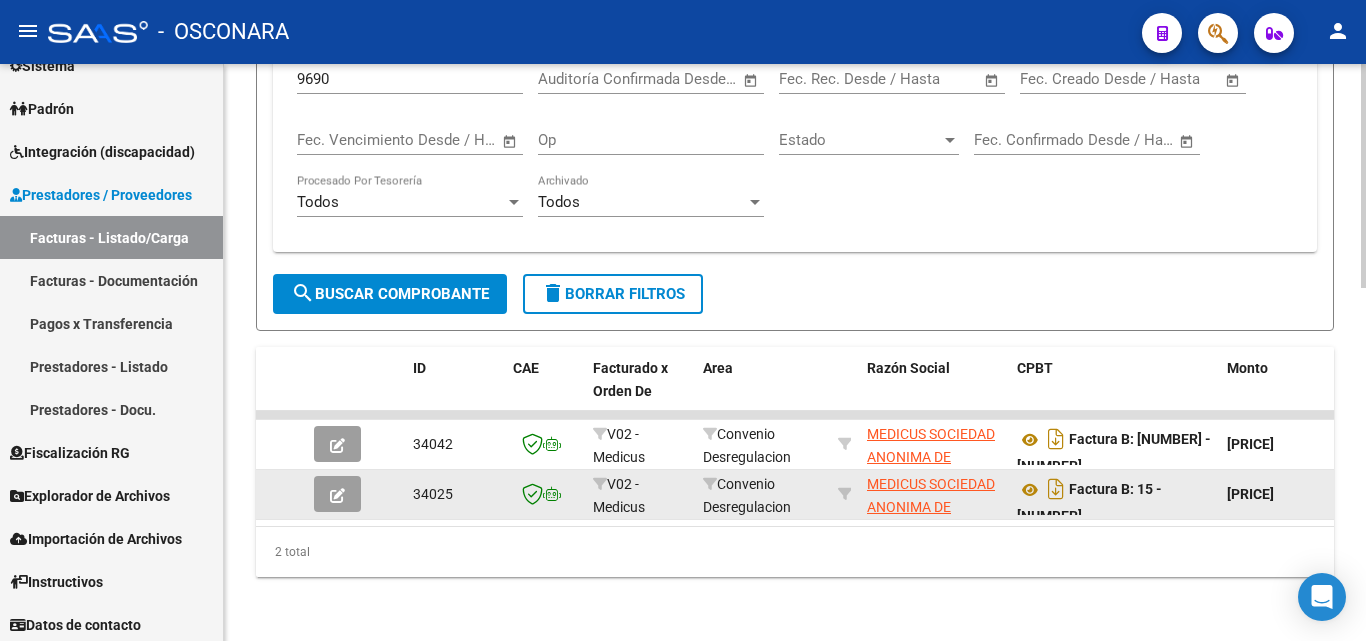 scroll, scrollTop: 900, scrollLeft: 0, axis: vertical 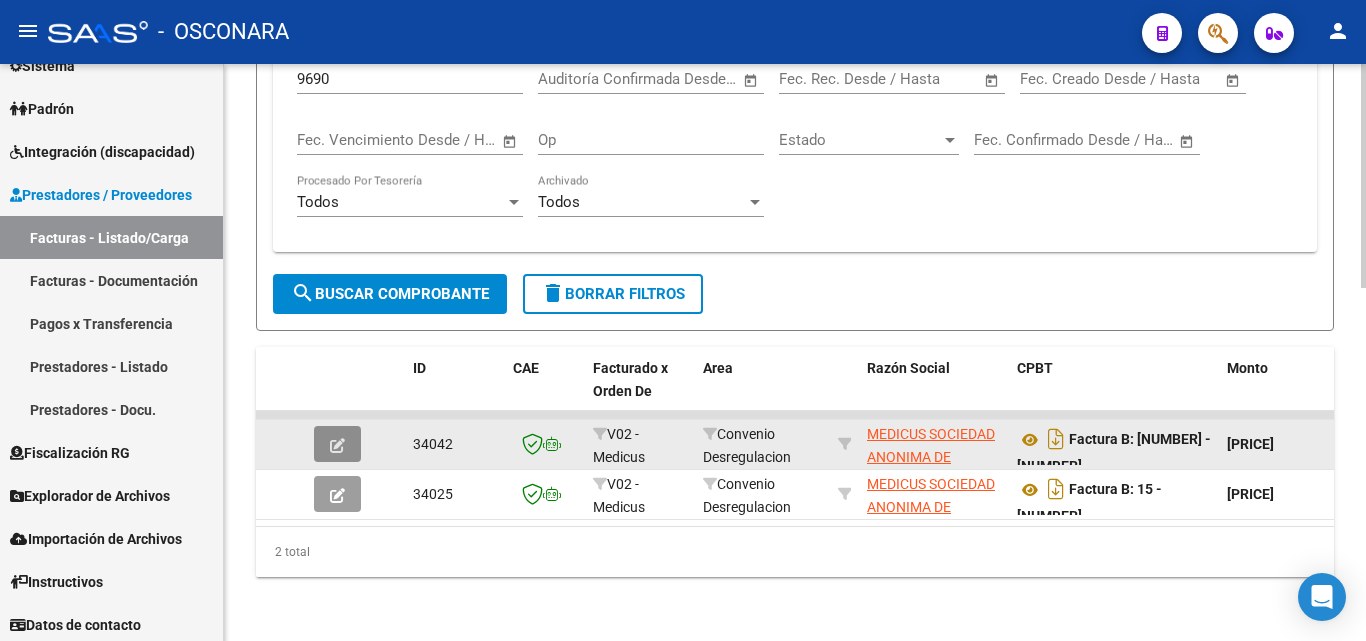 click 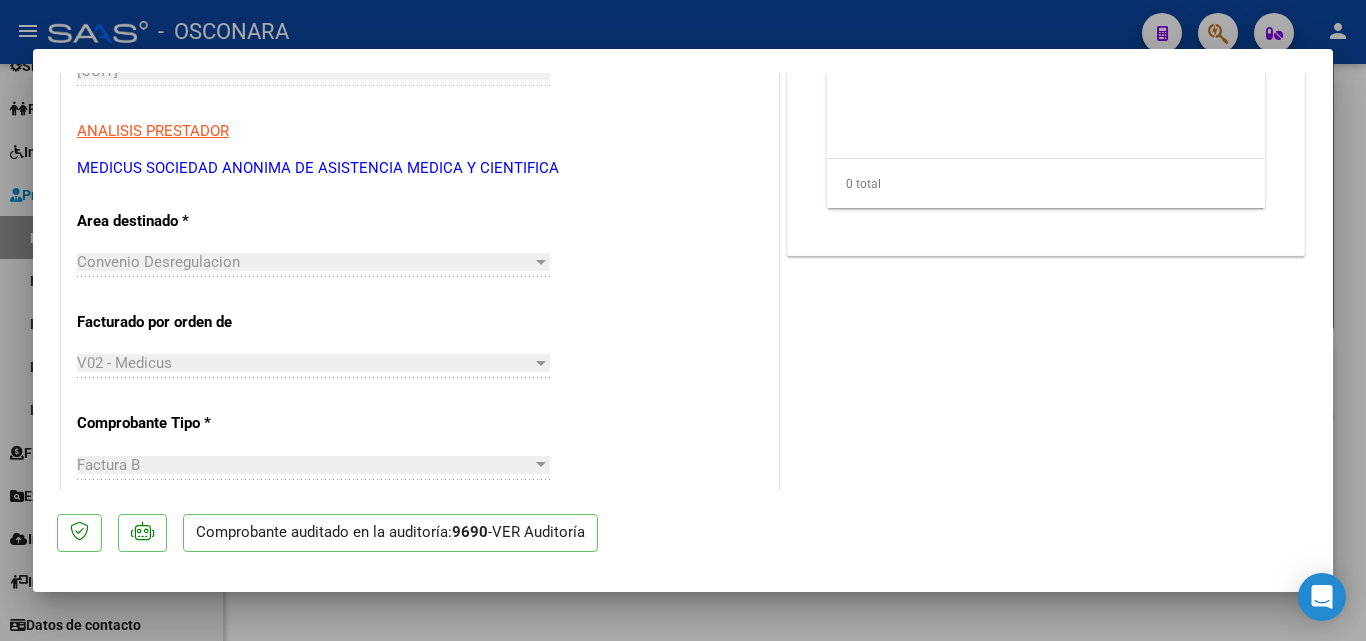 scroll, scrollTop: 600, scrollLeft: 0, axis: vertical 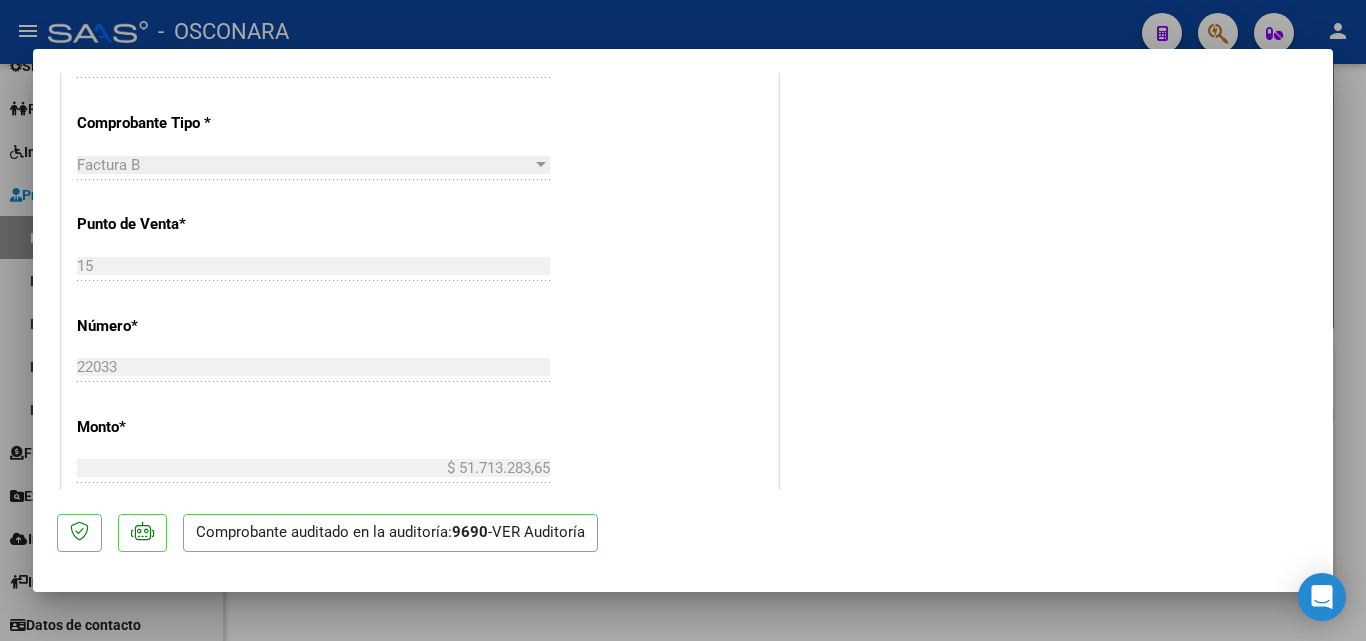 click on "VER Auditoría" 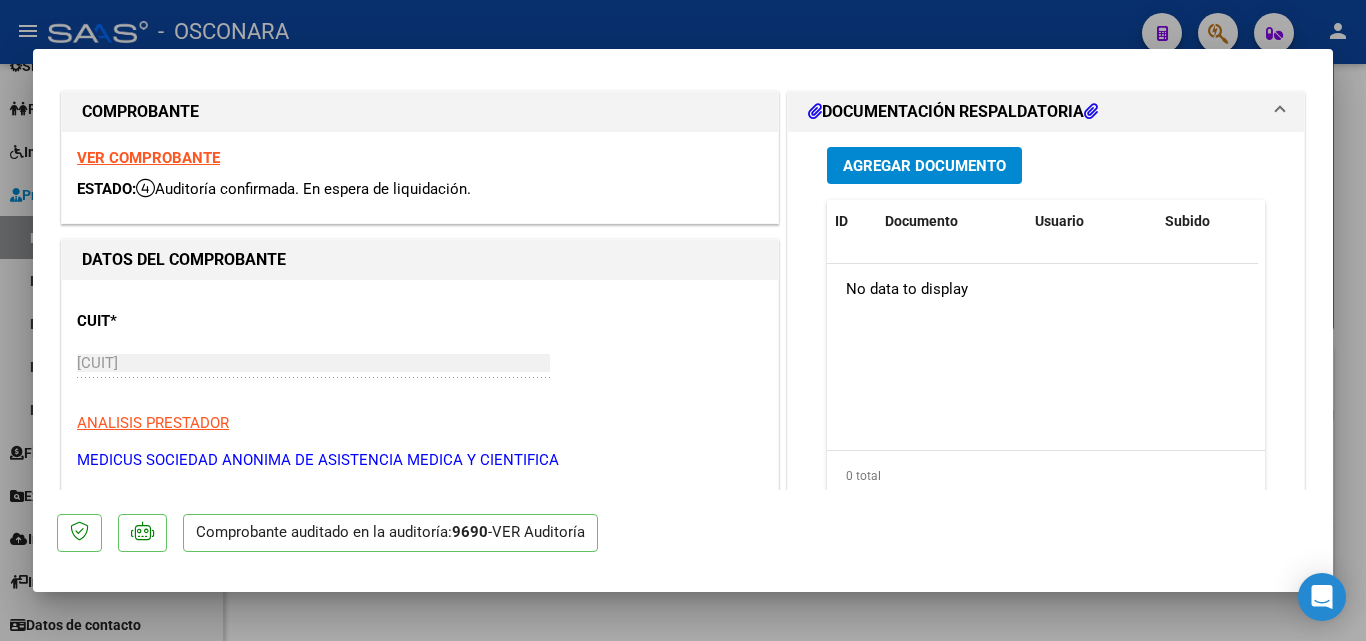 scroll, scrollTop: 0, scrollLeft: 0, axis: both 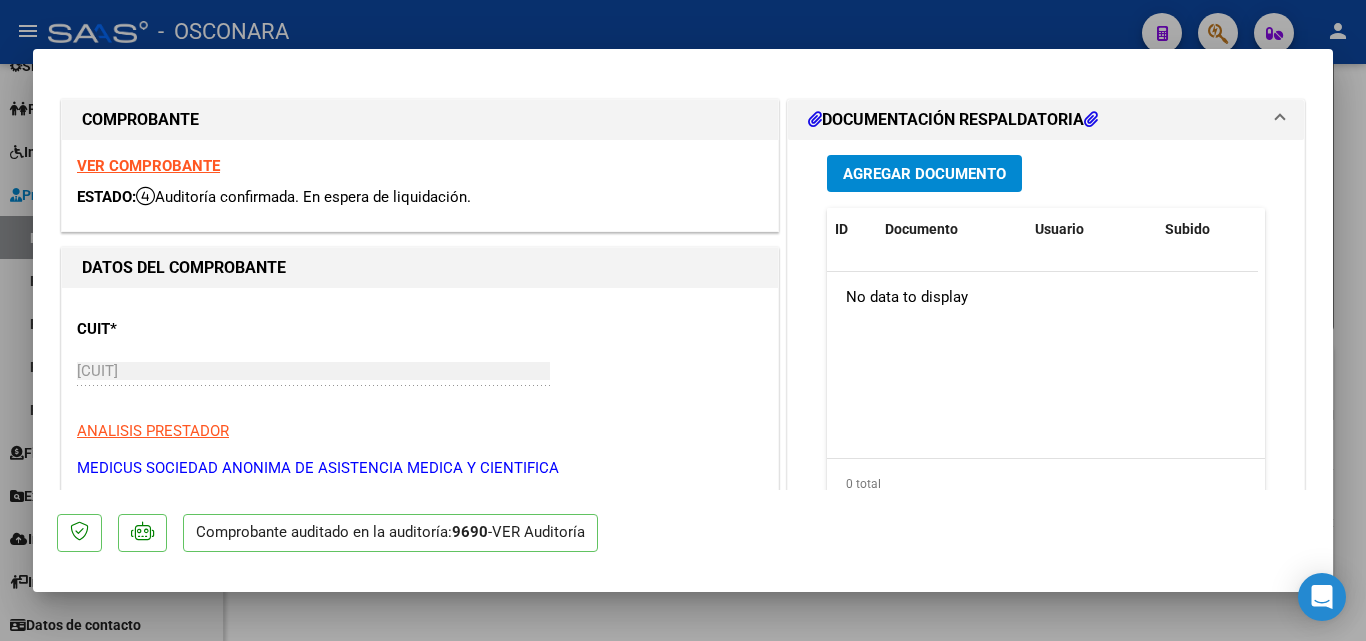 click on "VER COMPROBANTE" at bounding box center [148, 166] 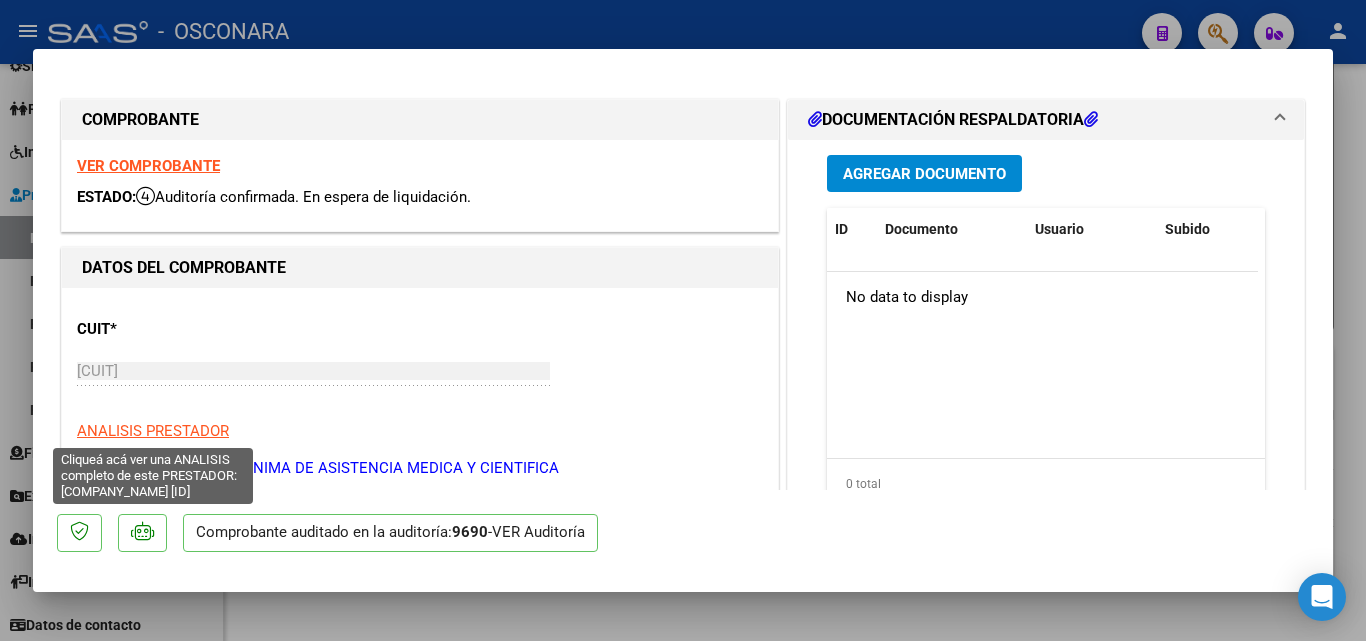 click on "ANALISIS PRESTADOR" at bounding box center [153, 431] 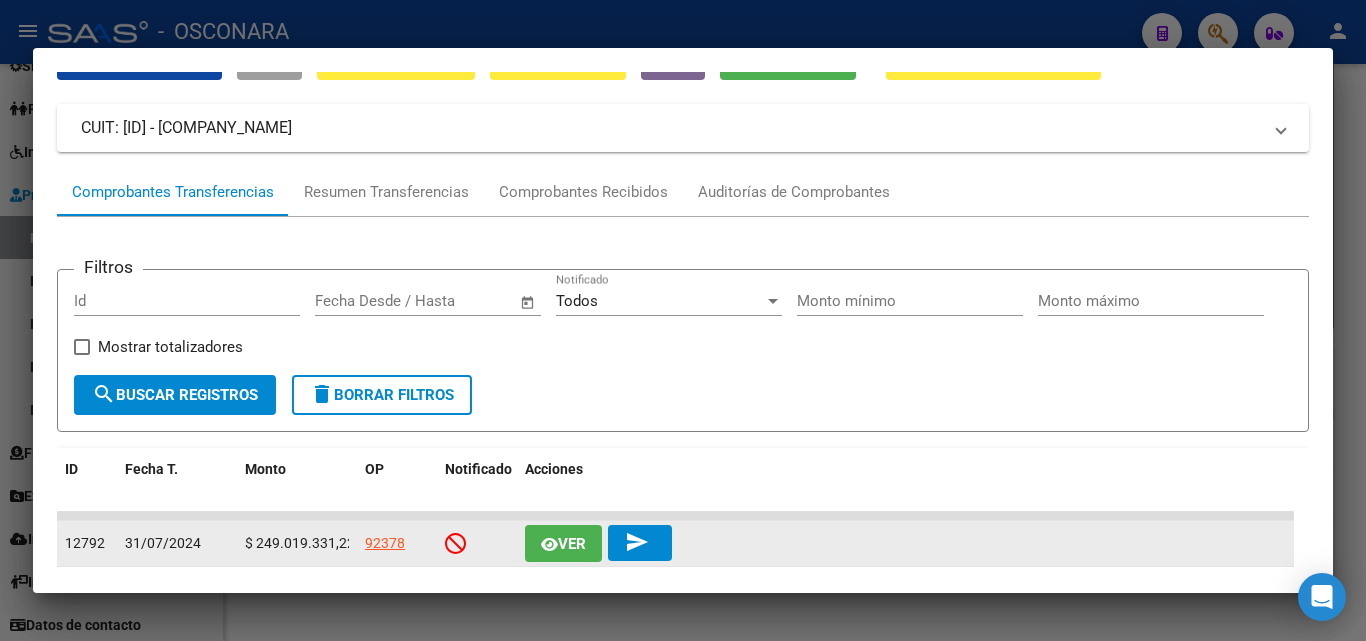 scroll, scrollTop: 0, scrollLeft: 0, axis: both 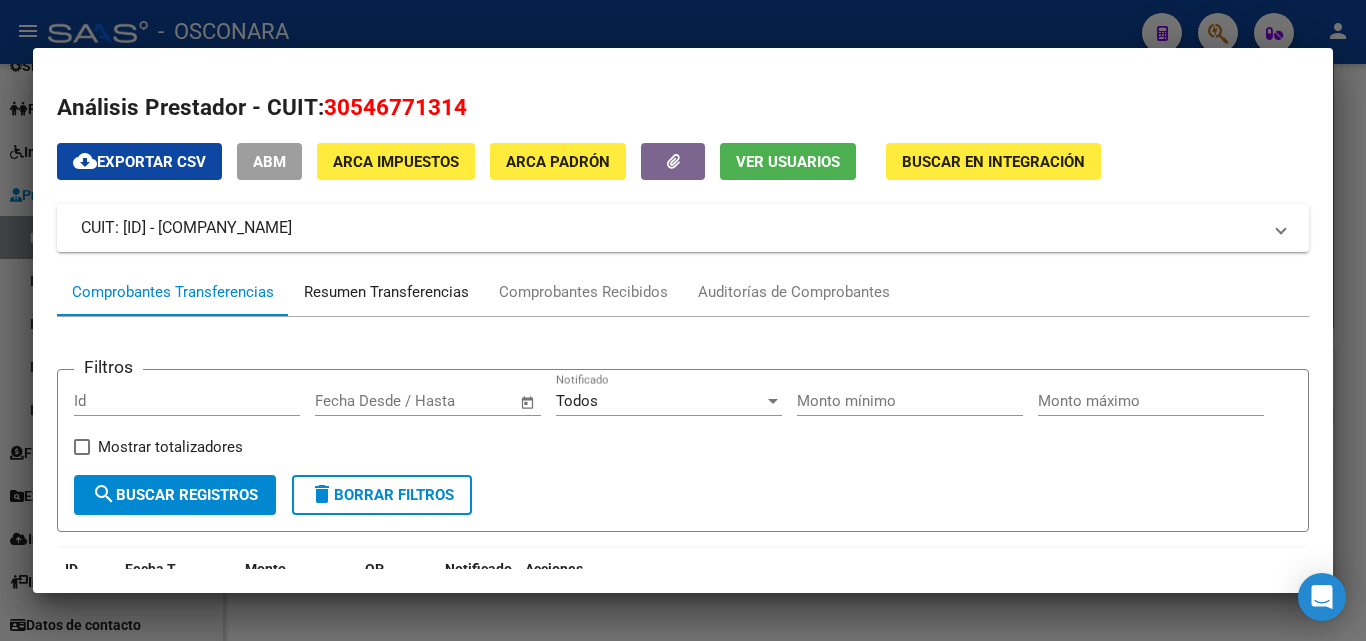 click on "Resumen Transferencias" at bounding box center (386, 292) 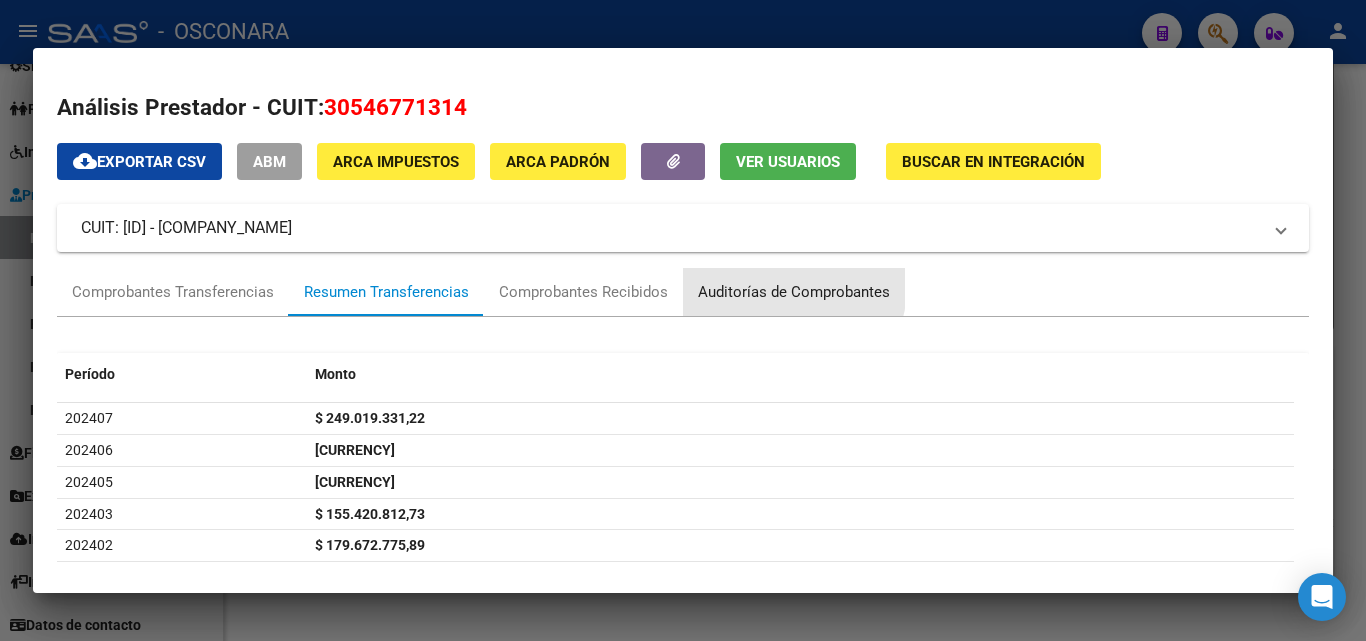 click on "Auditorías de Comprobantes" at bounding box center [794, 292] 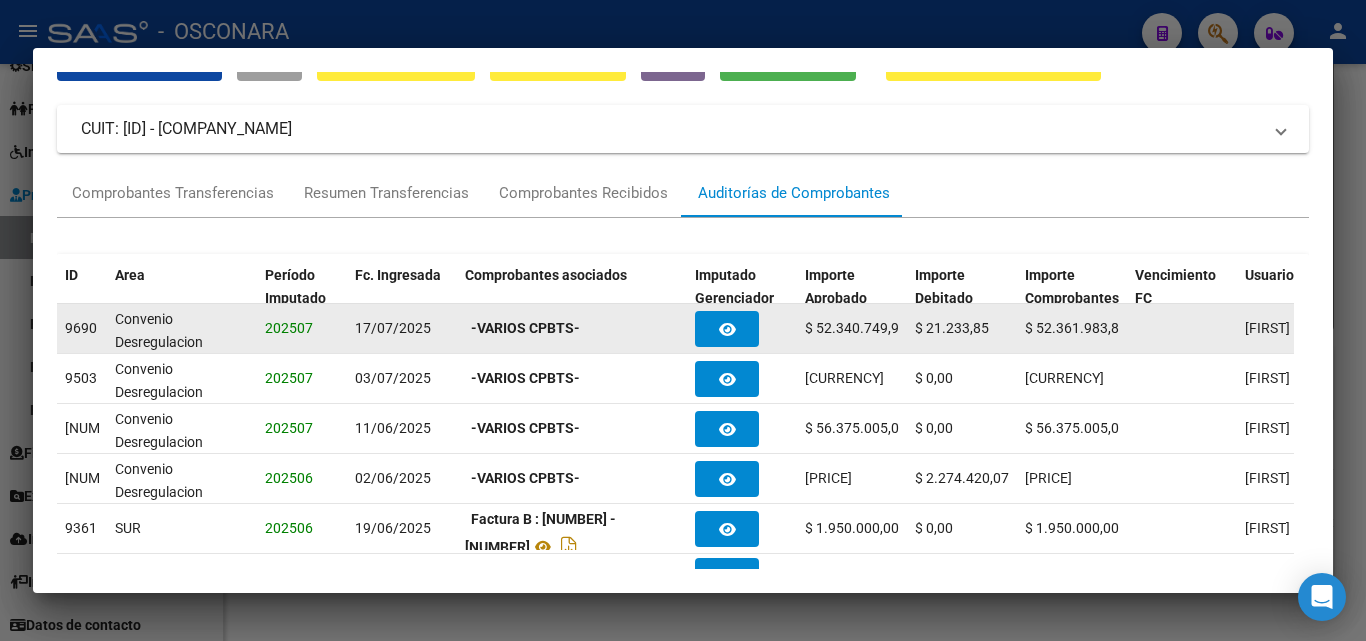 scroll, scrollTop: 100, scrollLeft: 0, axis: vertical 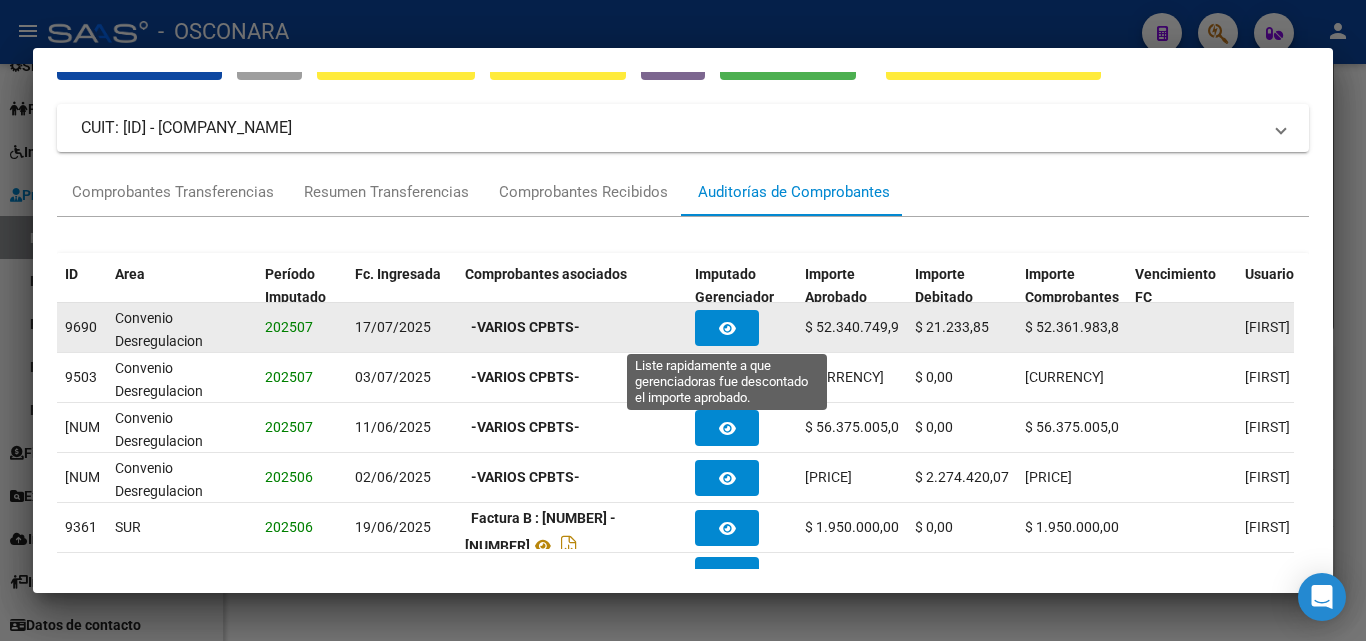 click 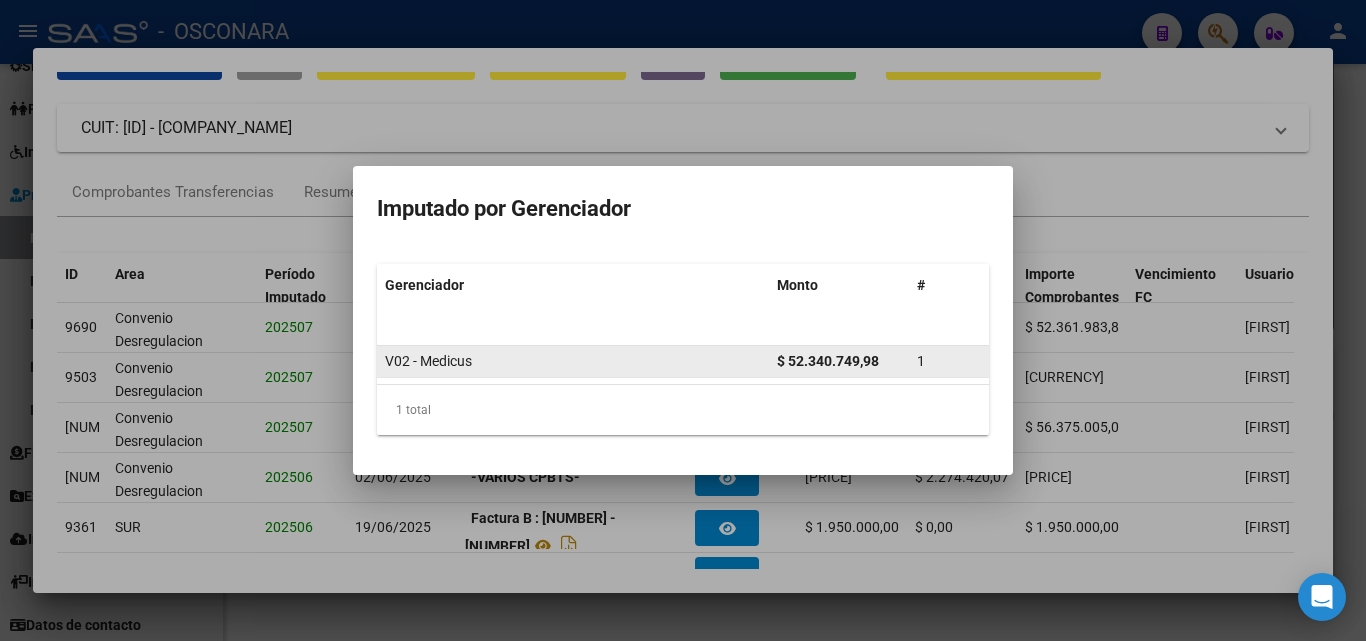 click on "$ 52.340.749,98" 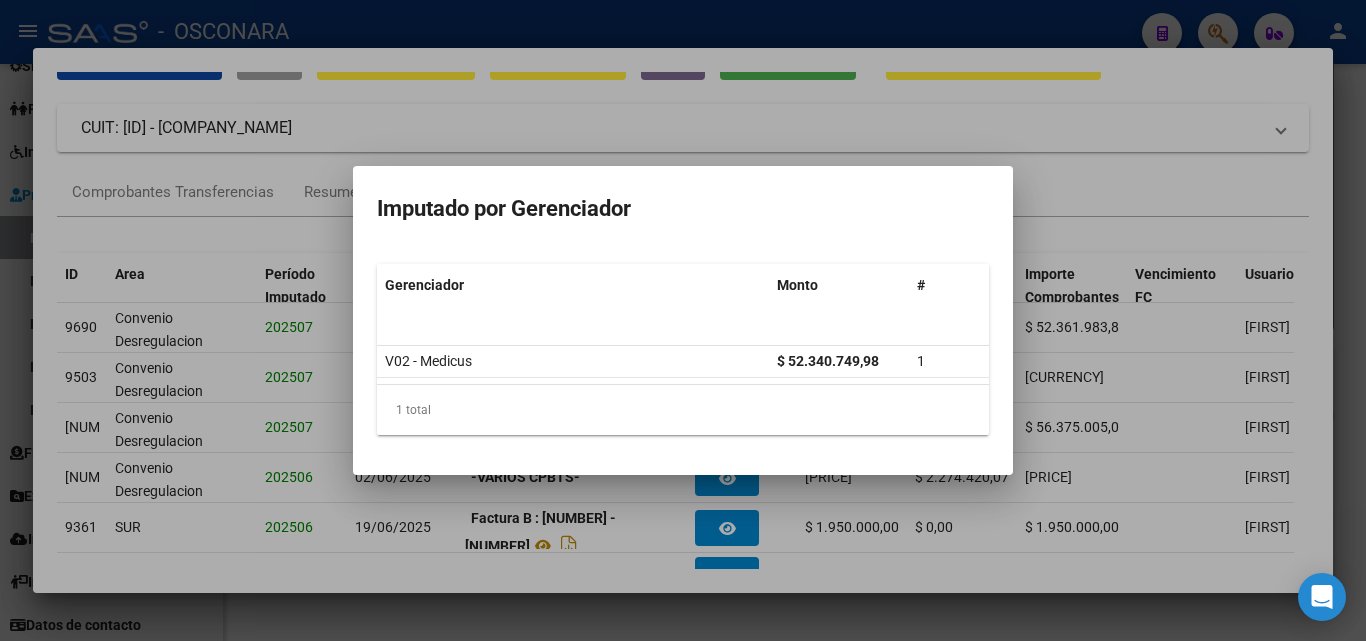 click on "1 total" 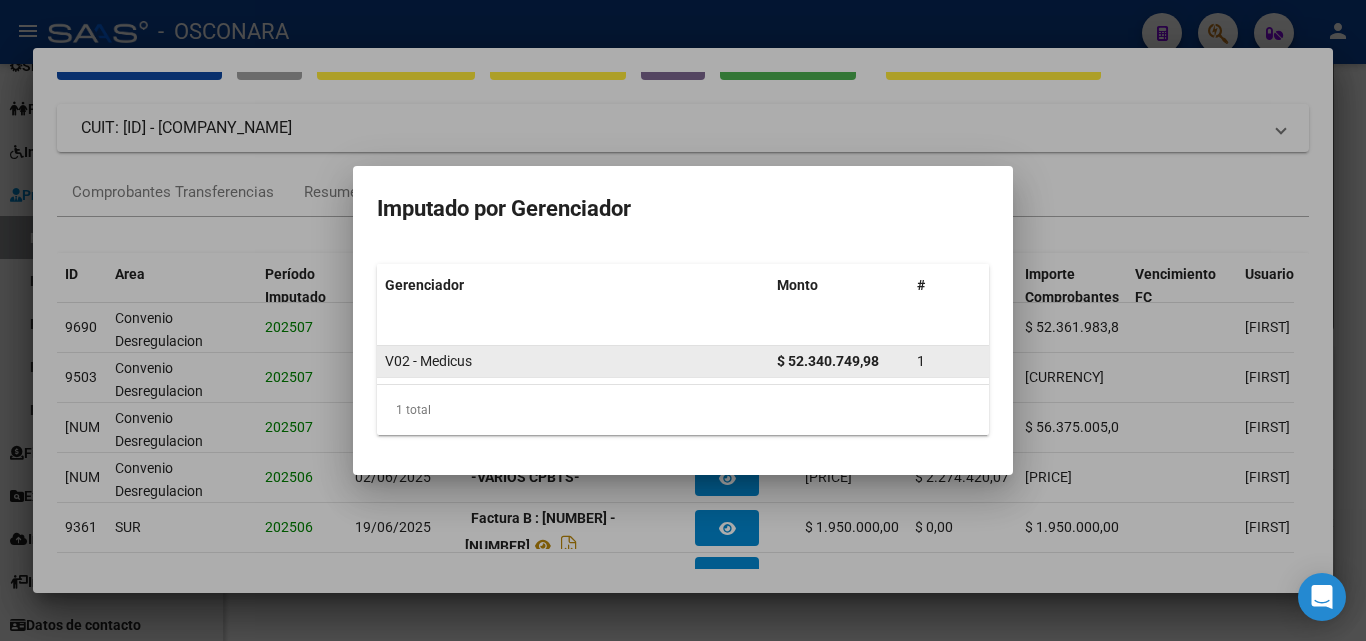 click on "$ 52.340.749,98" 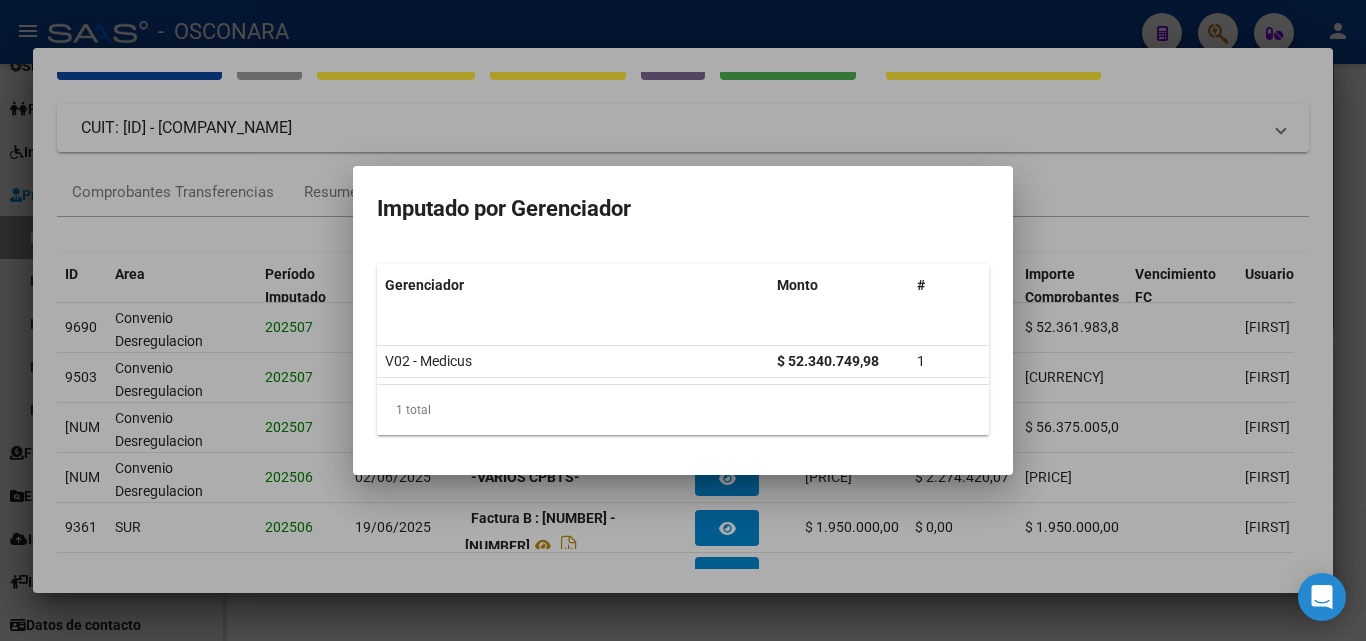 click on "Gerenciador Monto # V02 - Medicus [PRICE] 1  1 total   1" at bounding box center [683, 349] 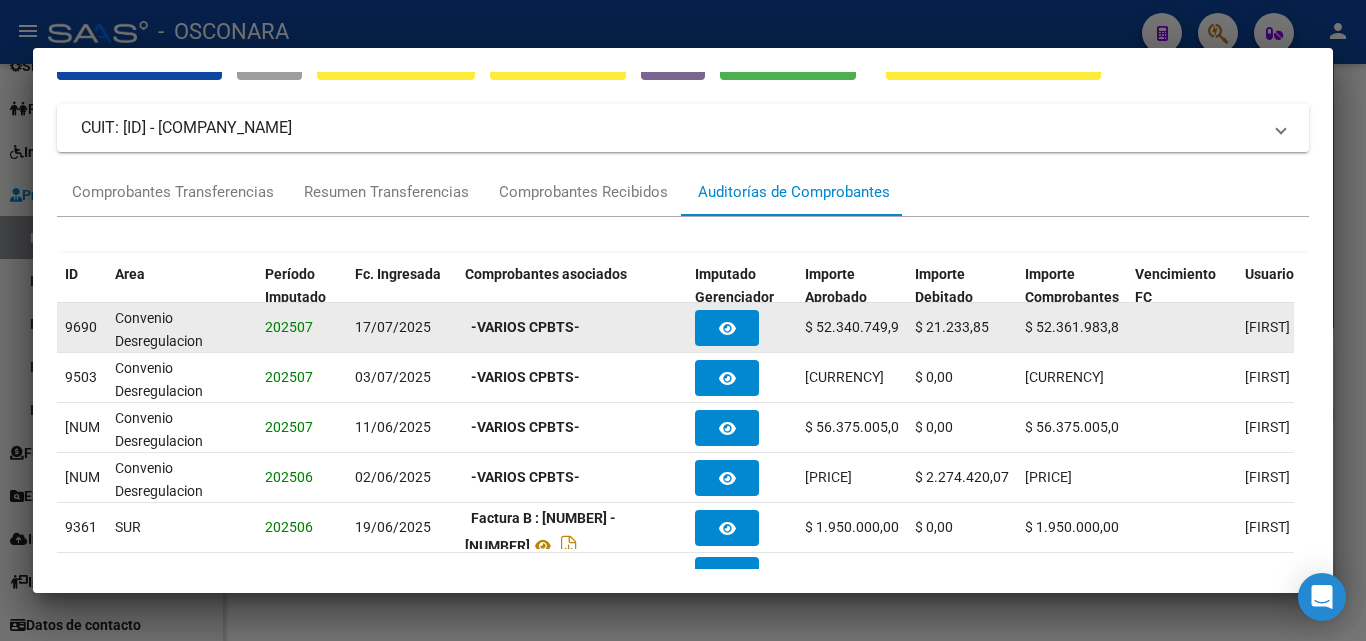click on "202507" 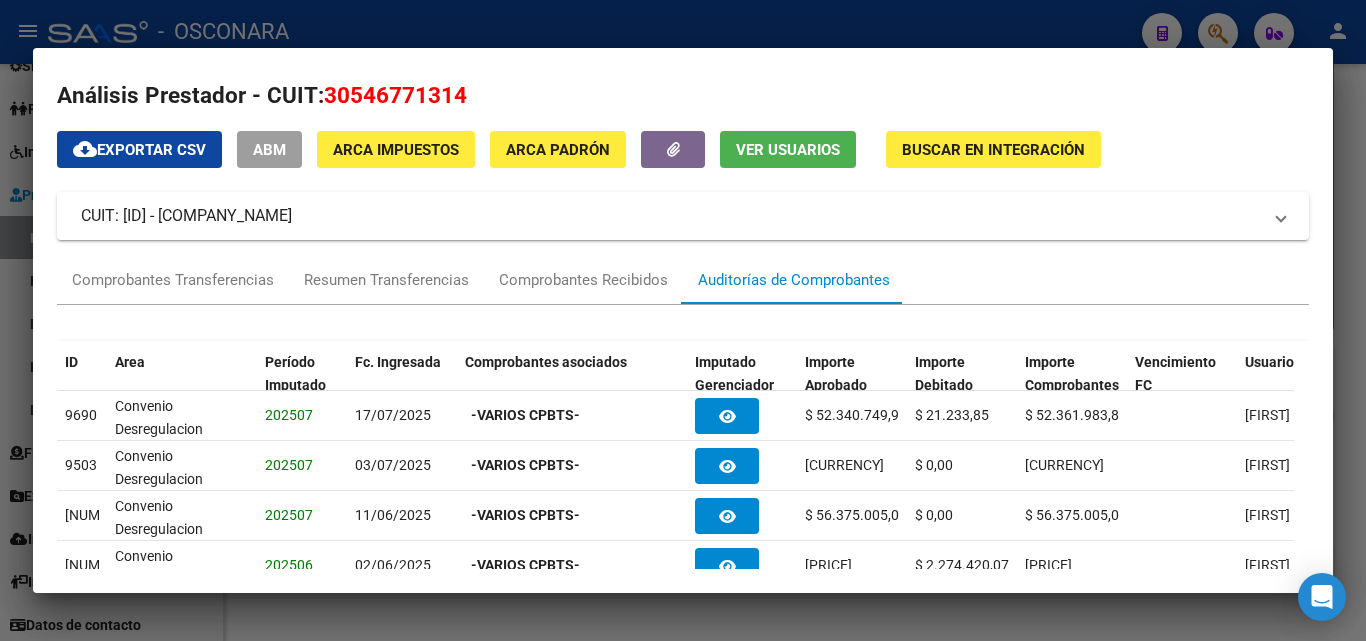 scroll, scrollTop: 0, scrollLeft: 0, axis: both 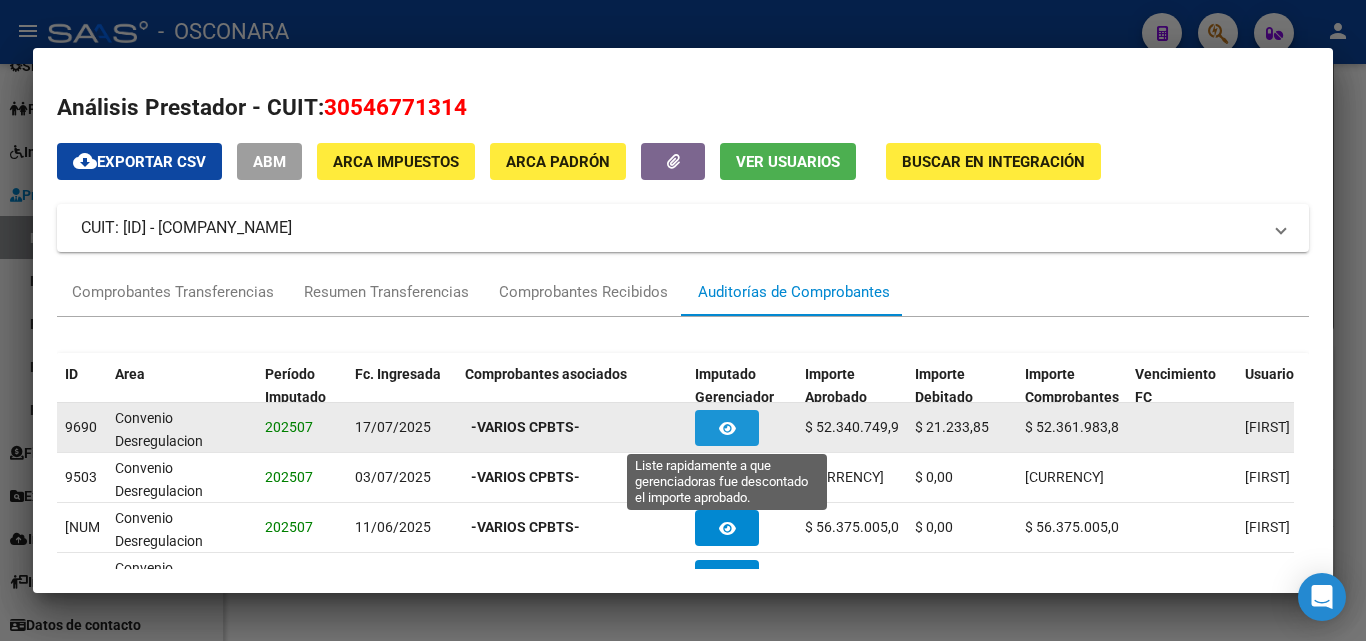 click 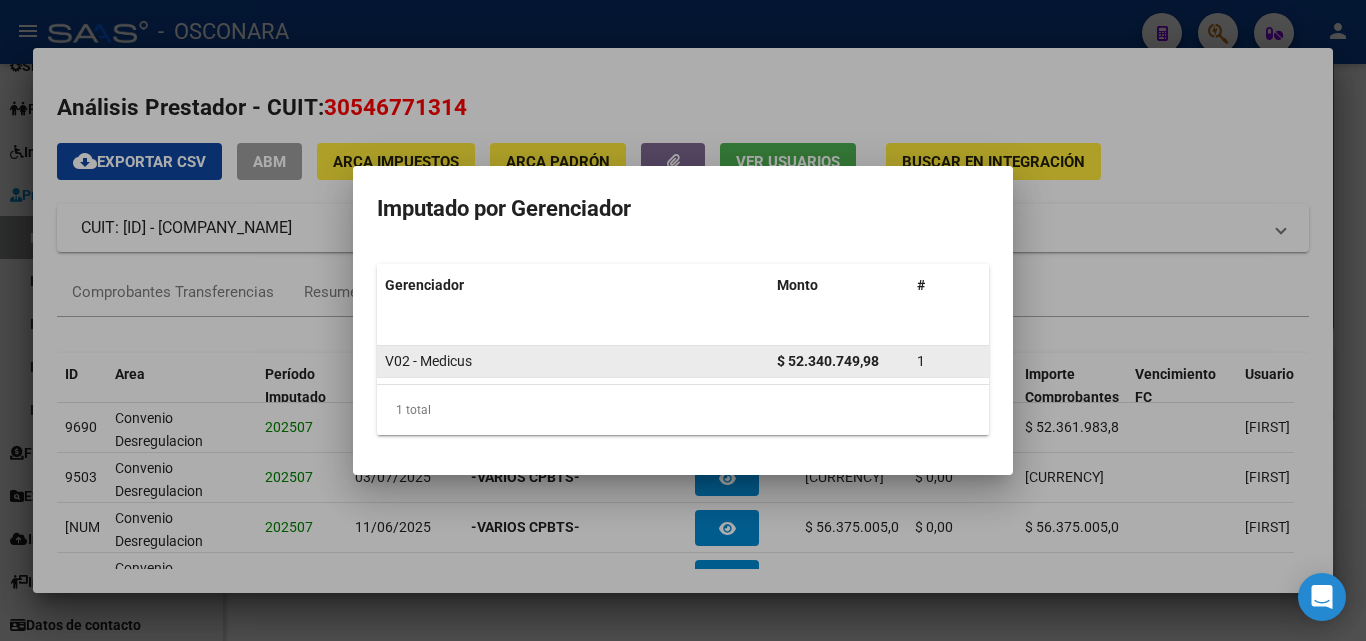 click on "$ 52.340.749,98" 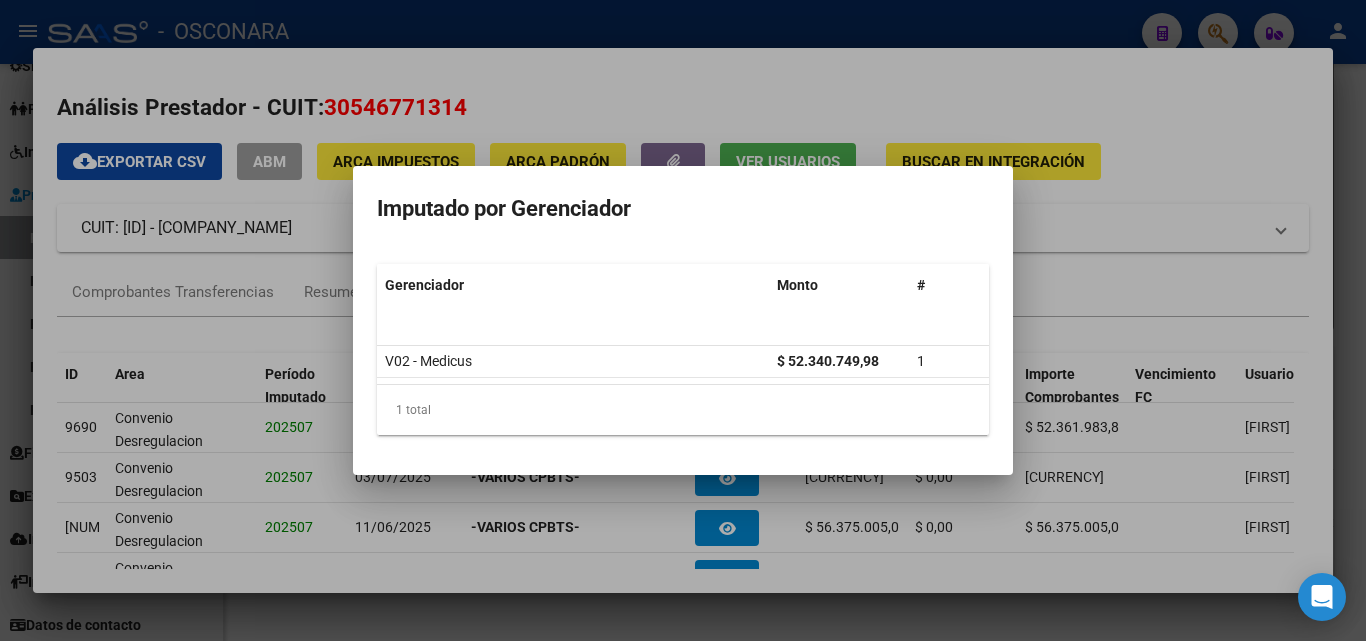 click on "Imputado por Gerenciador" at bounding box center (683, 209) 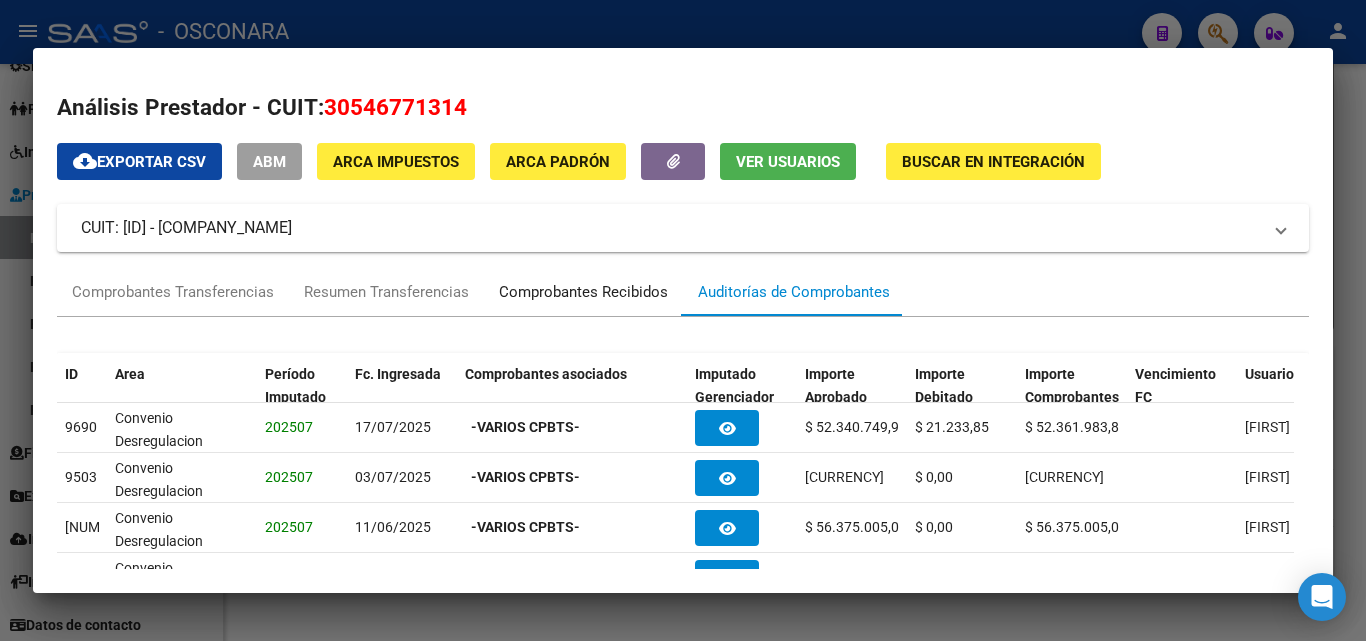 click on "Comprobantes Recibidos" at bounding box center (583, 292) 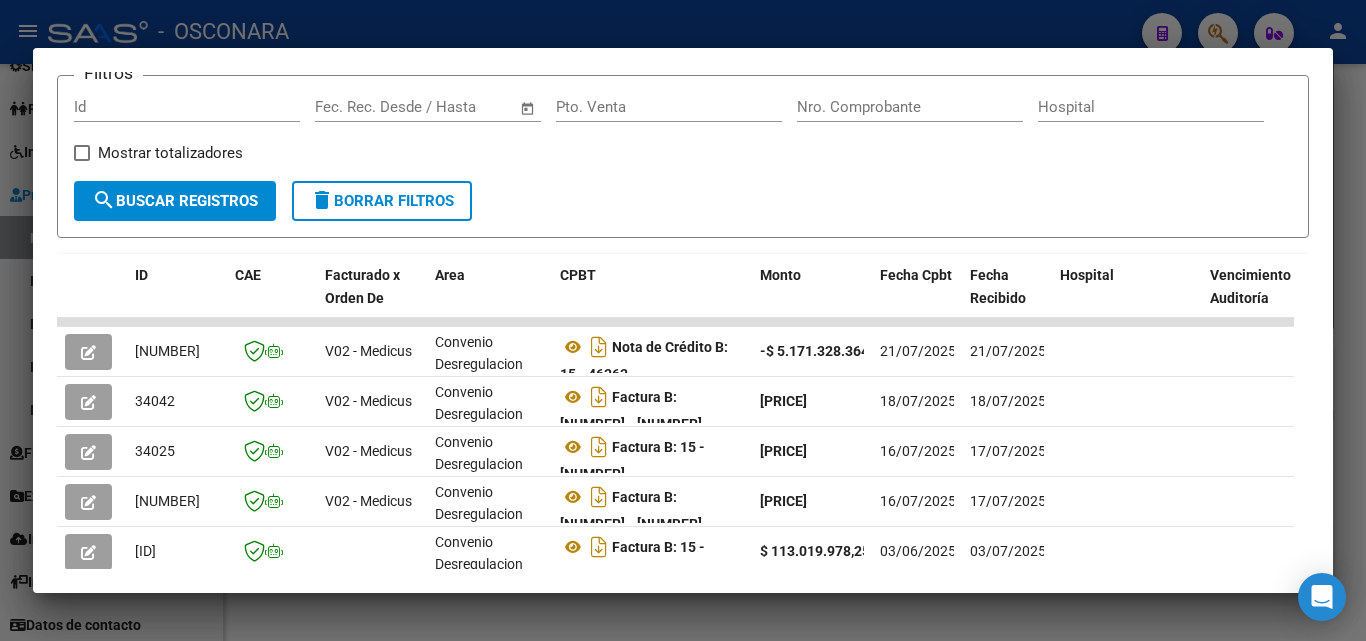 scroll, scrollTop: 300, scrollLeft: 0, axis: vertical 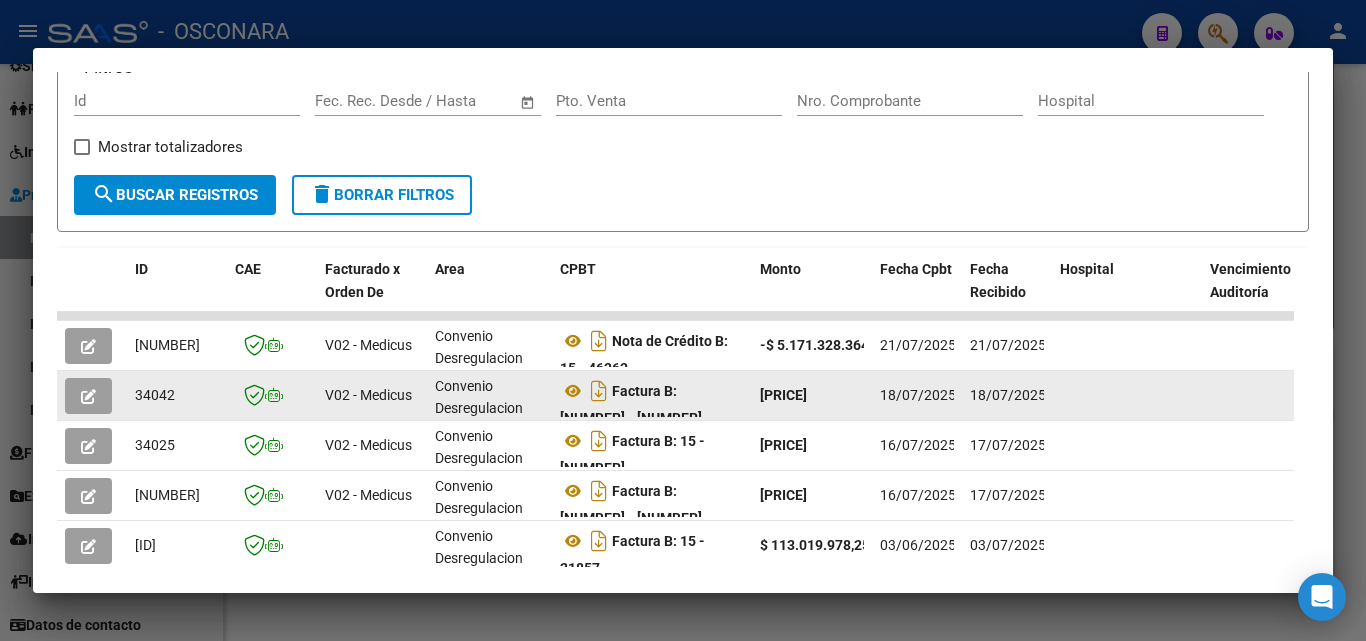 click 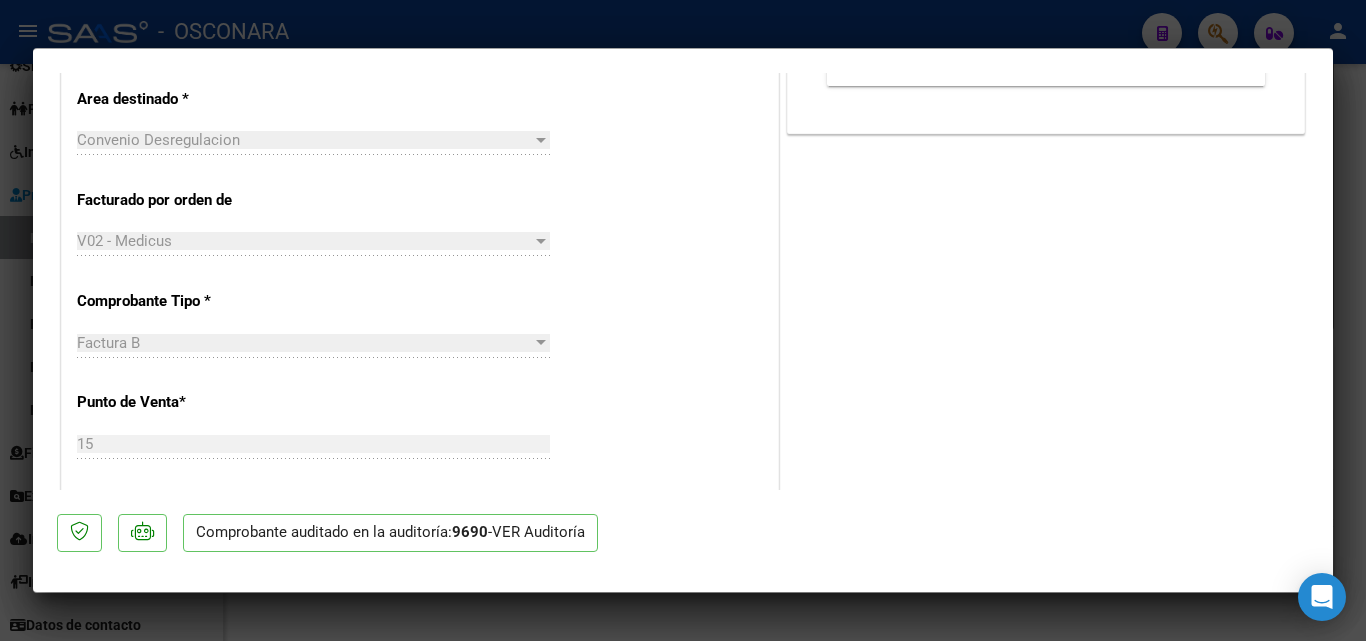 click on "0 total" 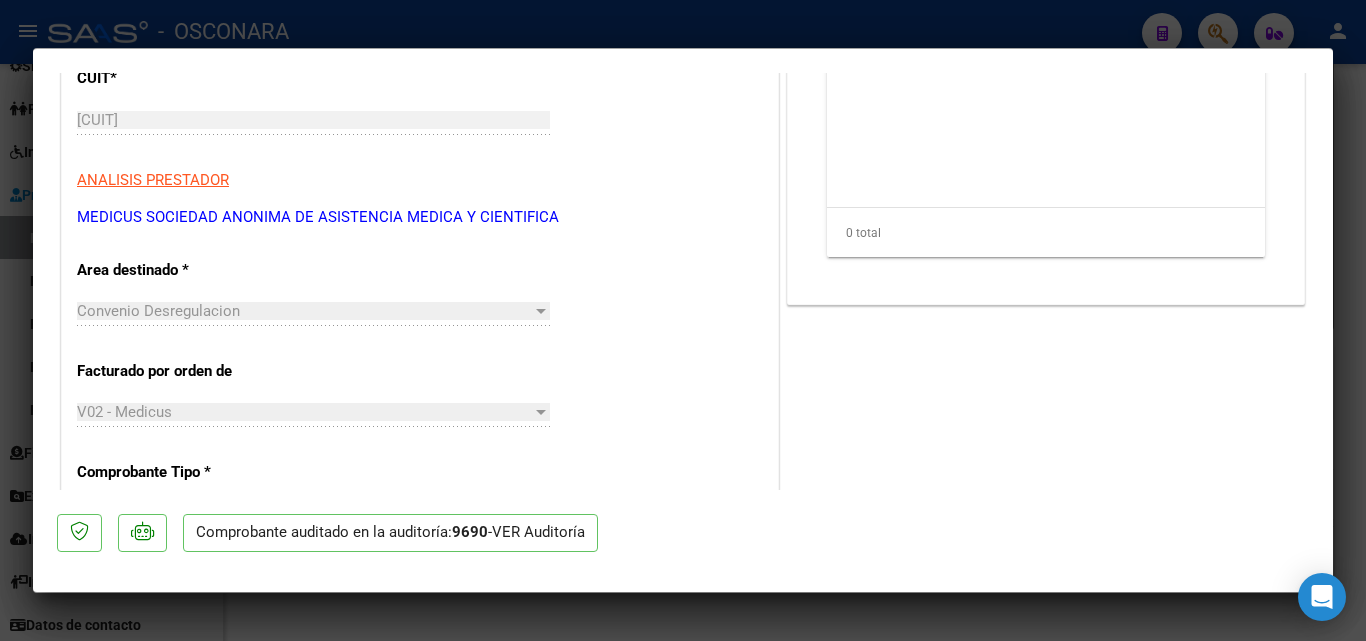 scroll, scrollTop: 122, scrollLeft: 0, axis: vertical 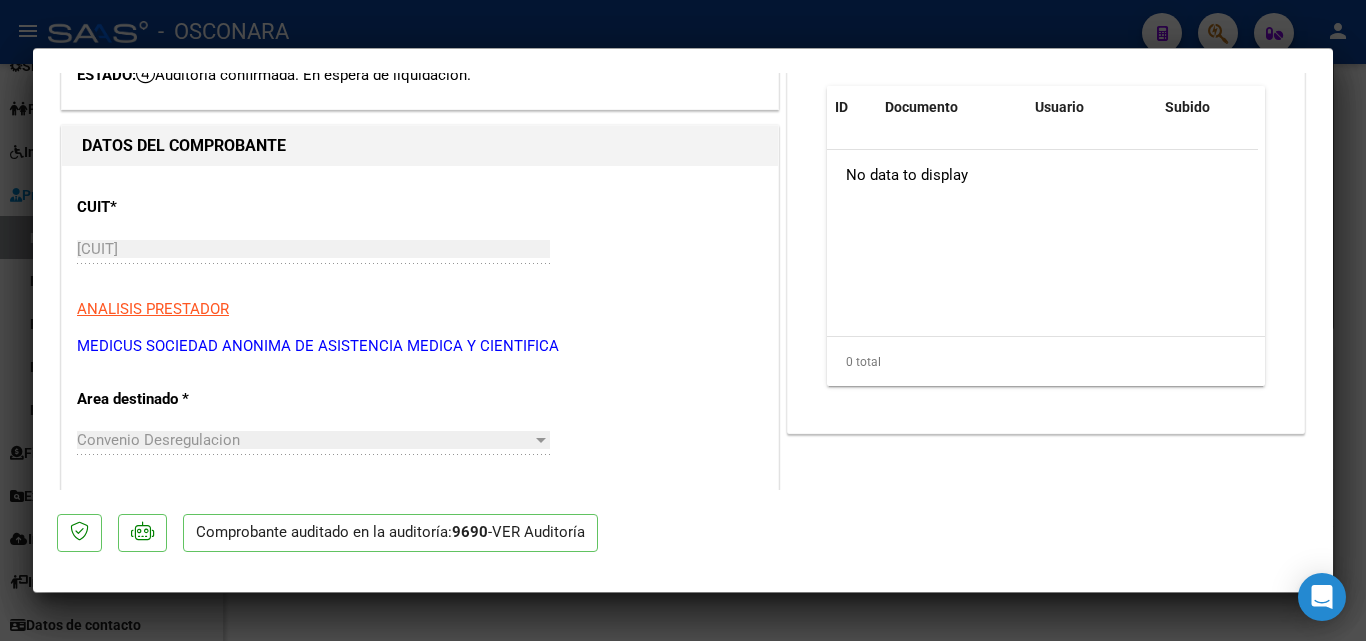 click at bounding box center [683, 320] 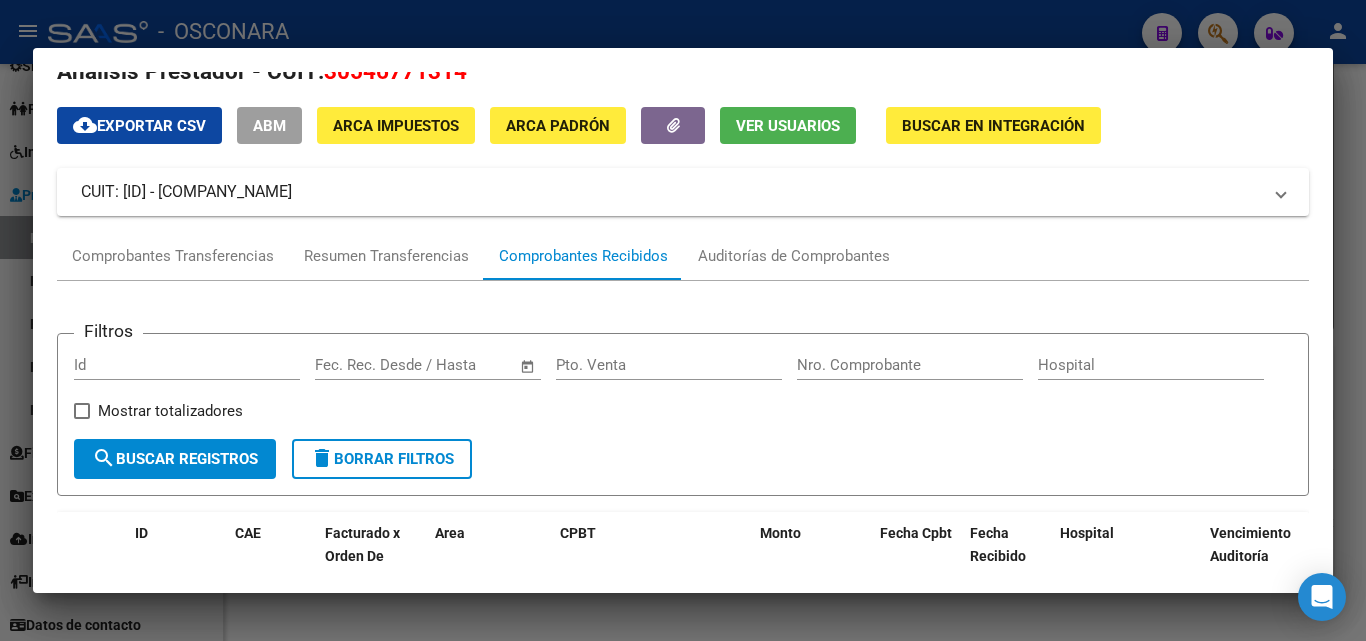 scroll, scrollTop: 0, scrollLeft: 0, axis: both 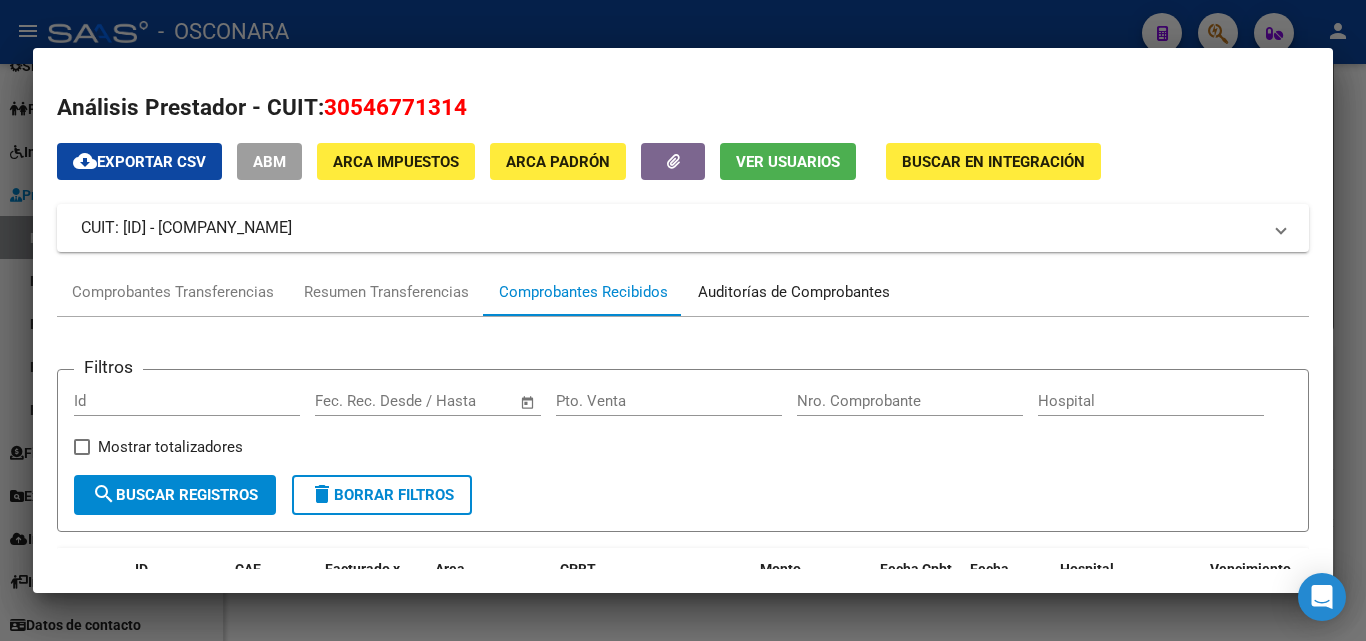 click on "Auditorías de Comprobantes" at bounding box center (794, 292) 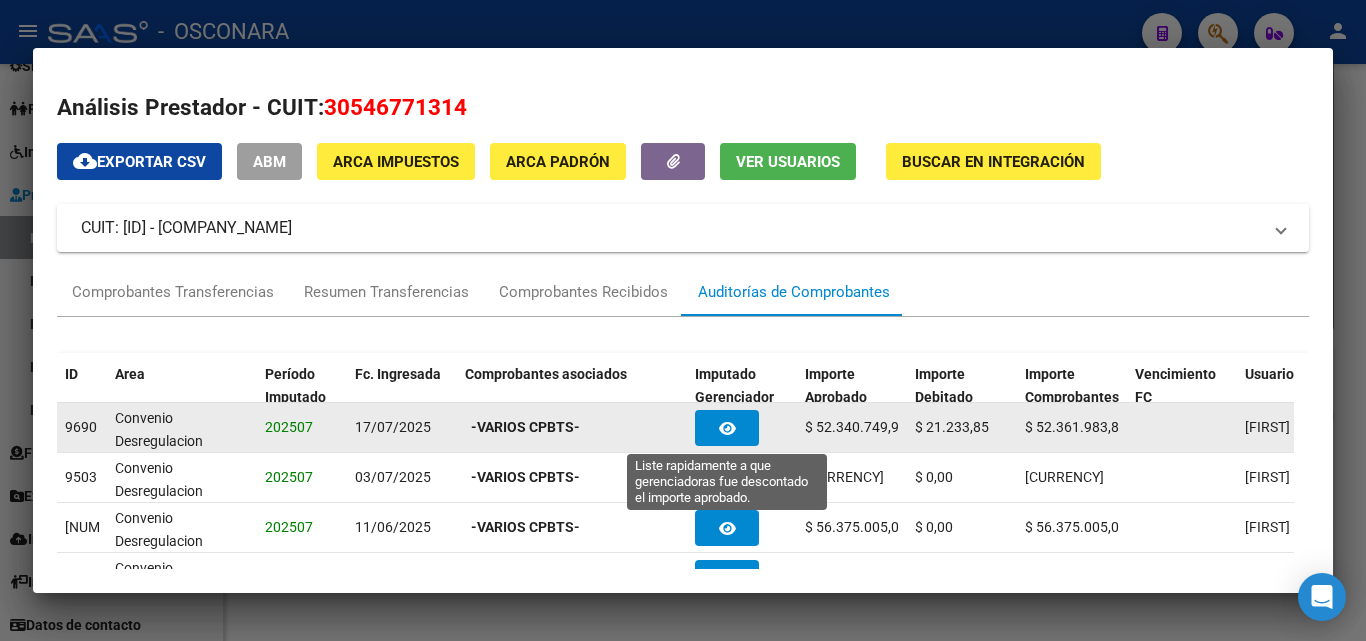 click 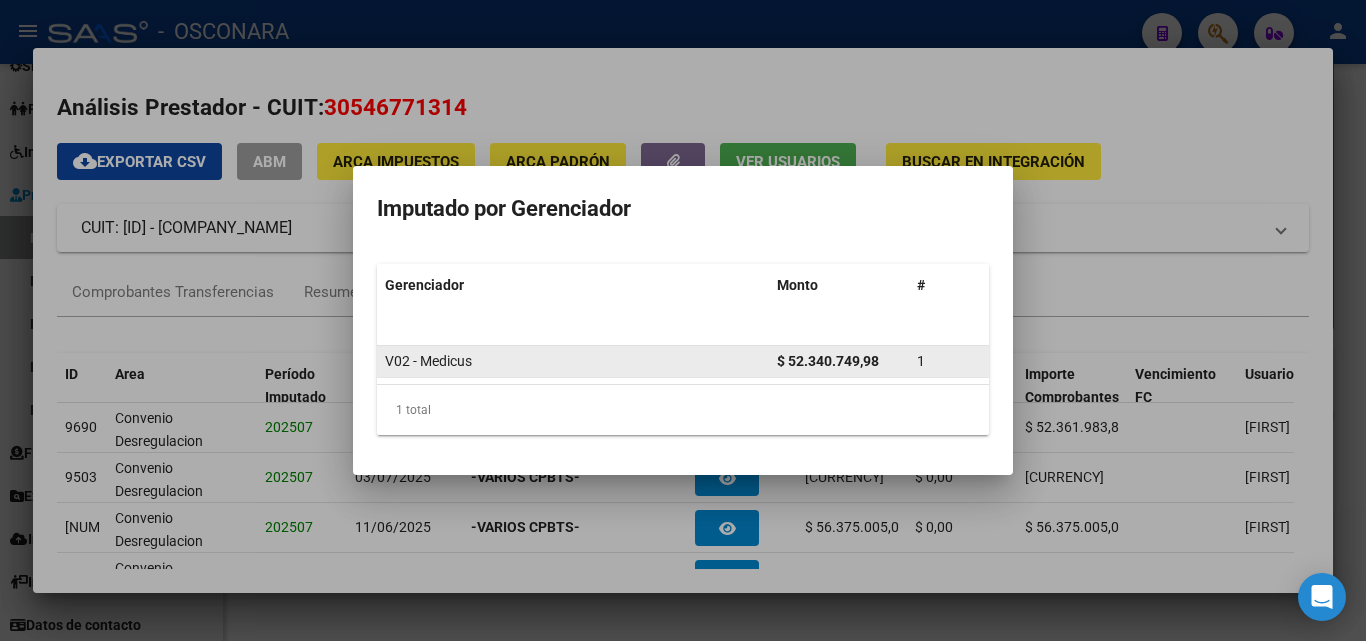 click on "V02 - Medicus" 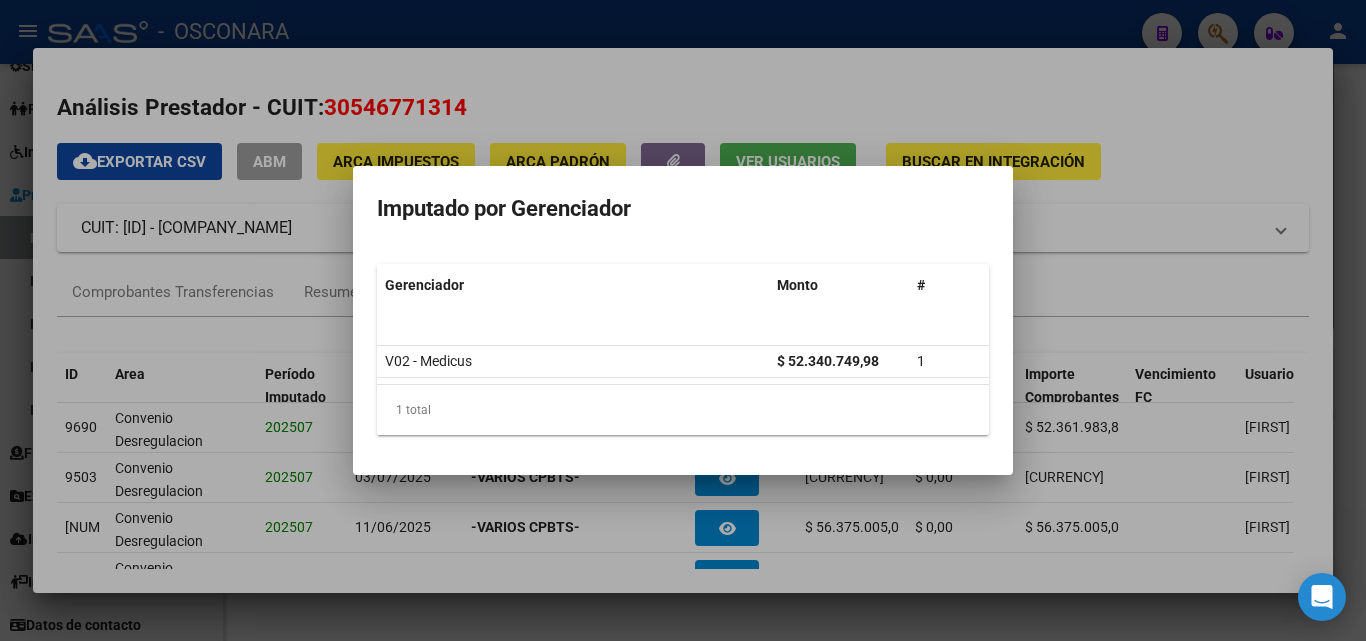 drag, startPoint x: 1079, startPoint y: 278, endPoint x: 1083, endPoint y: 268, distance: 10.770329 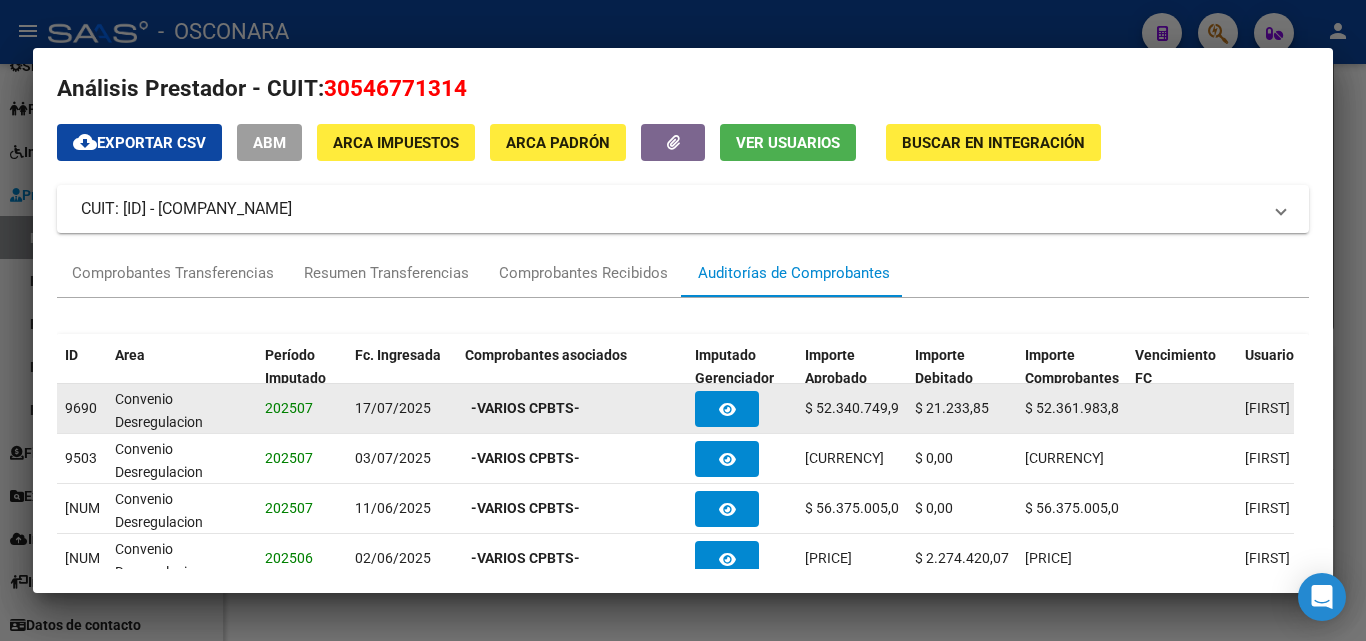 scroll, scrollTop: 0, scrollLeft: 0, axis: both 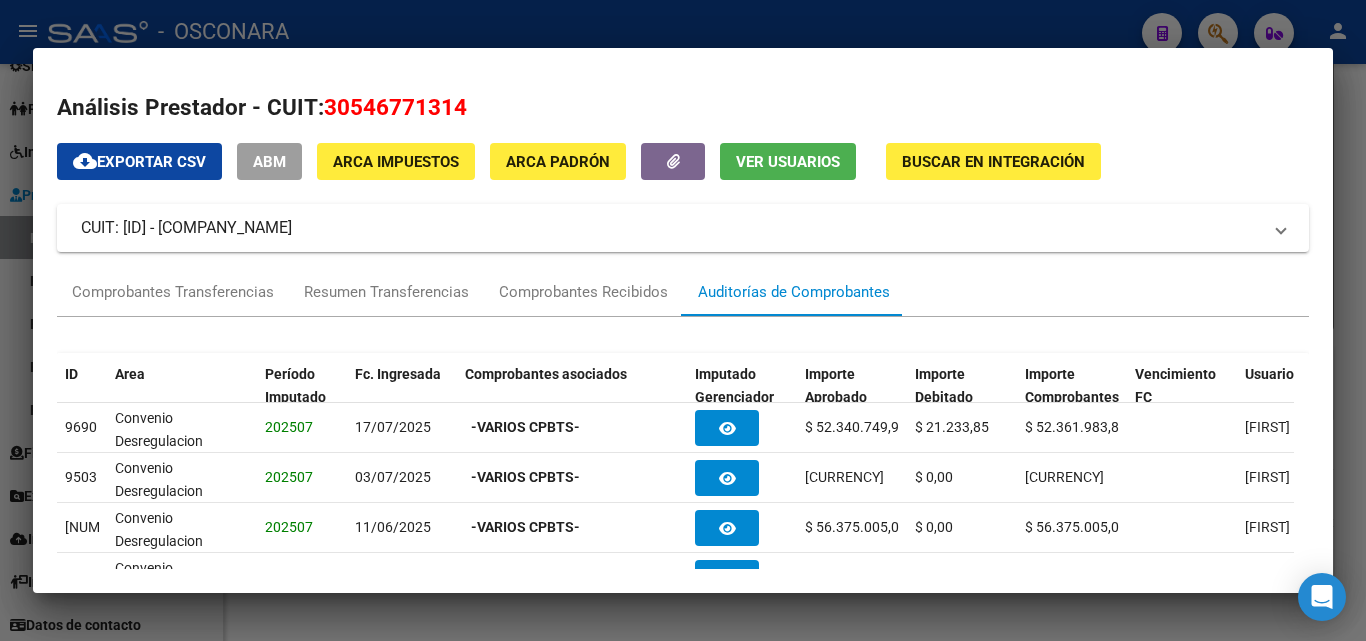 click at bounding box center [683, 320] 